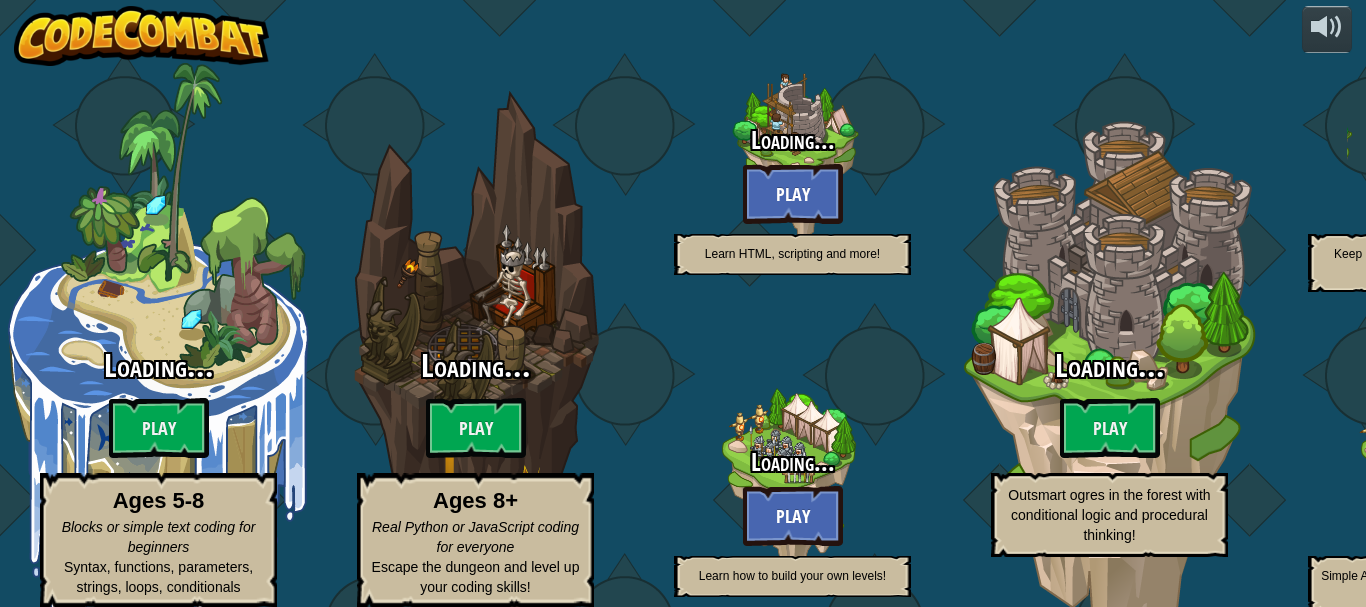 scroll, scrollTop: 0, scrollLeft: 0, axis: both 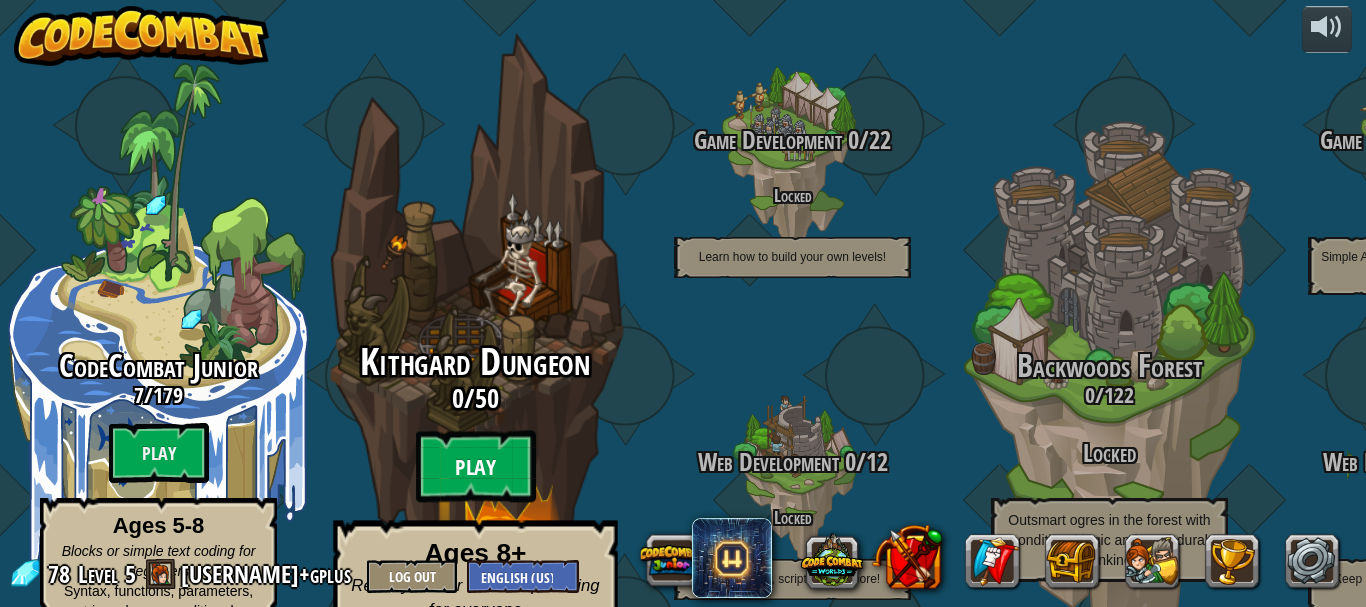 click on "Play" at bounding box center (476, 467) 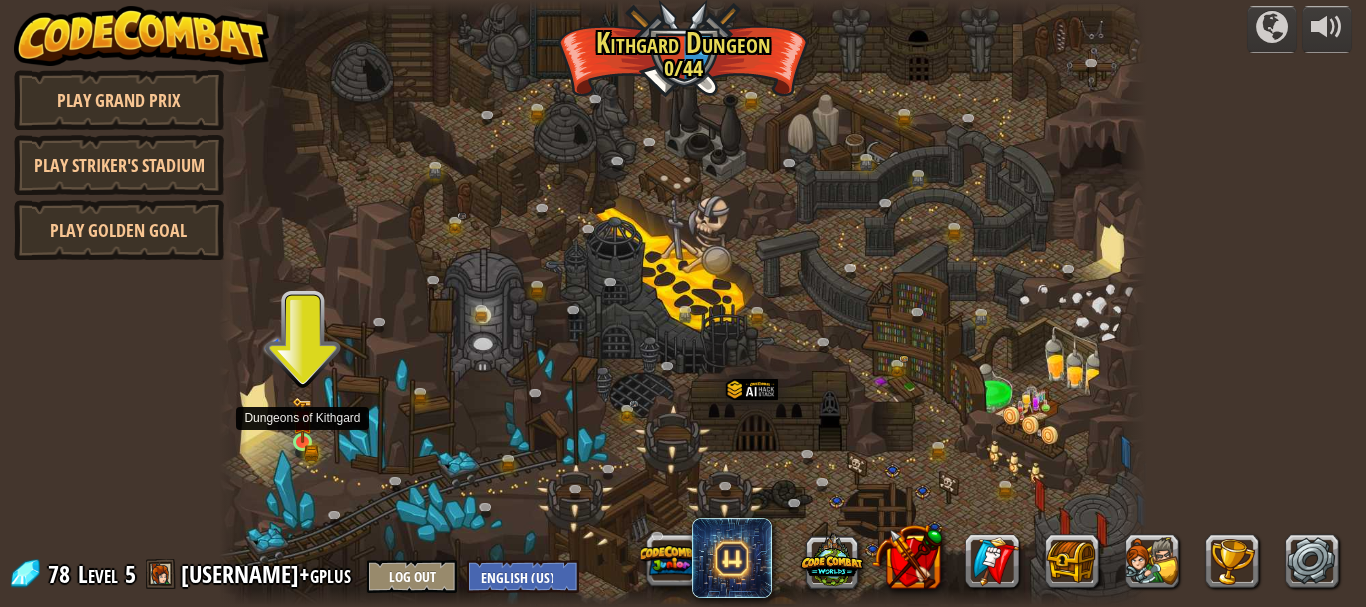 click at bounding box center (302, 420) 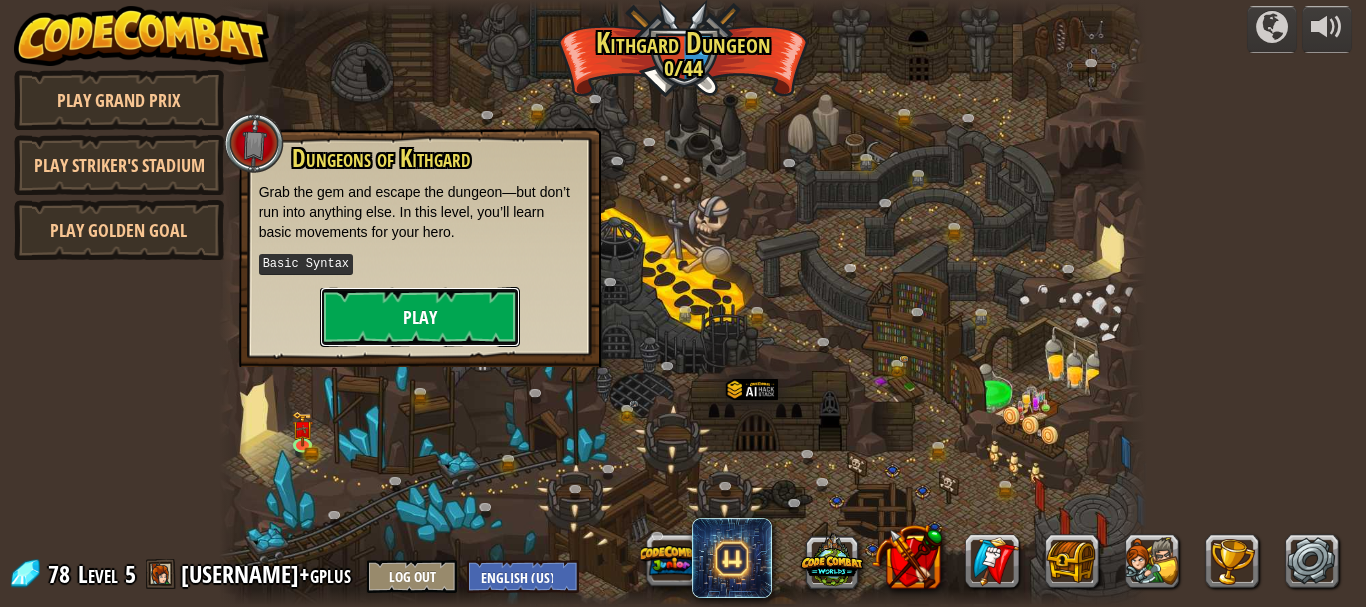 click on "Play" at bounding box center (420, 317) 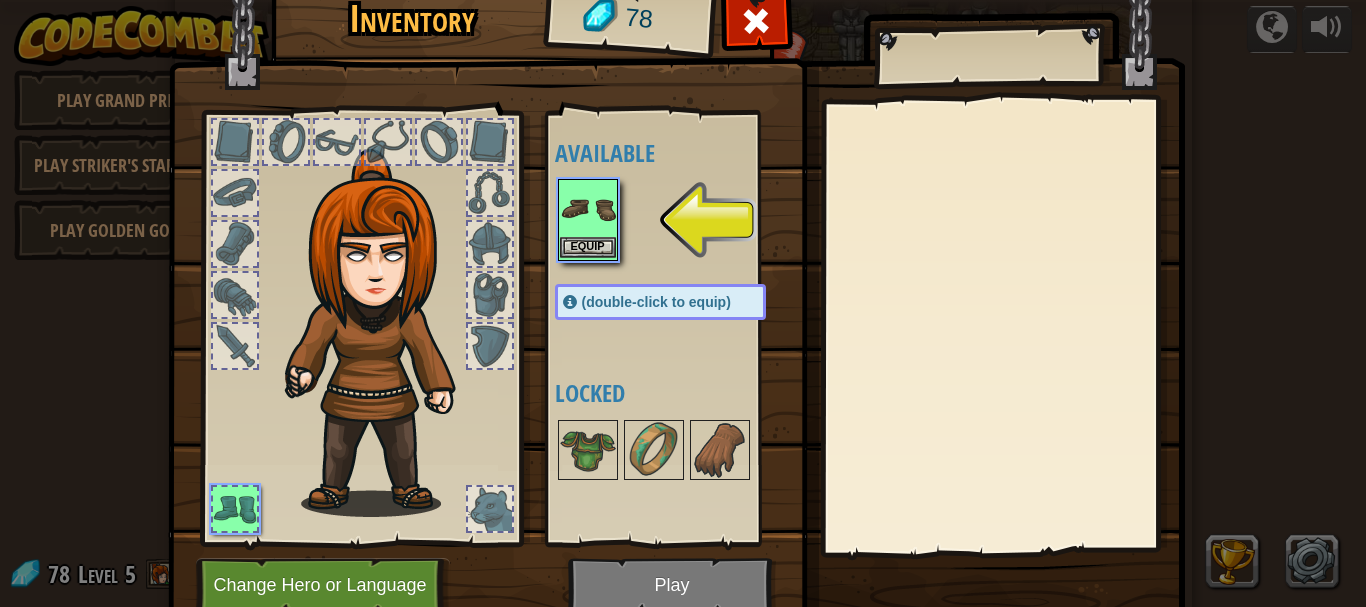click at bounding box center (588, 209) 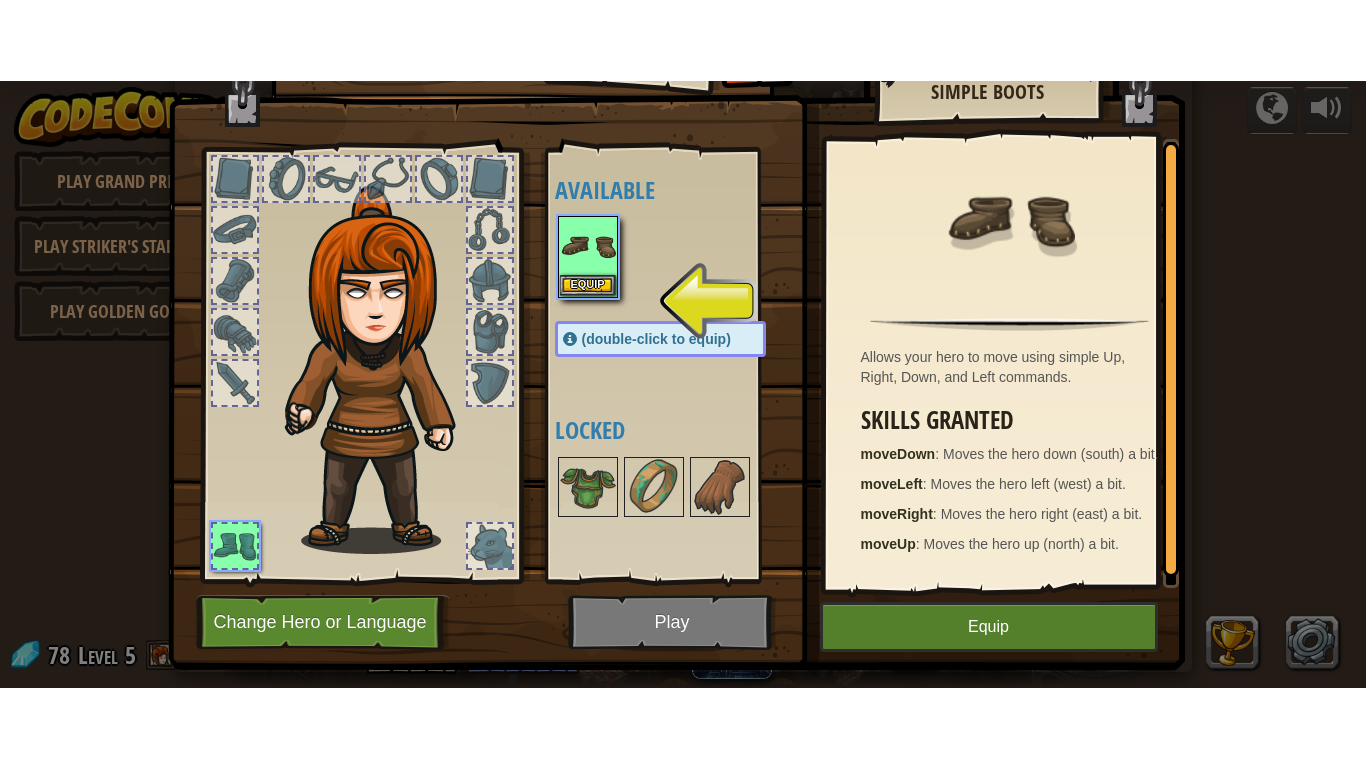 scroll, scrollTop: 83, scrollLeft: 0, axis: vertical 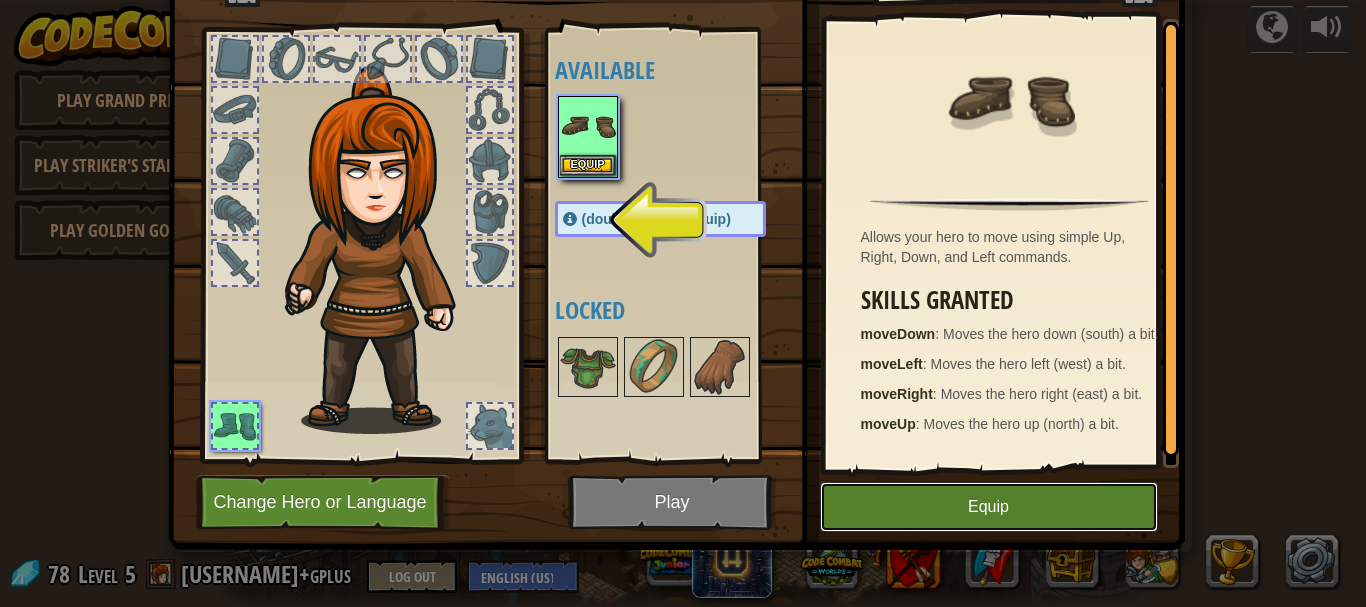 click on "Equip" at bounding box center (989, 507) 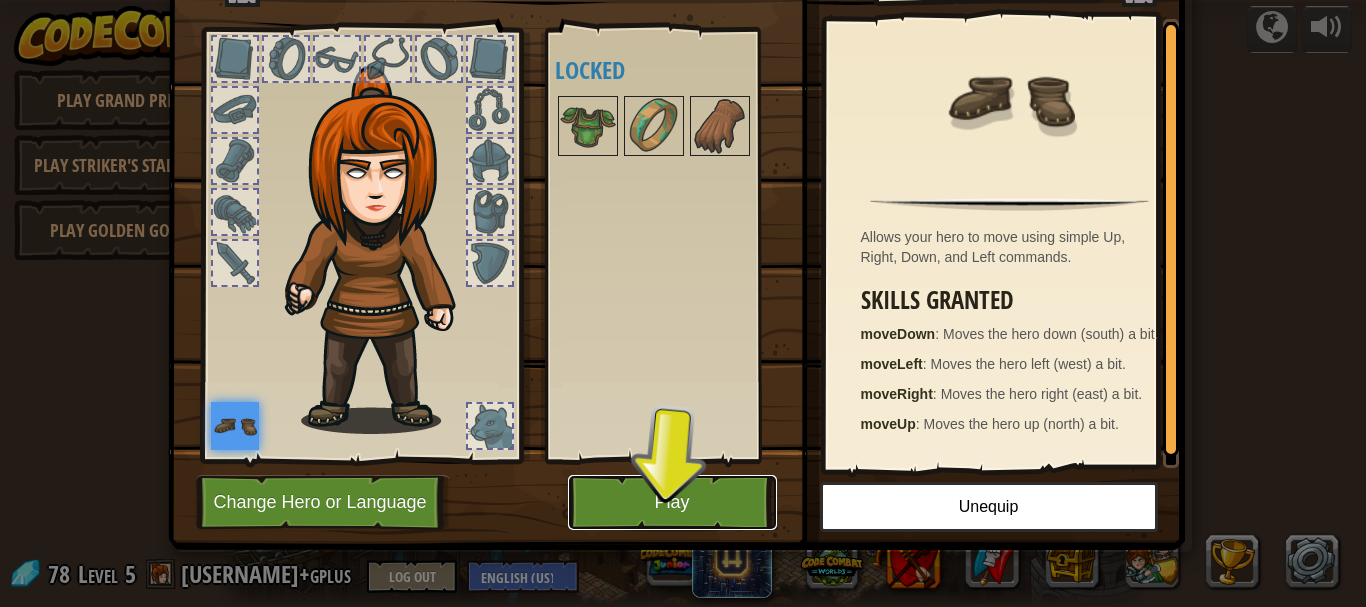 click on "Play" at bounding box center [672, 502] 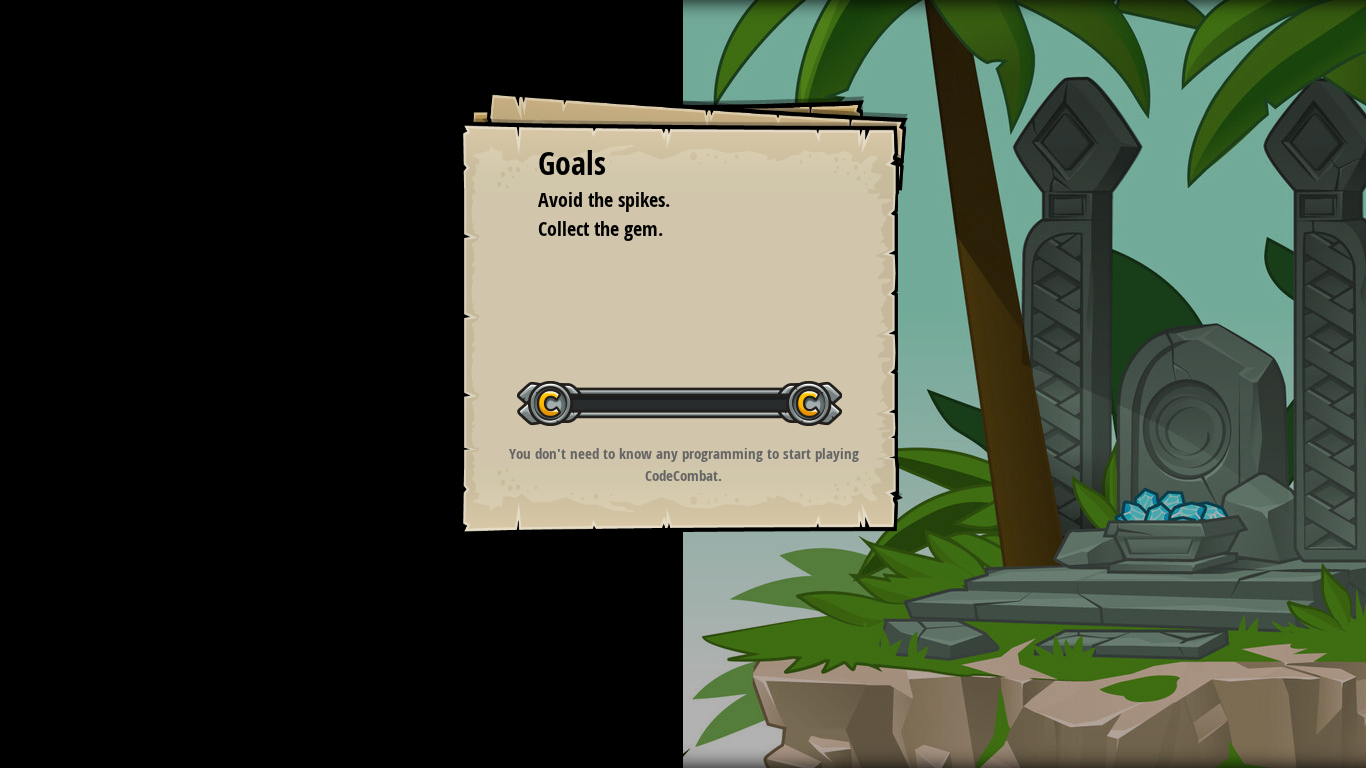 scroll, scrollTop: 0, scrollLeft: 0, axis: both 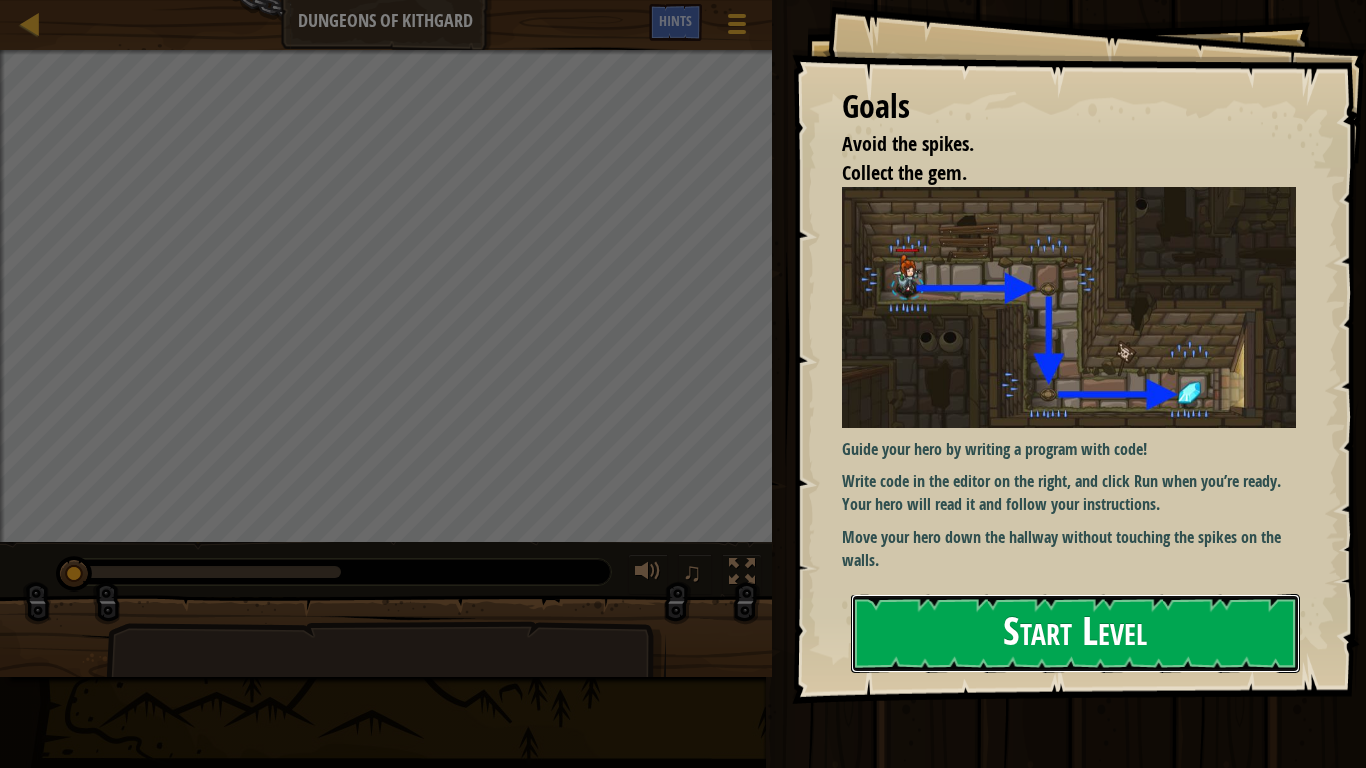 click on "Start Level" at bounding box center [1075, 633] 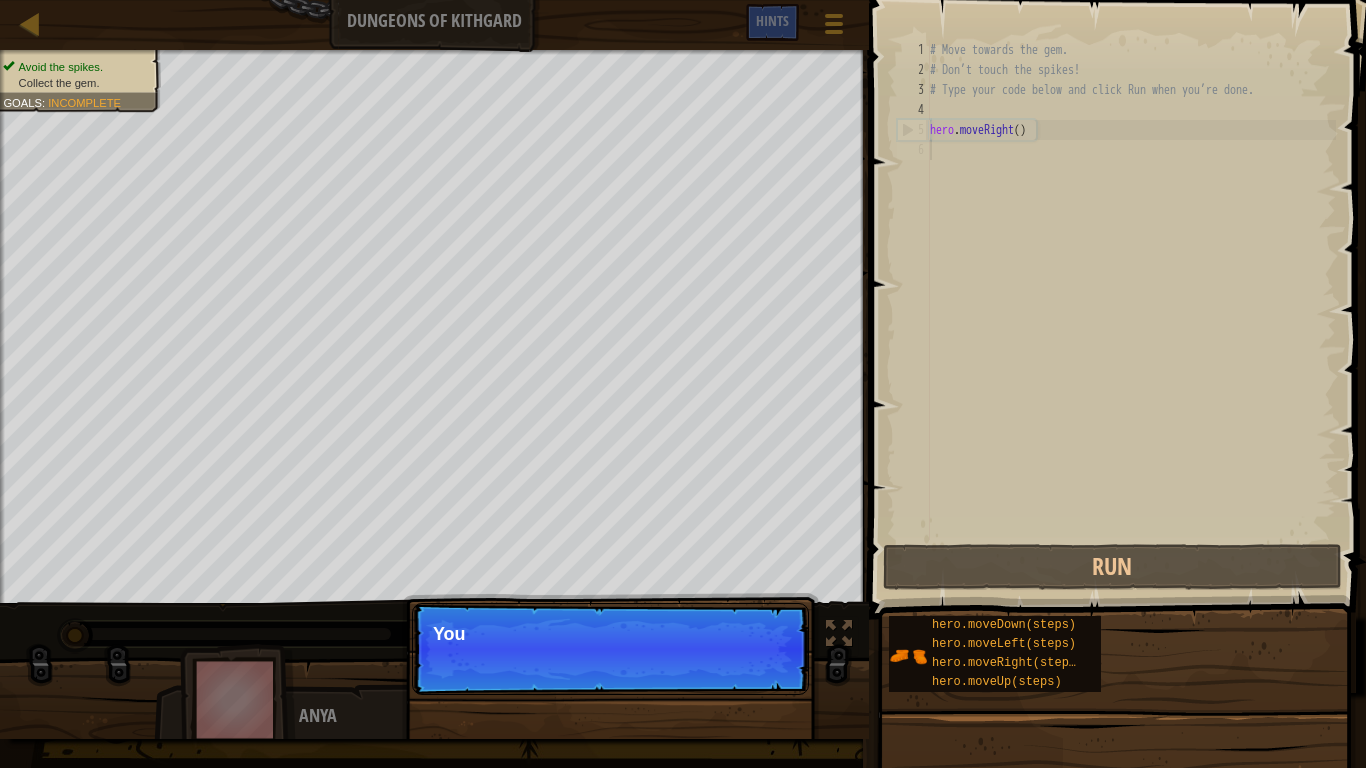 click on "Continue  You" at bounding box center (610, 649) 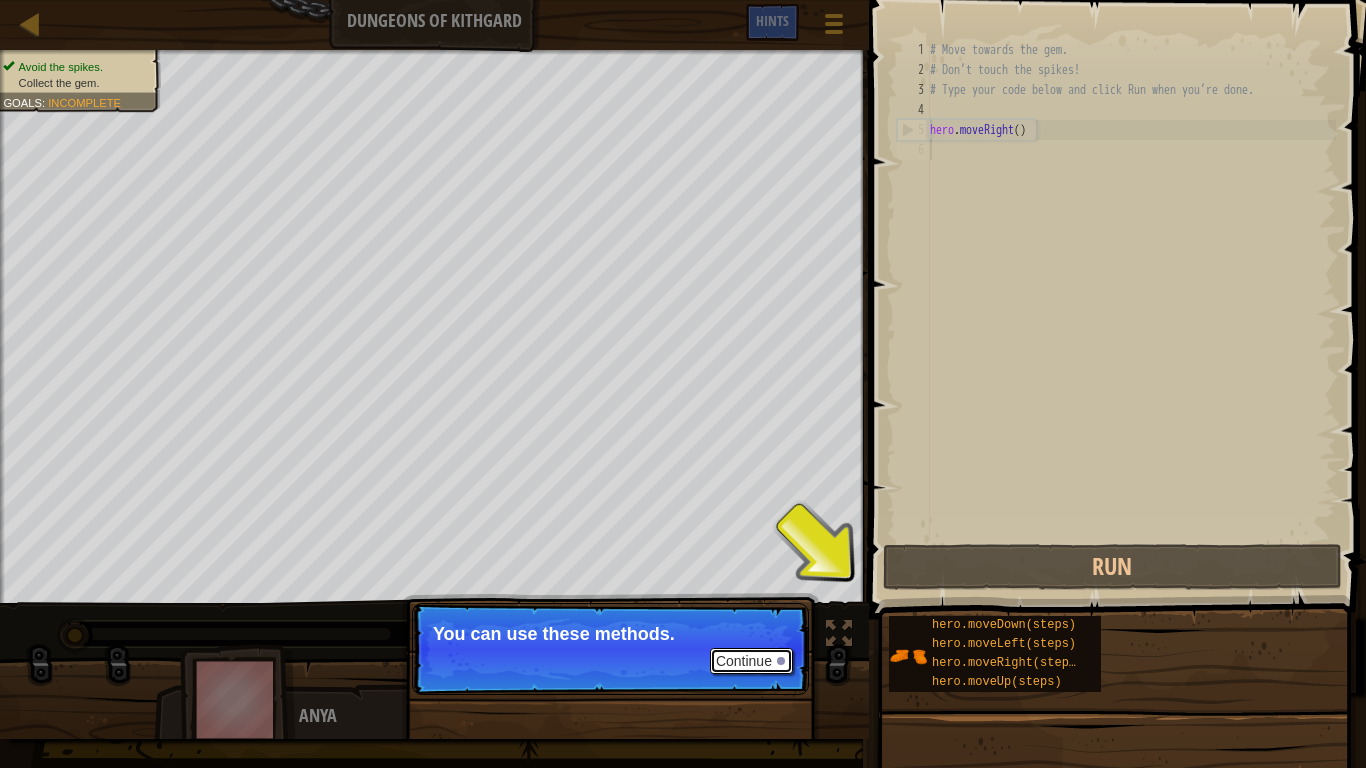 click on "Continue" at bounding box center (751, 661) 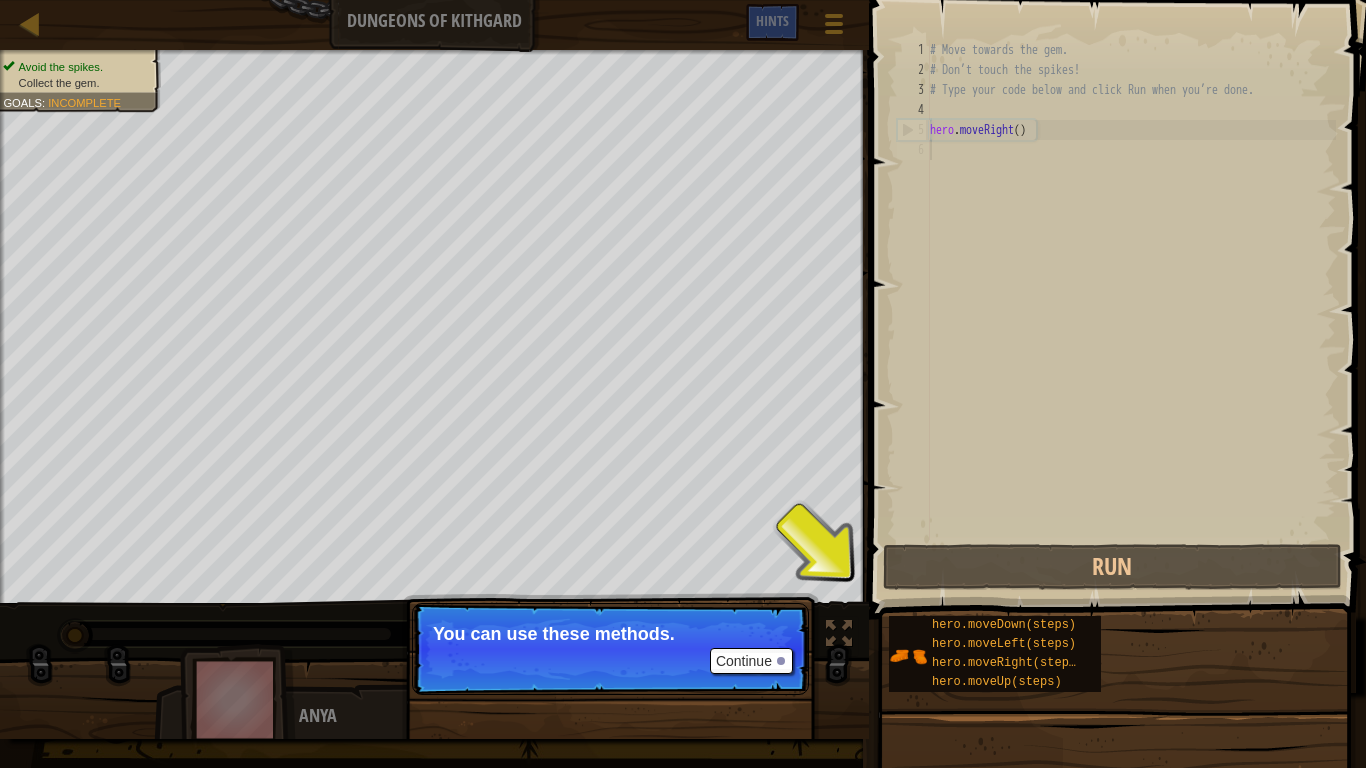 scroll, scrollTop: 9, scrollLeft: 0, axis: vertical 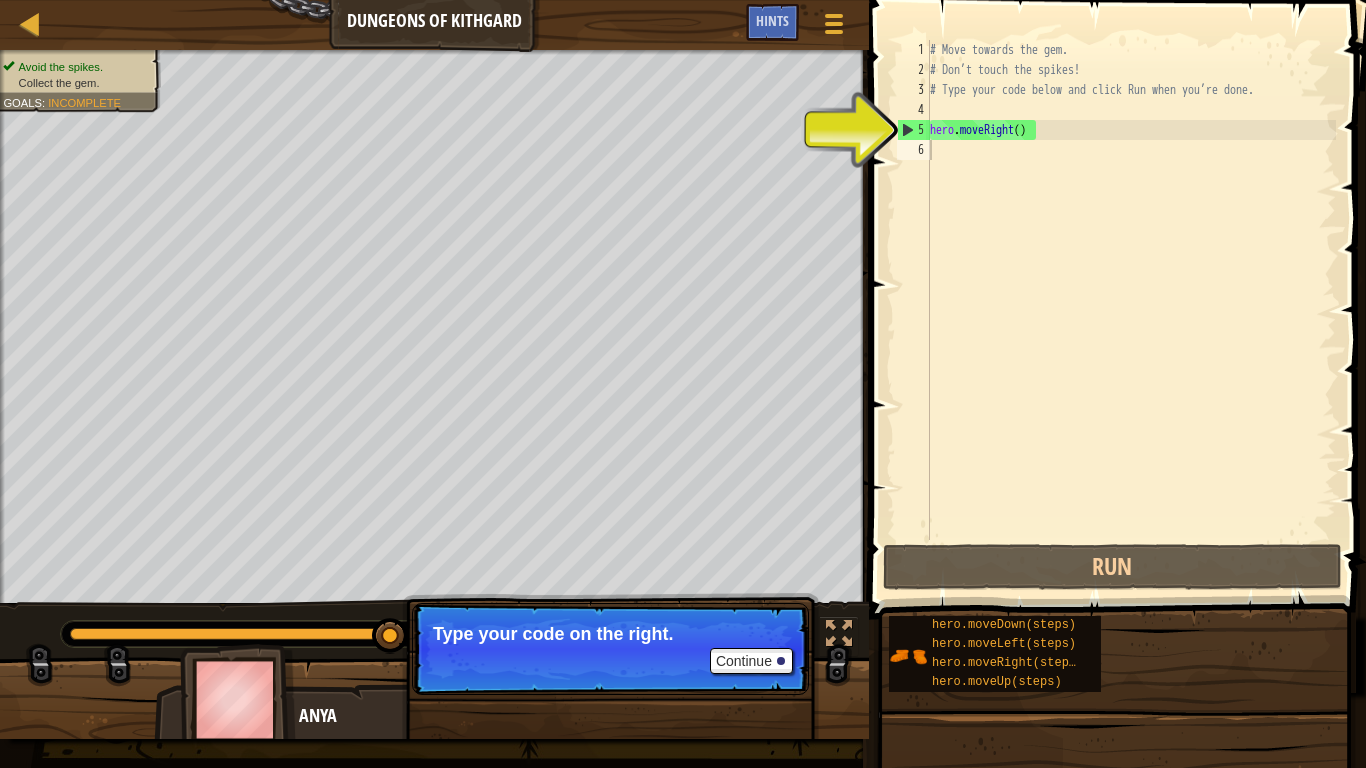 click on "Continue  Type your code on the right." at bounding box center (610, 649) 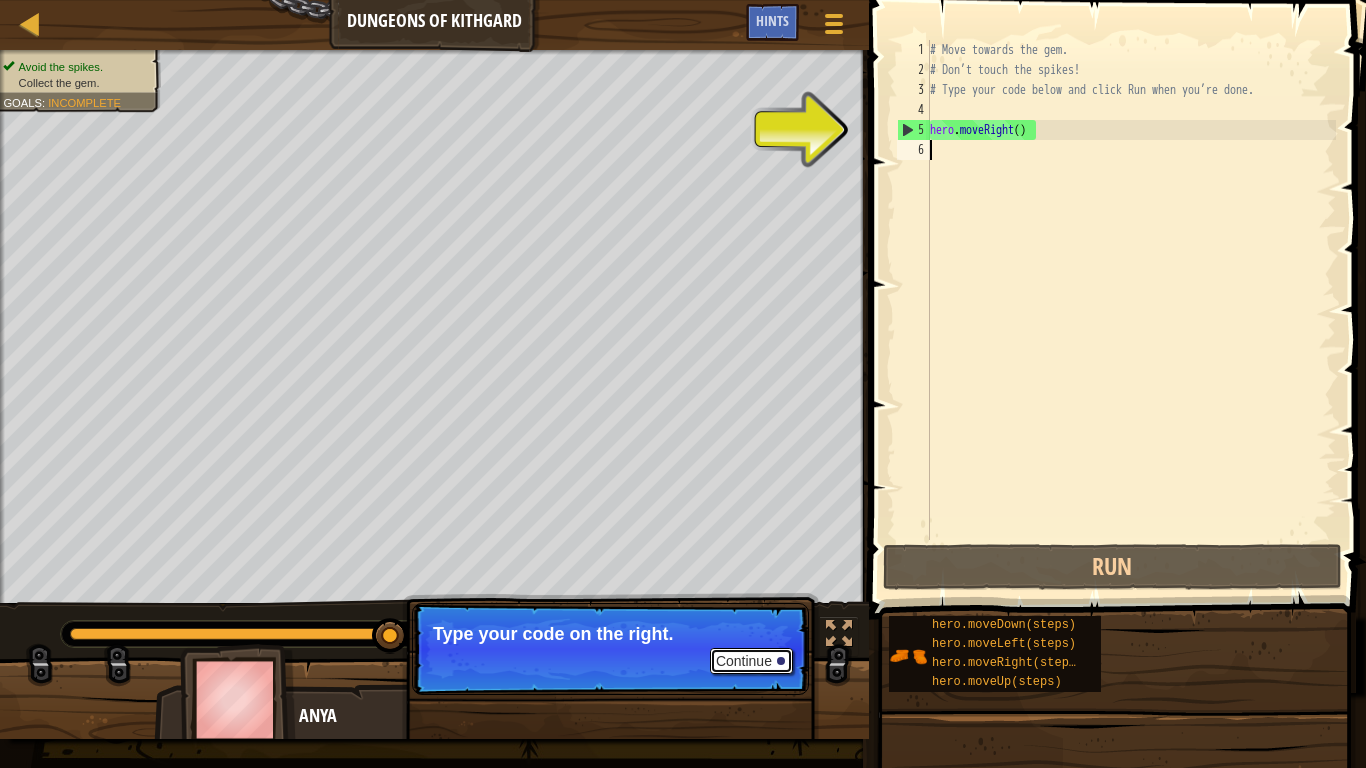 click on "Continue" at bounding box center [751, 661] 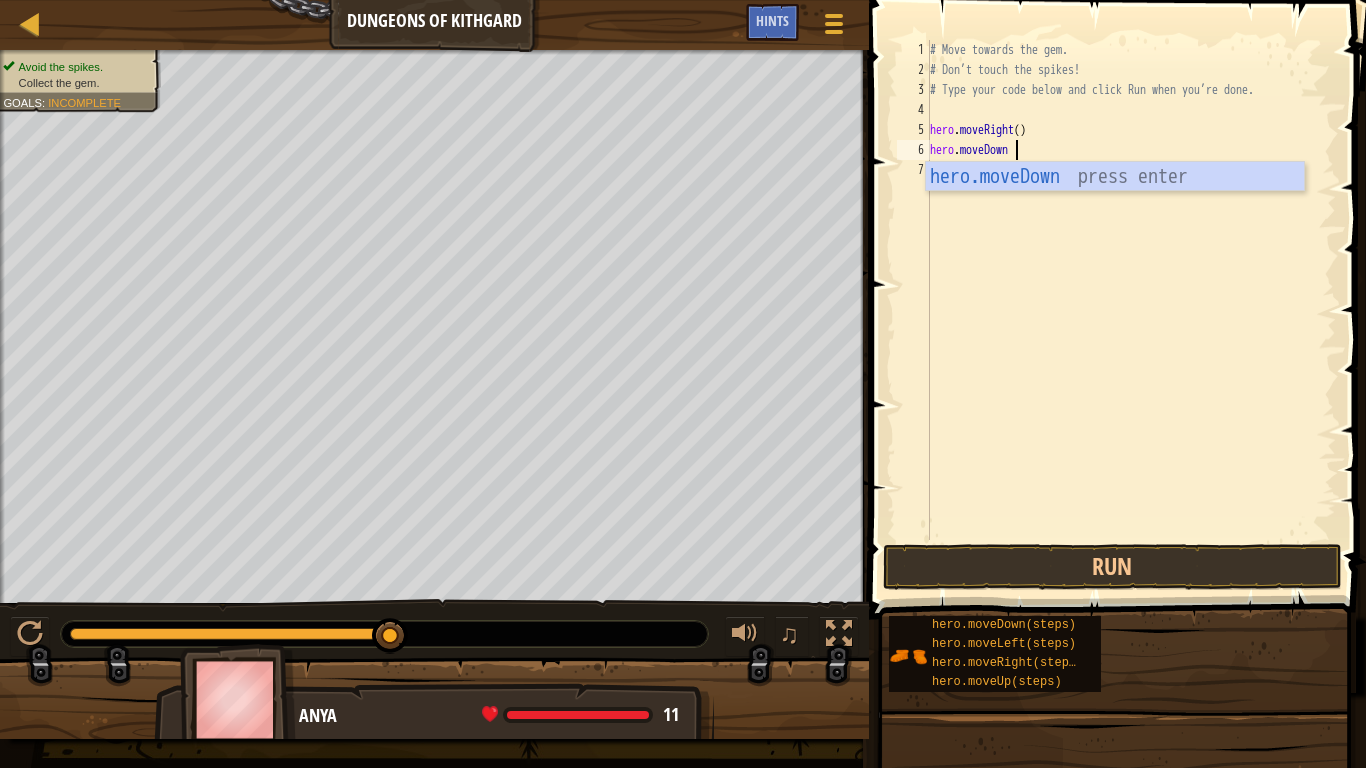 scroll, scrollTop: 9, scrollLeft: 6, axis: both 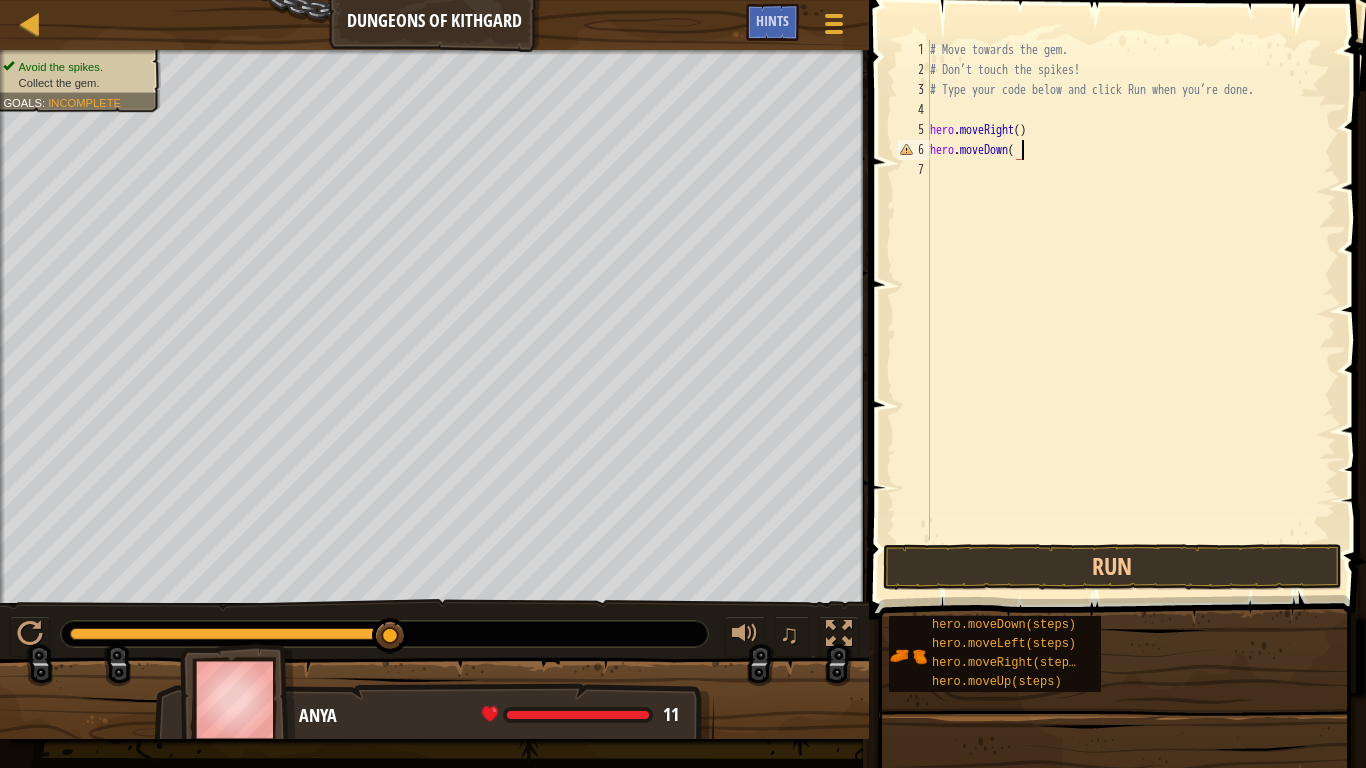 type on "hero.moveDown()" 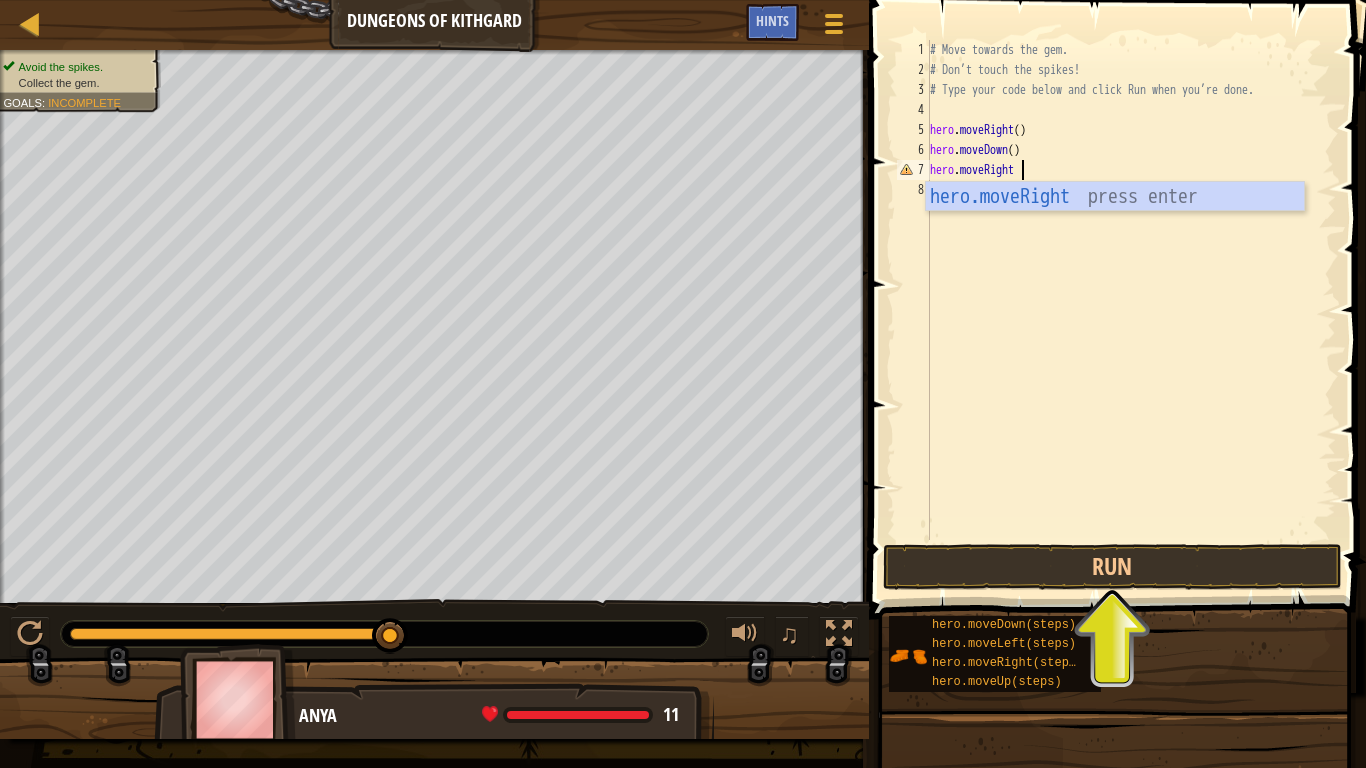 scroll, scrollTop: 9, scrollLeft: 7, axis: both 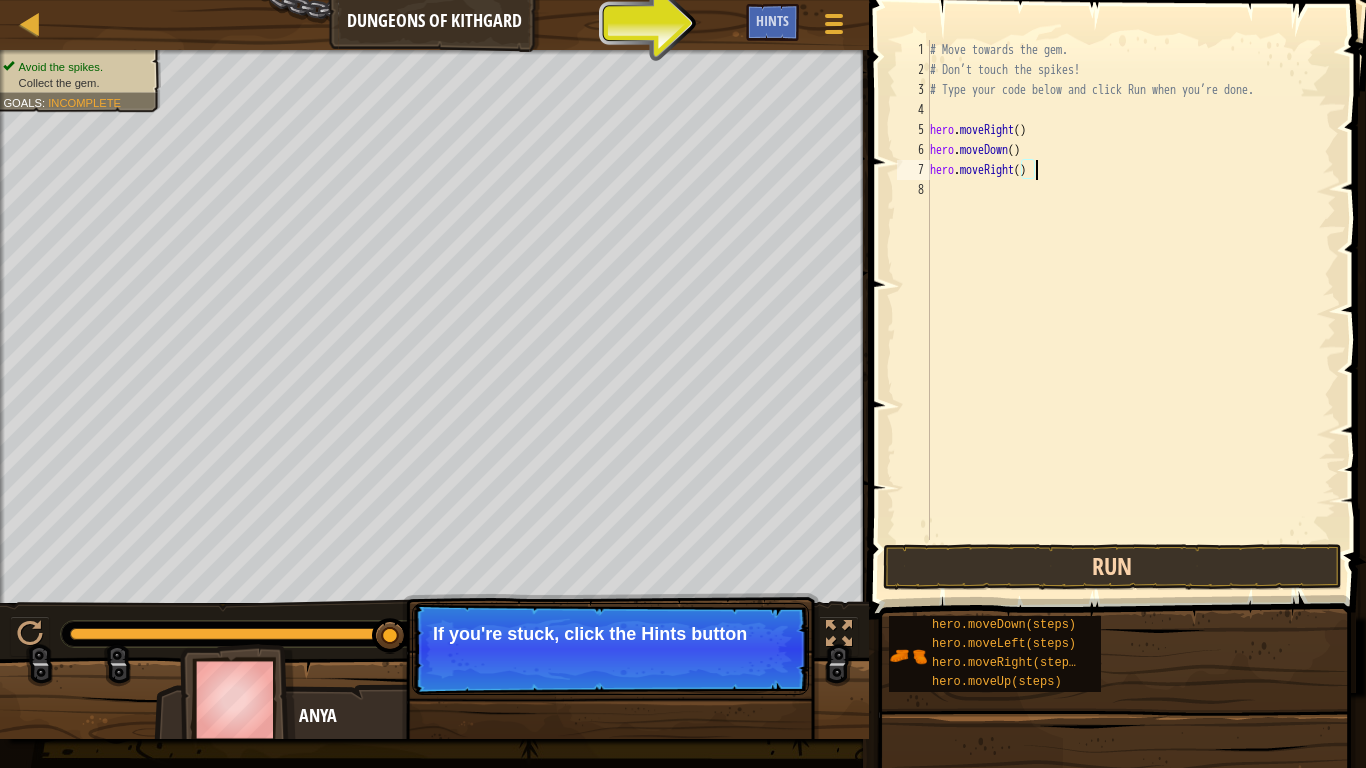 type on "hero.moveRight()" 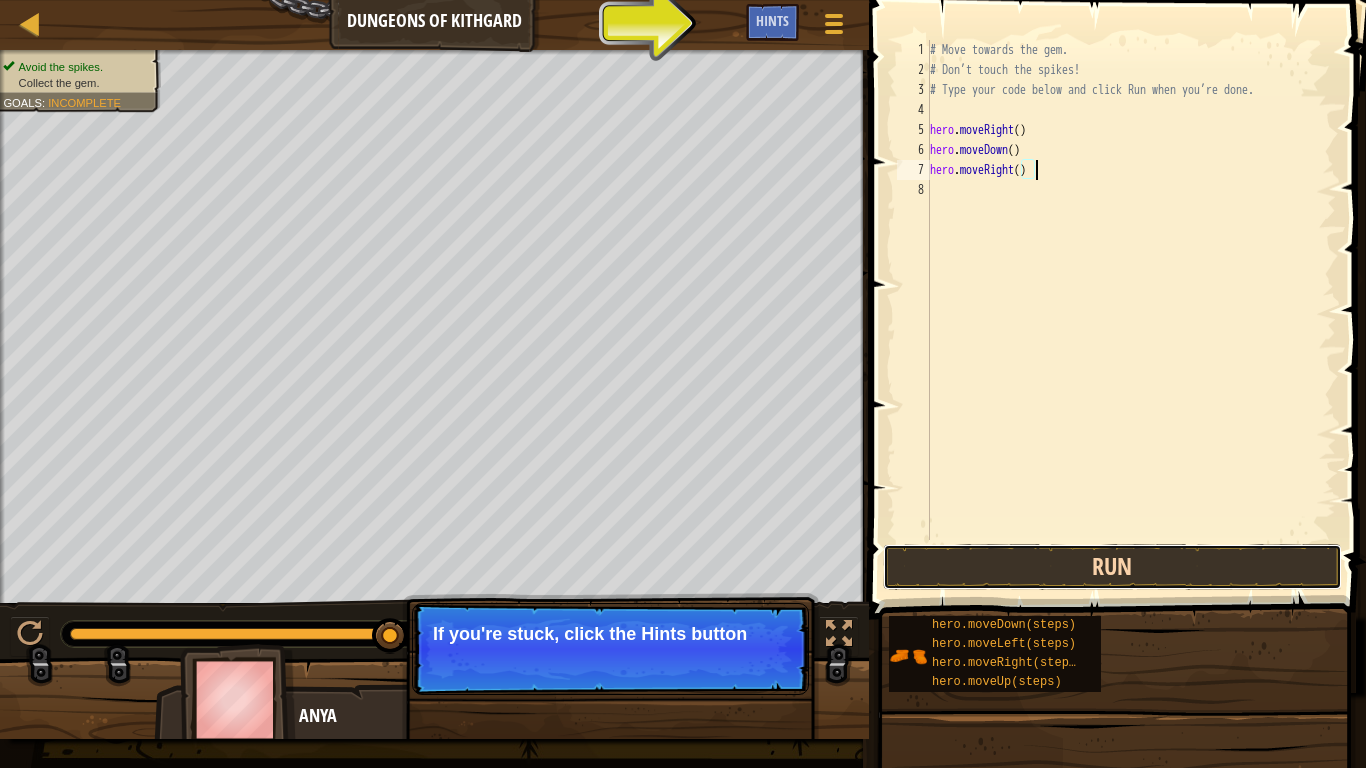 click on "Run" at bounding box center (1112, 567) 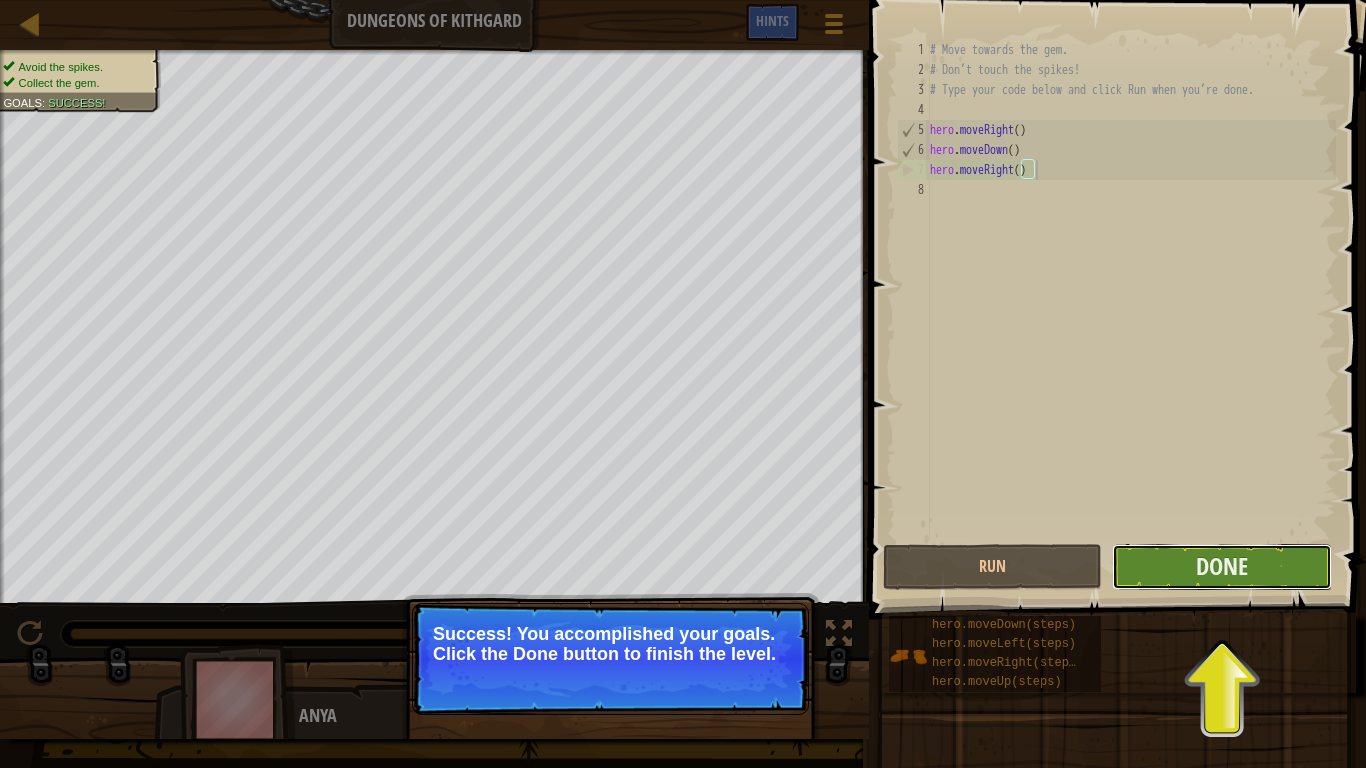 click on "Done" at bounding box center (1221, 567) 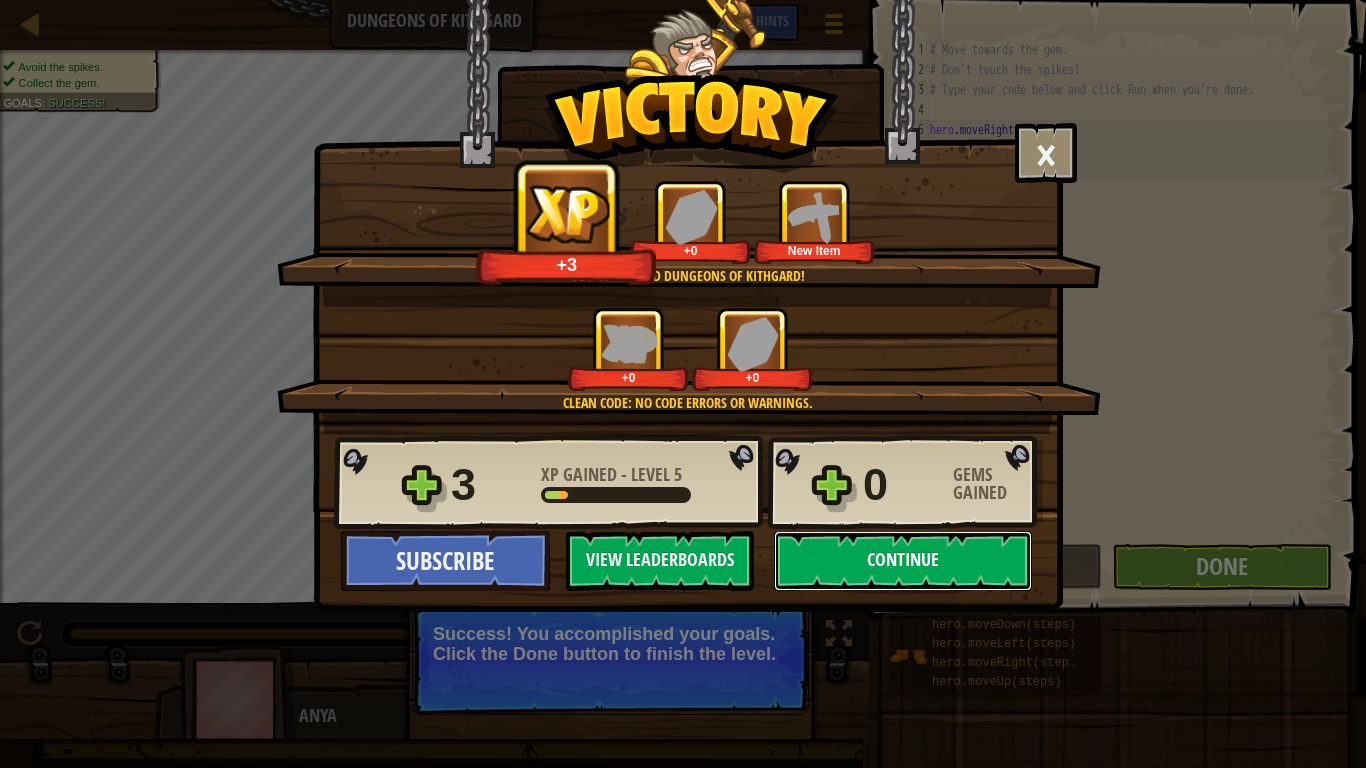 click on "Continue" at bounding box center (903, 561) 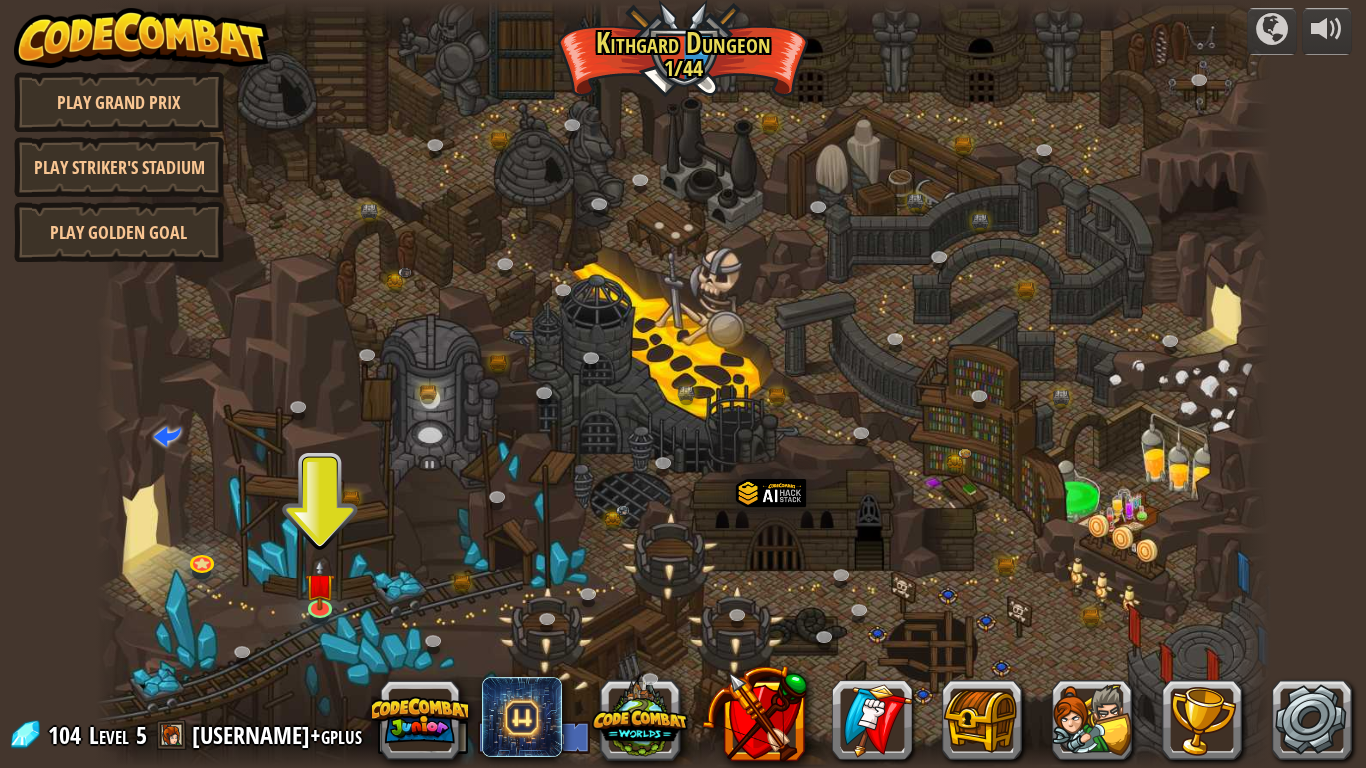 click at bounding box center [683, 384] 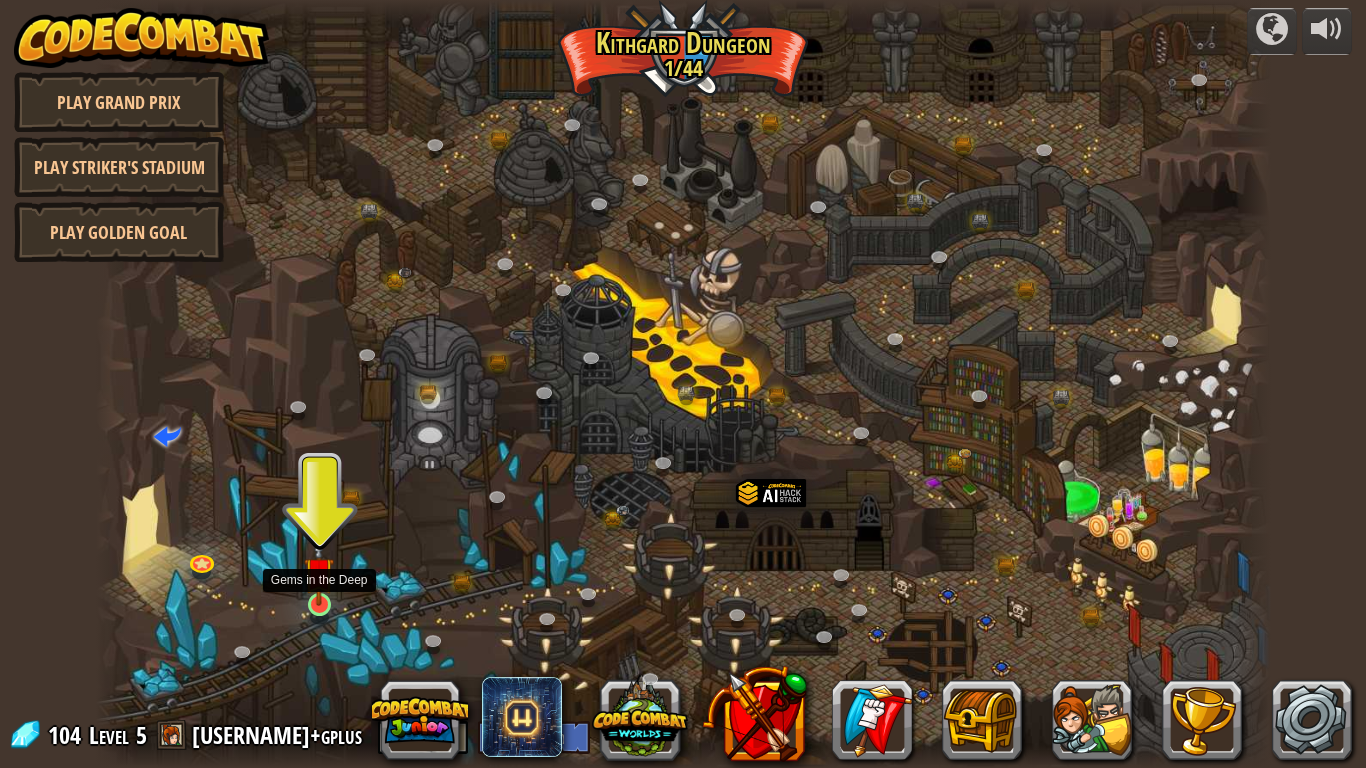 click at bounding box center [319, 572] 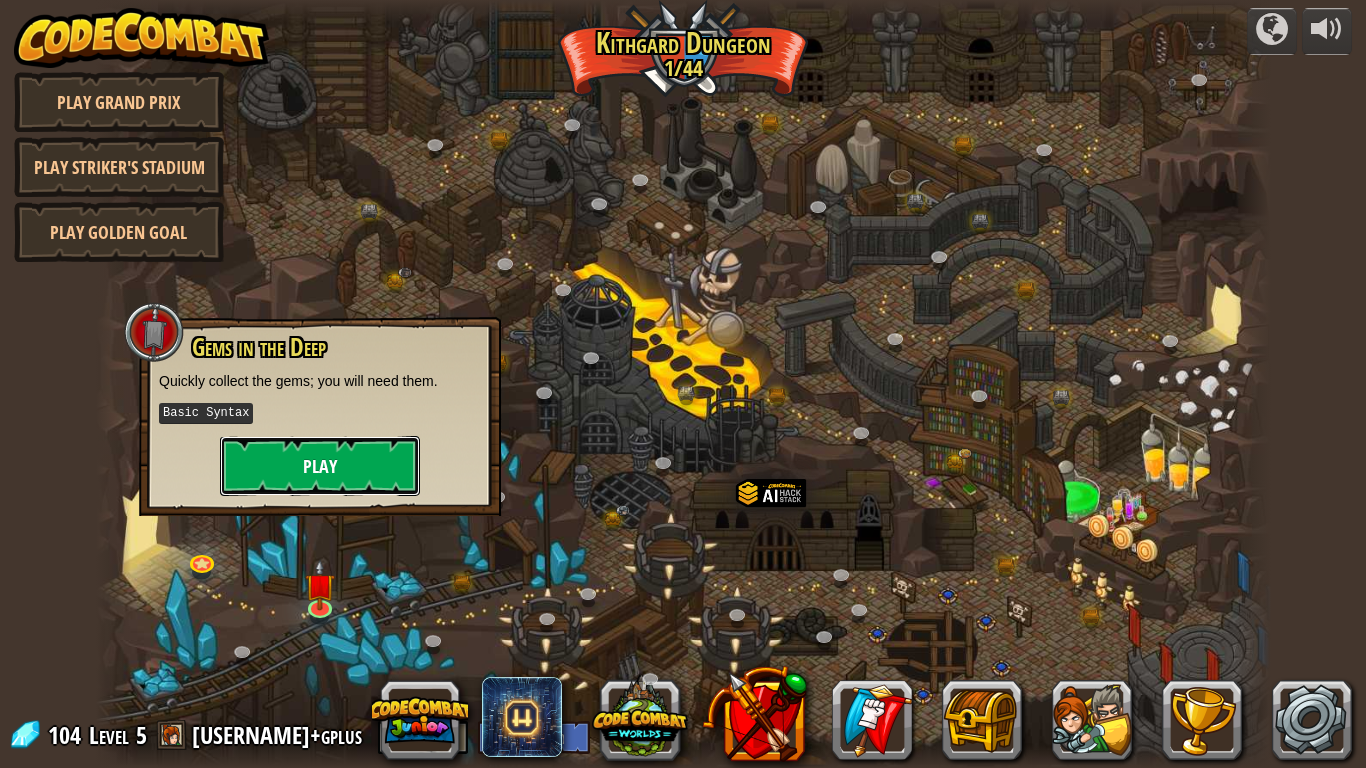 click on "Play" at bounding box center (320, 466) 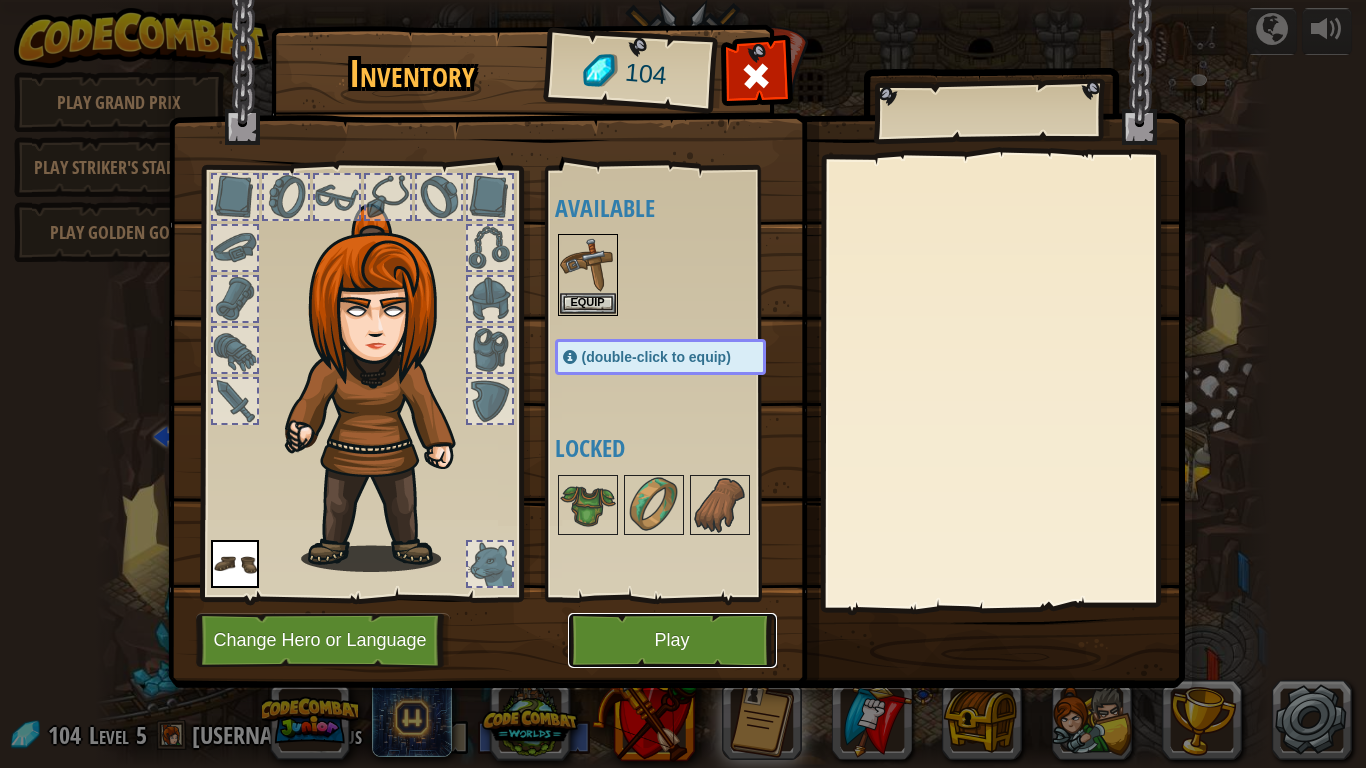 click on "Play" at bounding box center (672, 640) 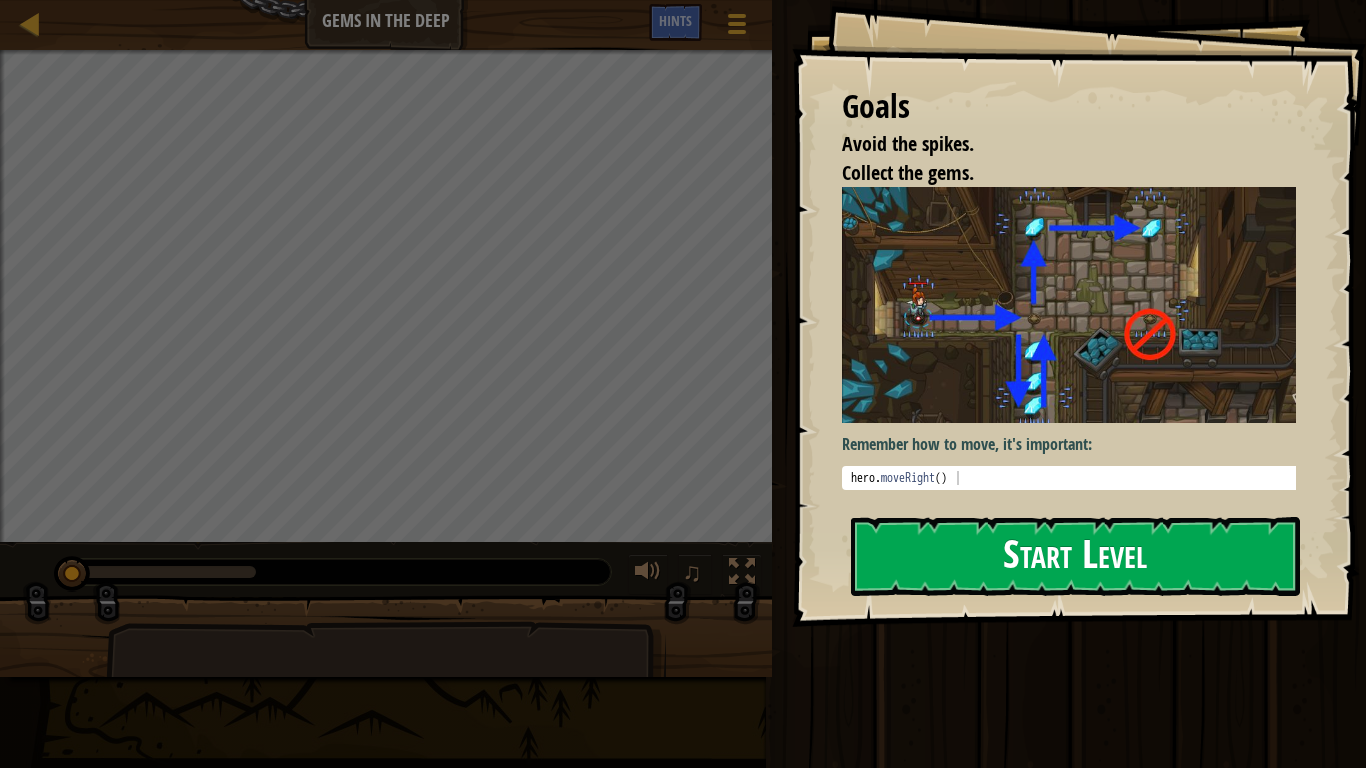 click on "Start Level" at bounding box center [1075, 556] 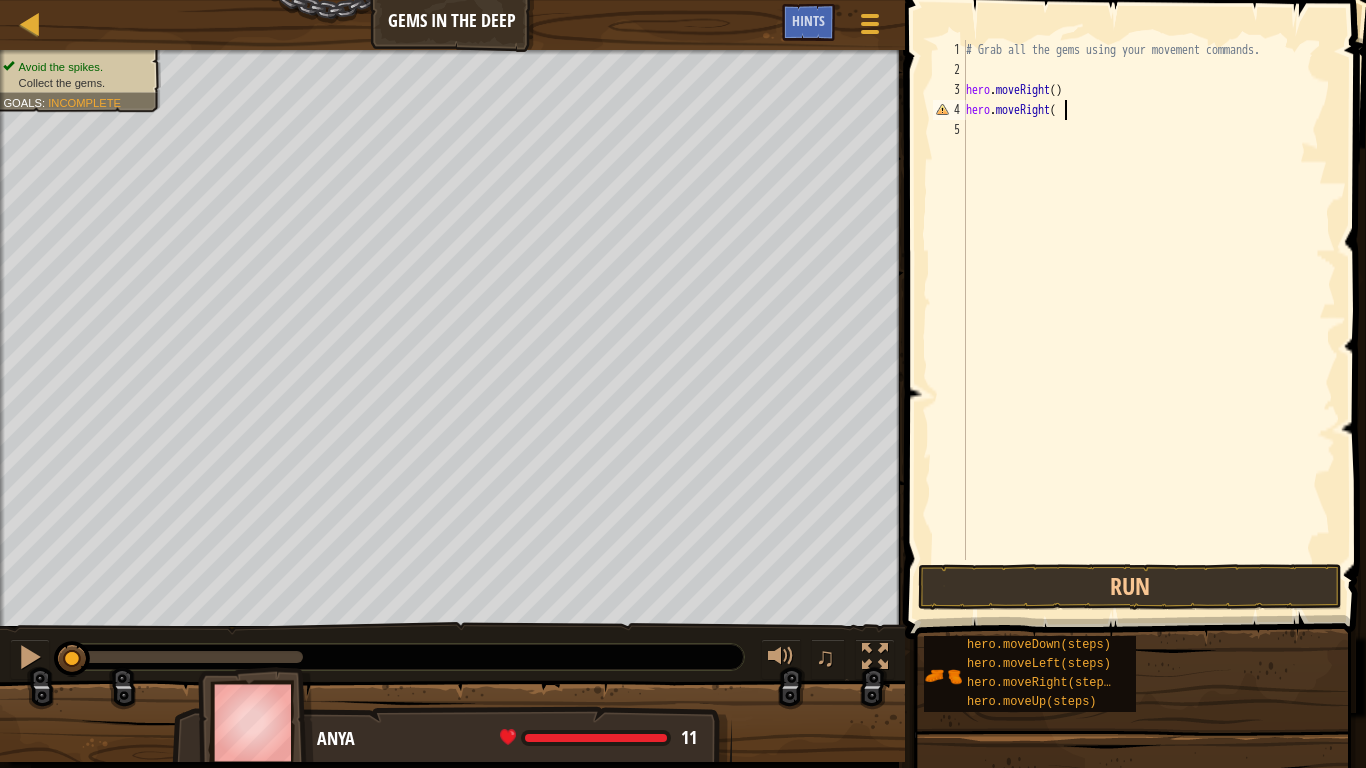 scroll, scrollTop: 9, scrollLeft: 7, axis: both 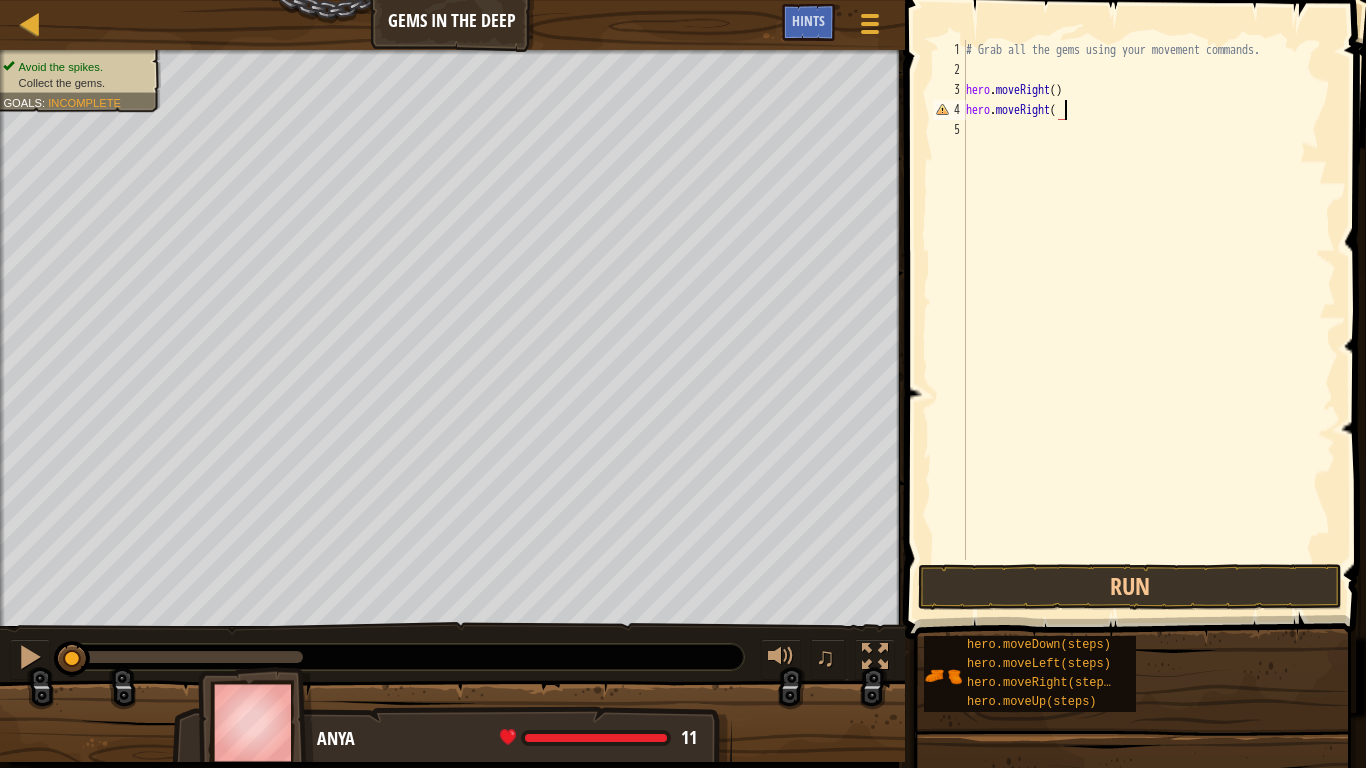 type on "hero.moveRight()" 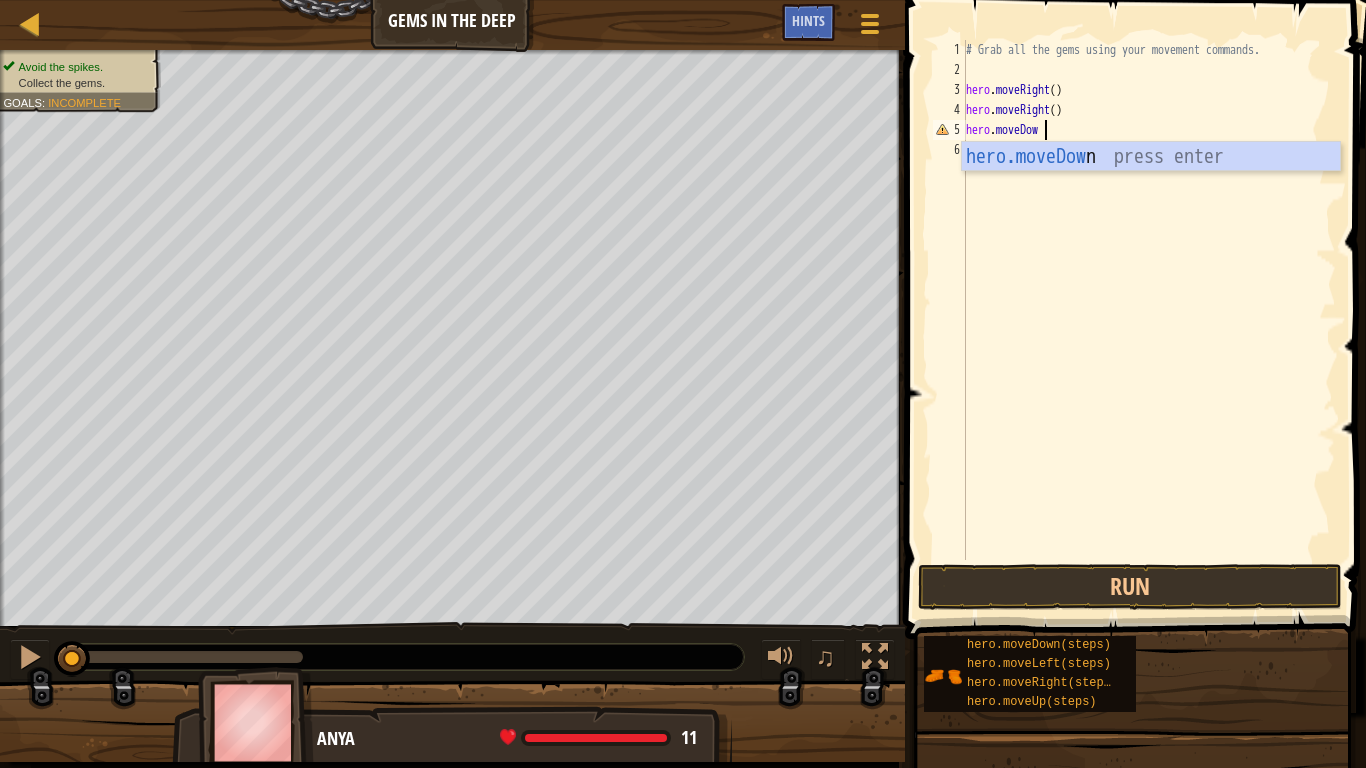 scroll, scrollTop: 9, scrollLeft: 6, axis: both 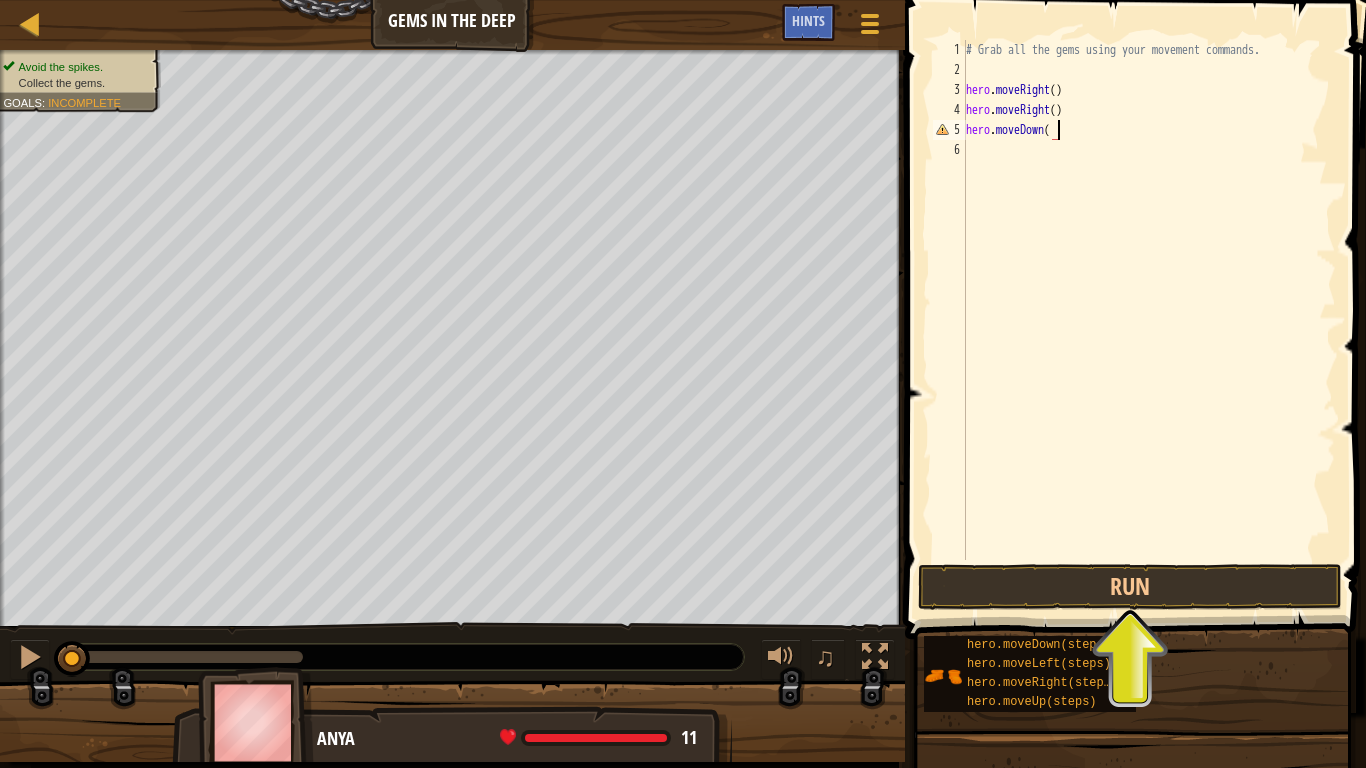 type on "hero.moveDown()" 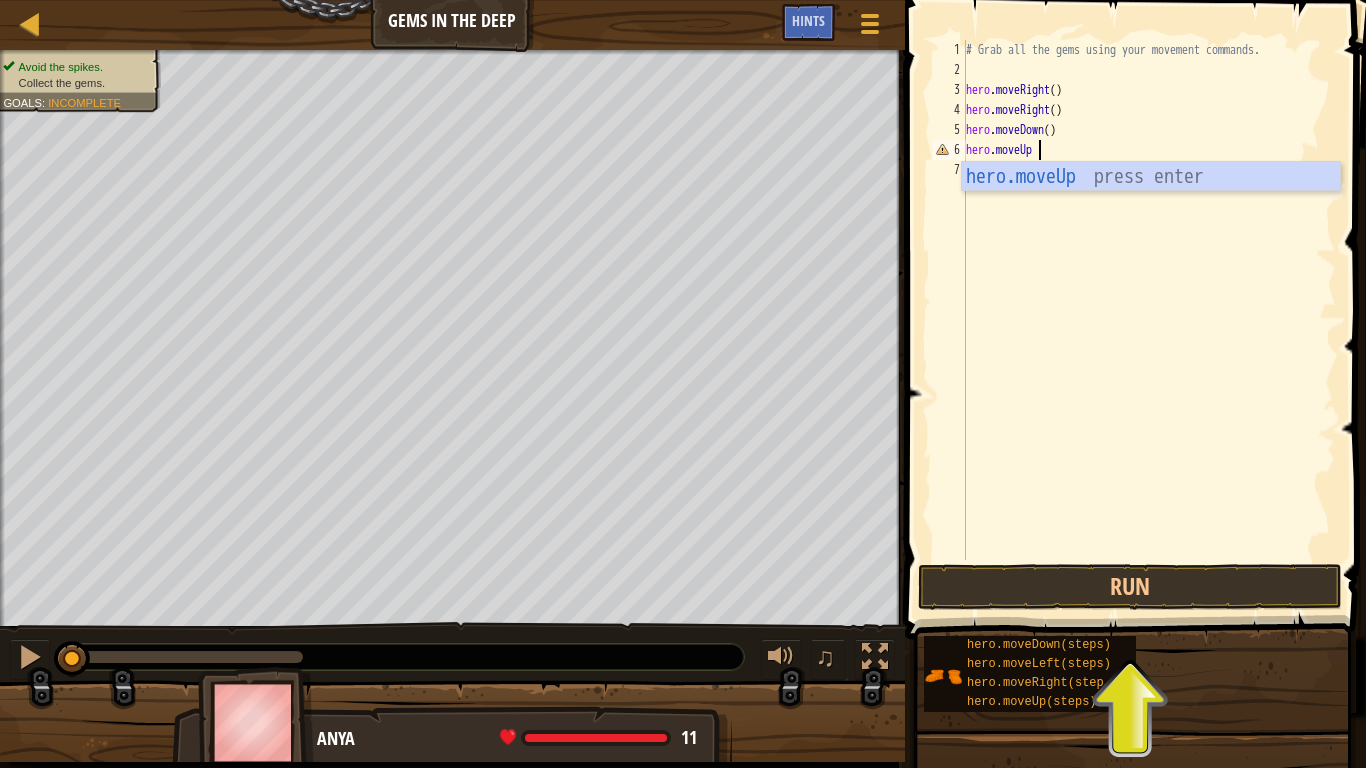 scroll, scrollTop: 9, scrollLeft: 5, axis: both 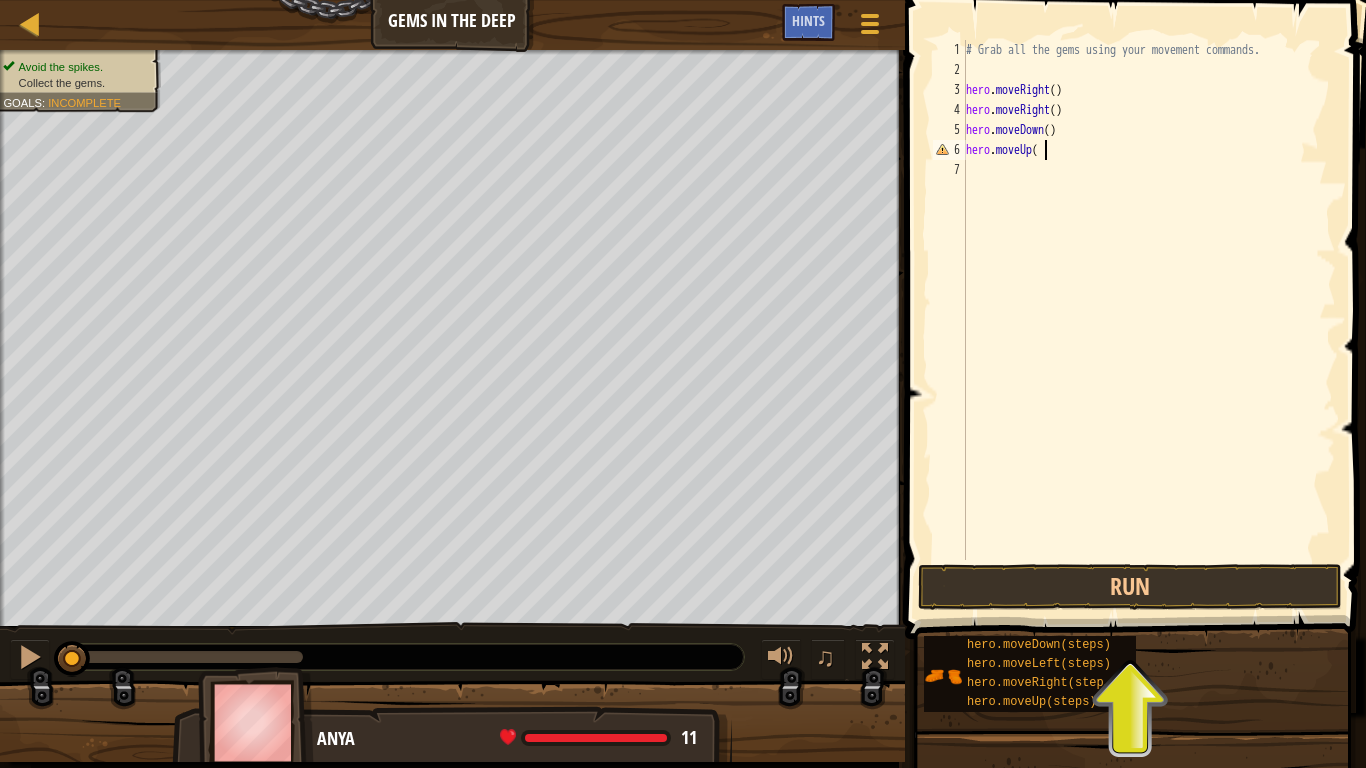 type on "hero.moveUp()" 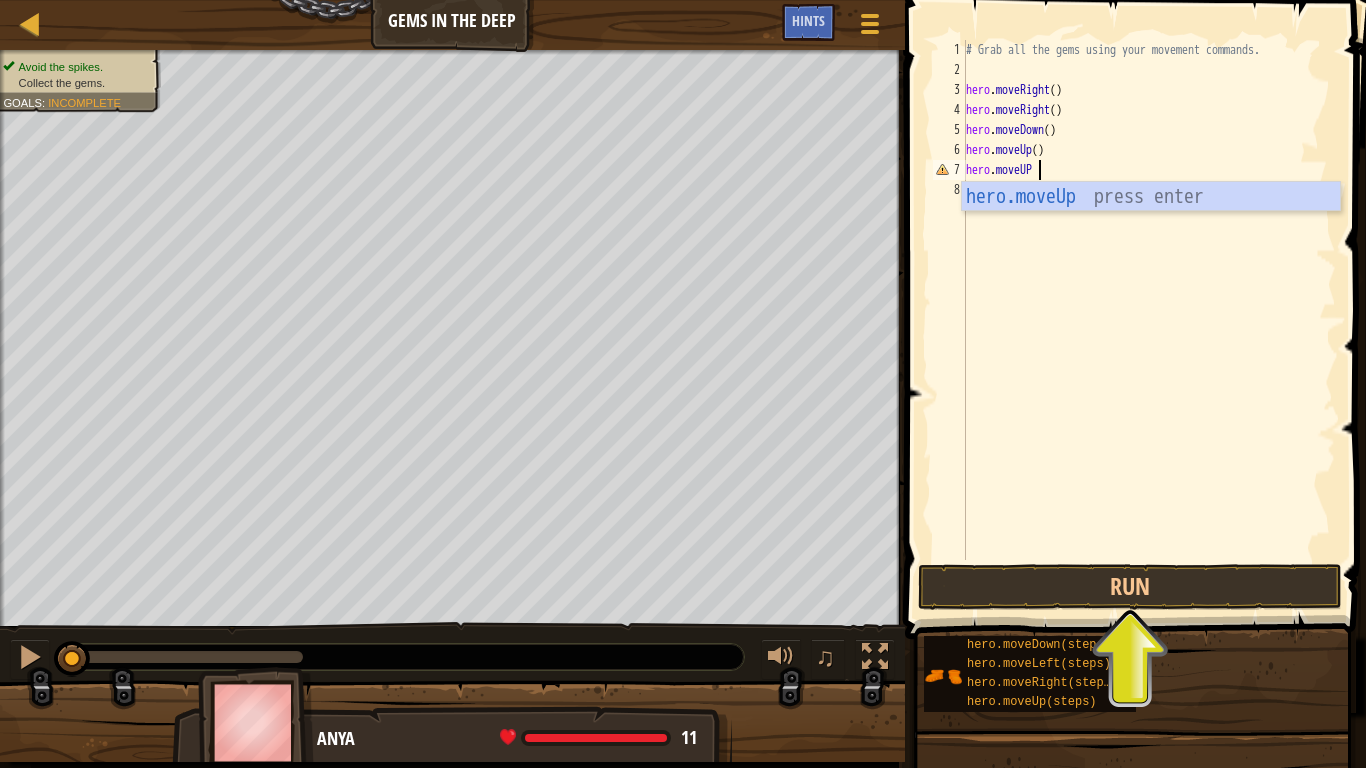 scroll, scrollTop: 9, scrollLeft: 5, axis: both 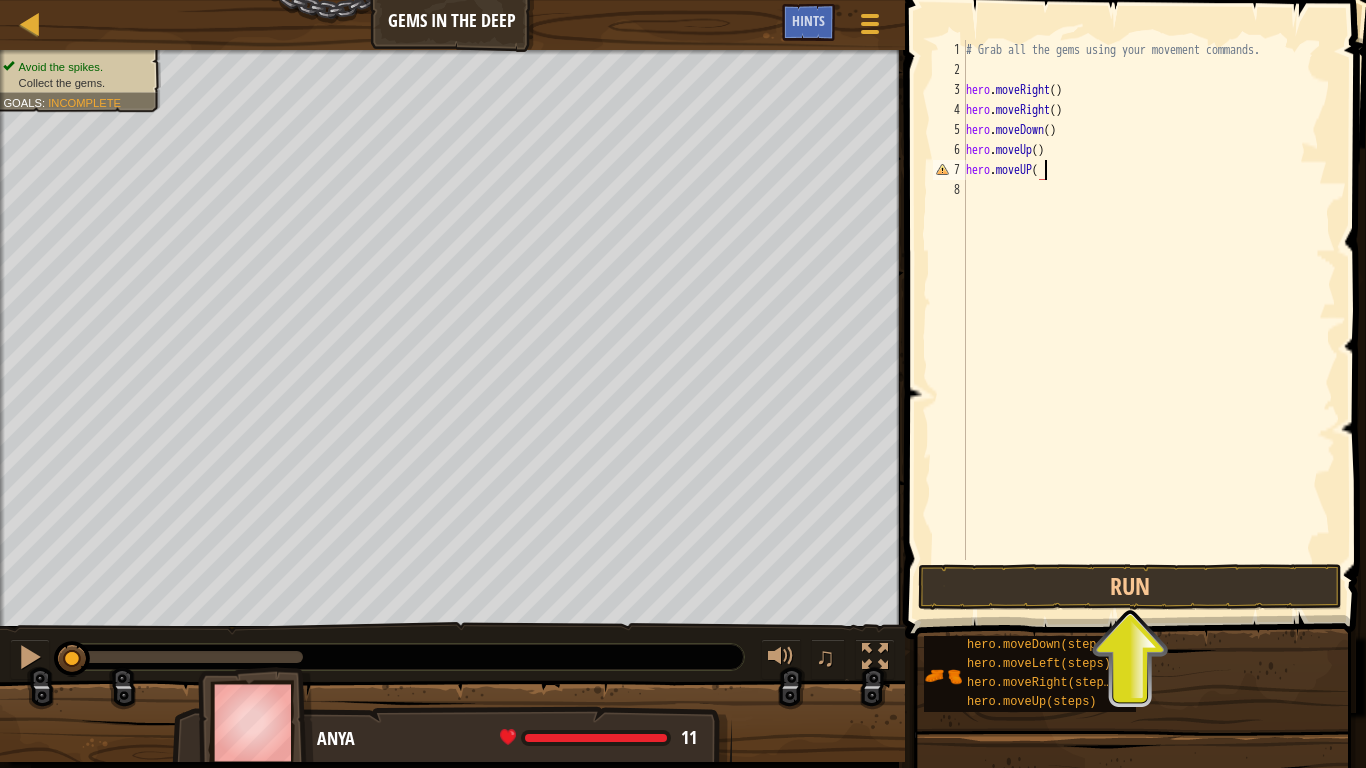 type on "hero.moveUP()" 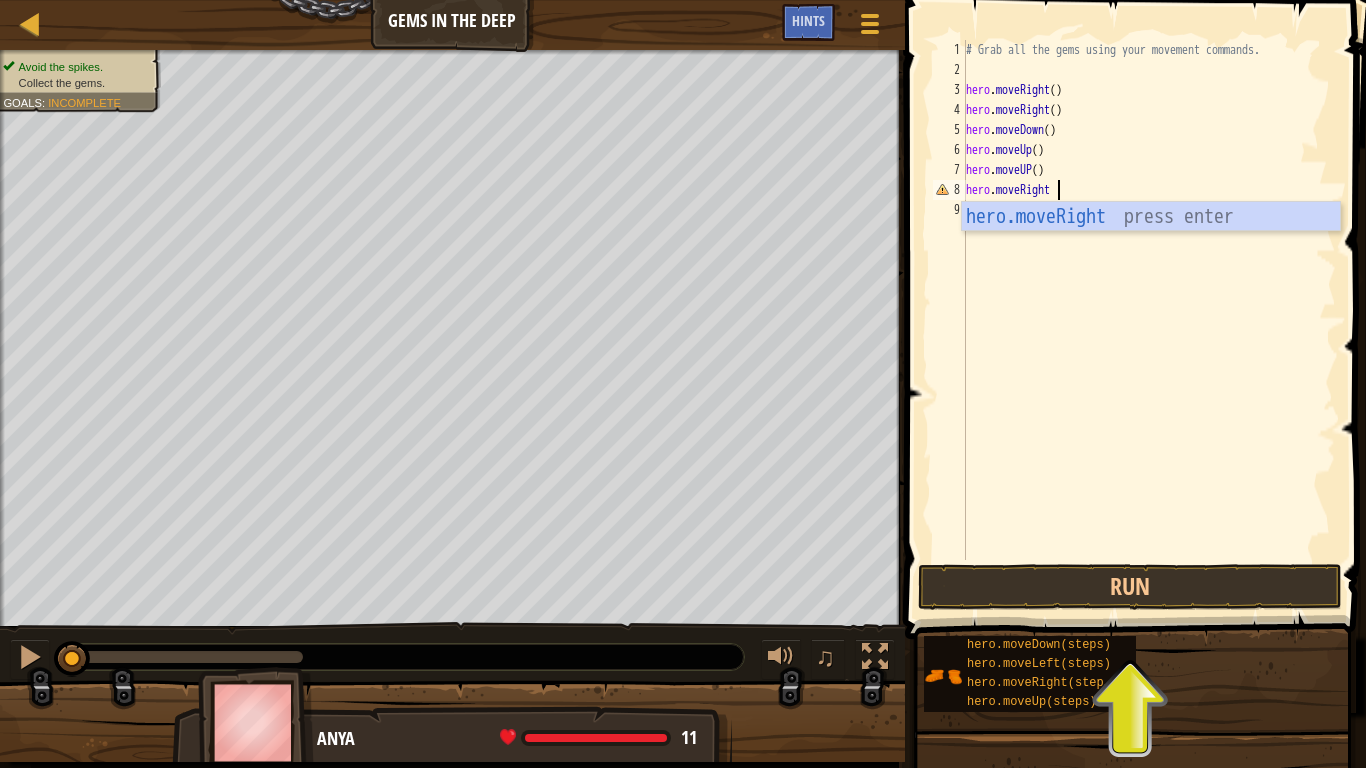 scroll, scrollTop: 9, scrollLeft: 7, axis: both 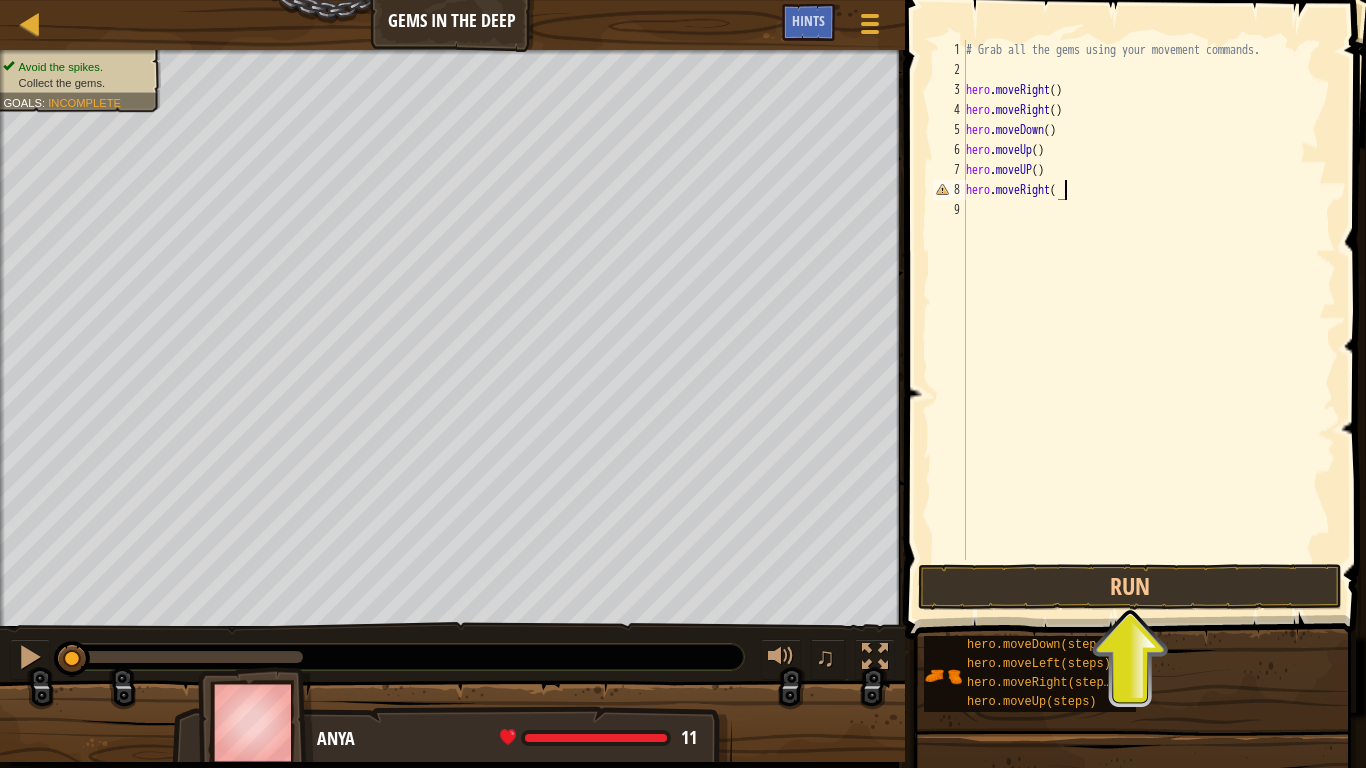 type on "hero.moveRight()" 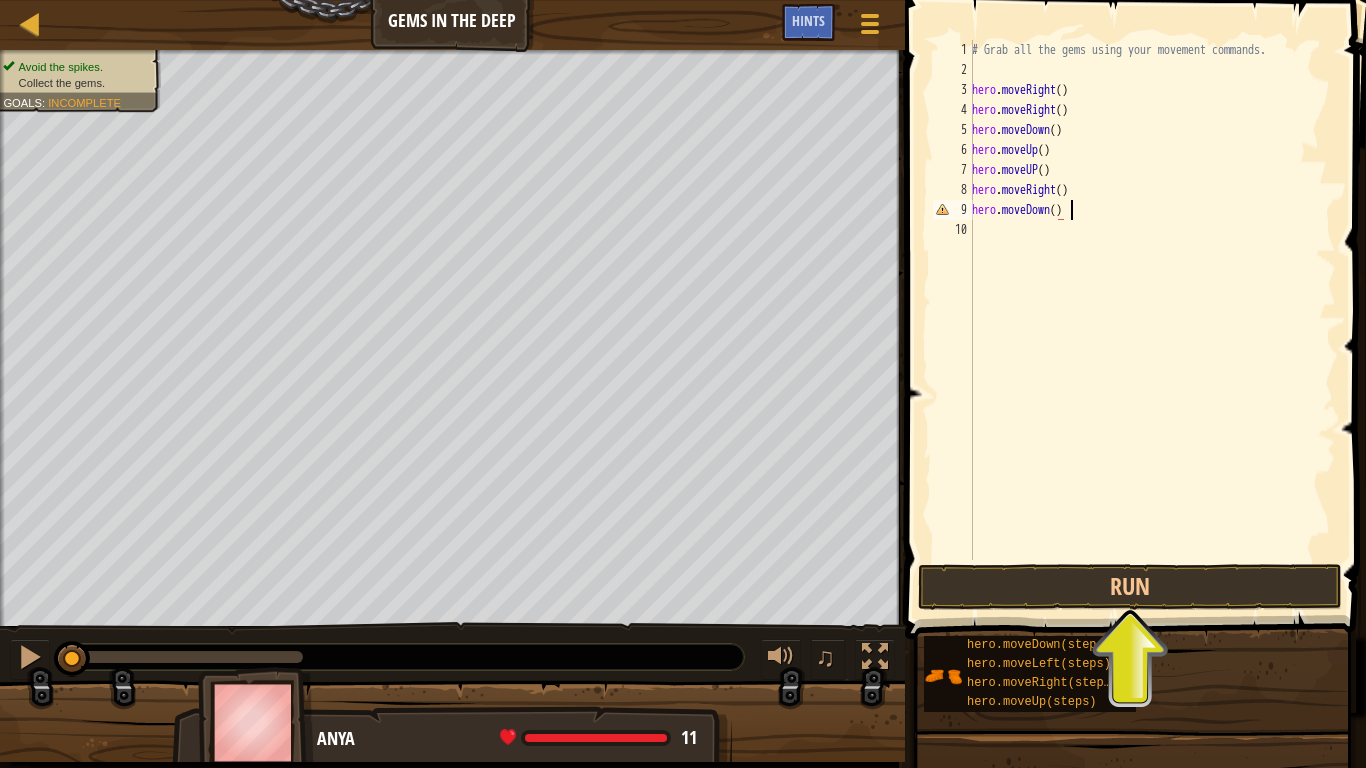 scroll, scrollTop: 9, scrollLeft: 7, axis: both 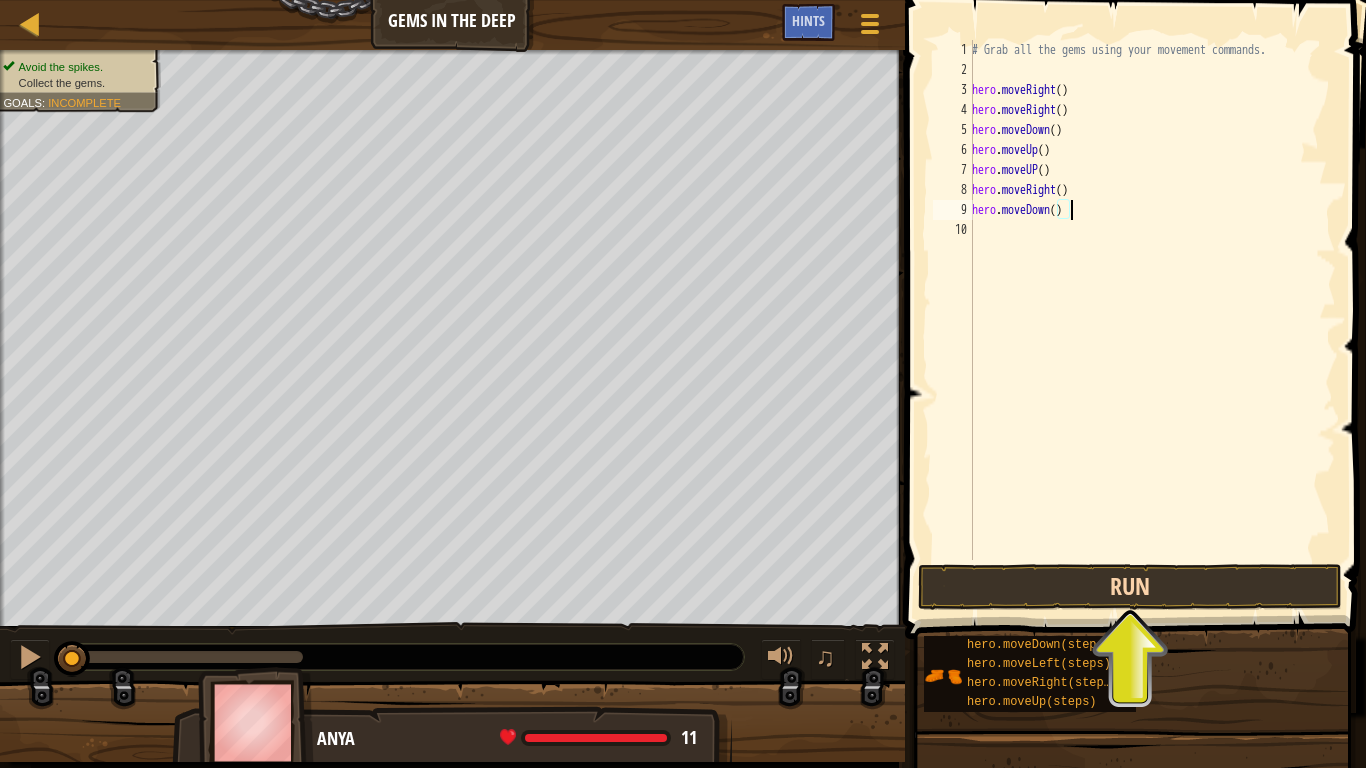 type on "hero.moveDown()" 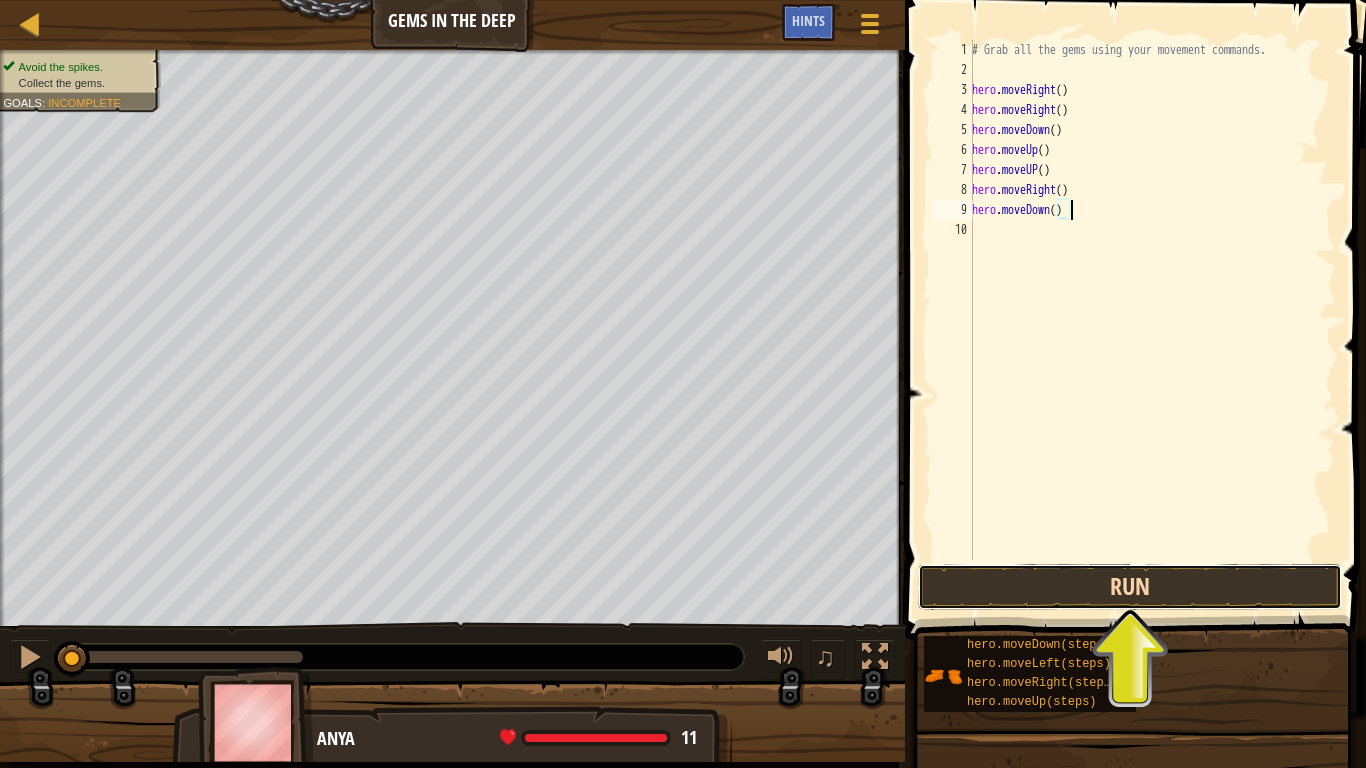 click on "Run" at bounding box center [1130, 587] 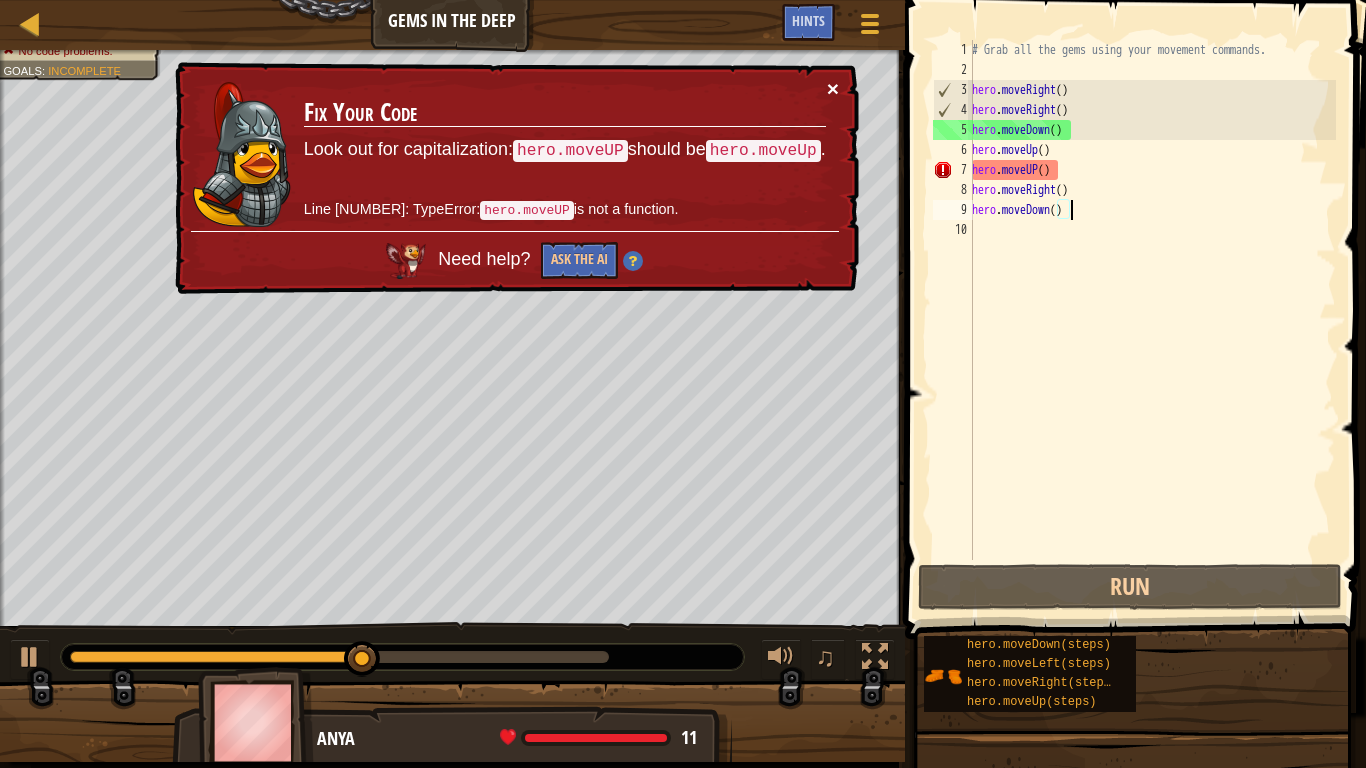 click on "×" at bounding box center [833, 88] 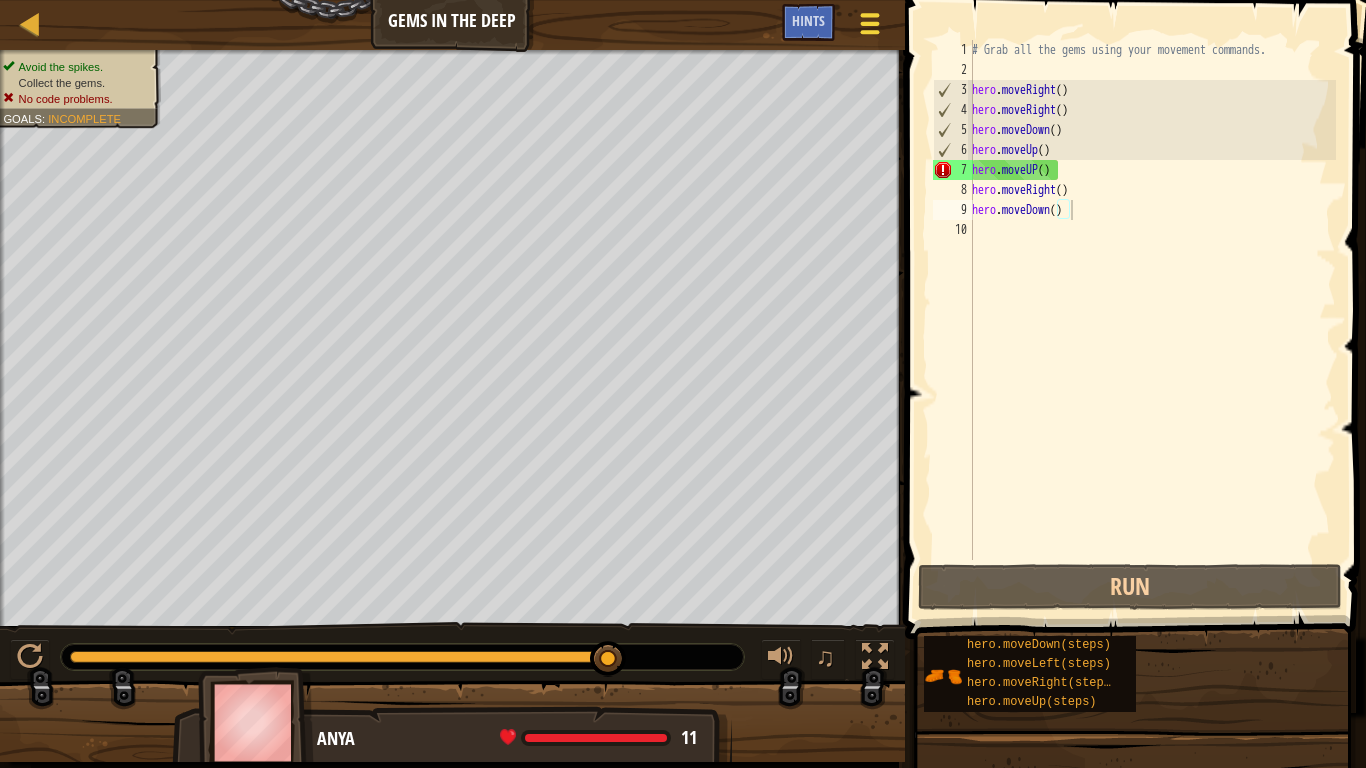 click at bounding box center (869, 23) 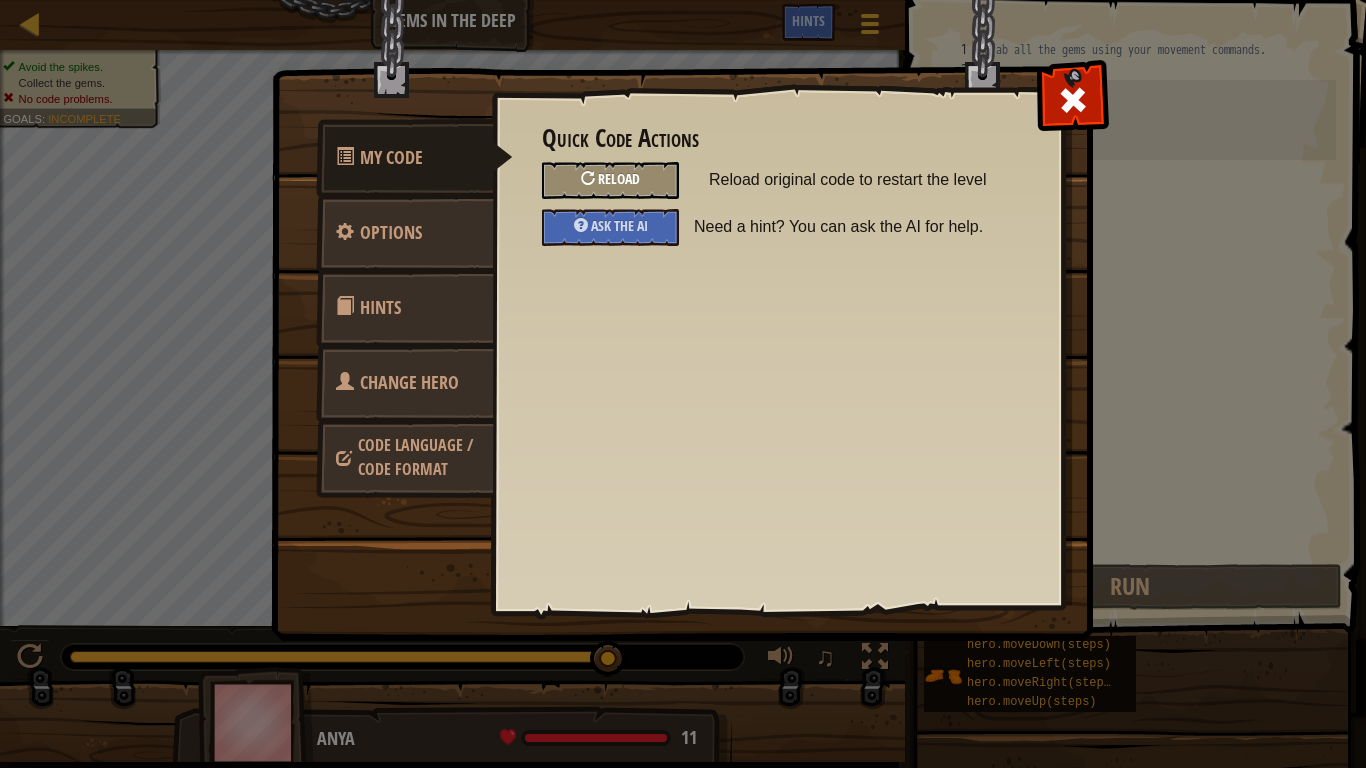 click on "Reload" at bounding box center [610, 180] 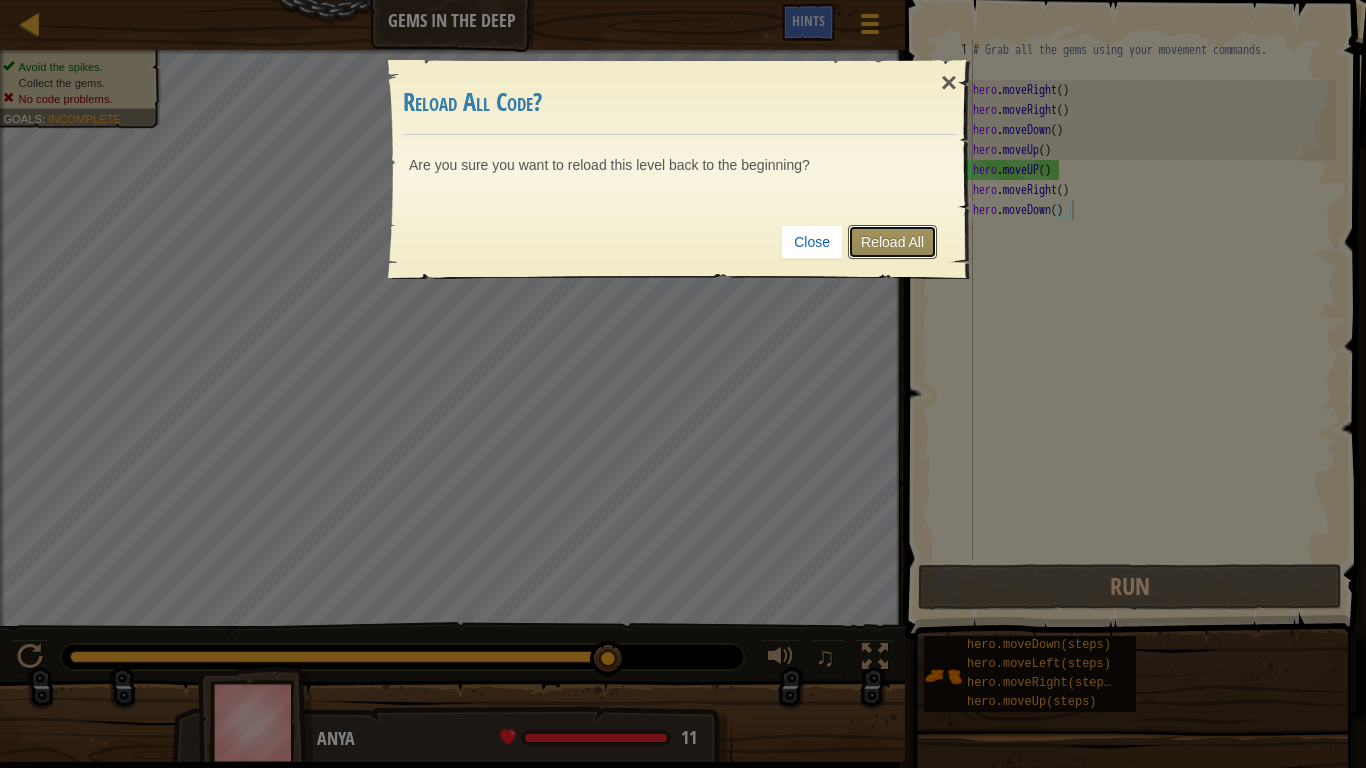 click on "Reload All" at bounding box center (892, 242) 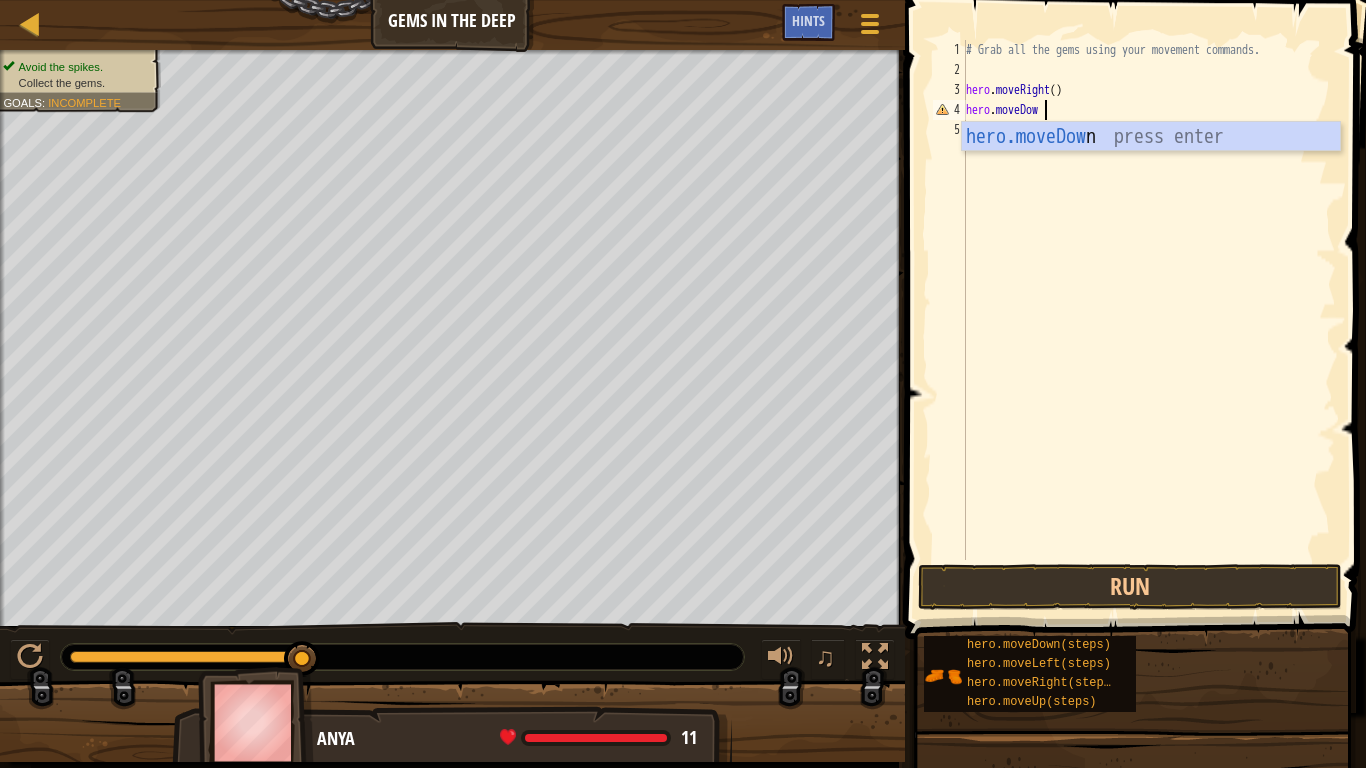scroll, scrollTop: 9, scrollLeft: 6, axis: both 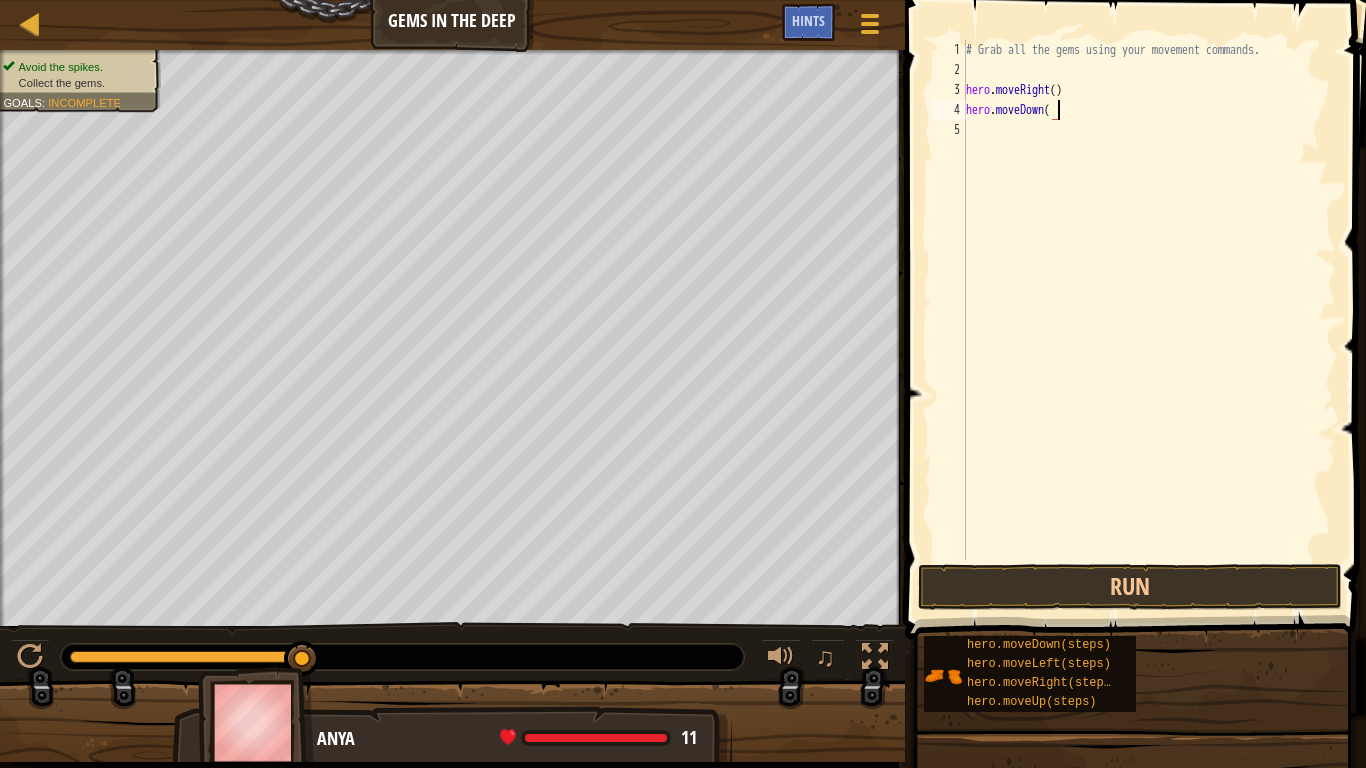 type on "hero.moveDown()" 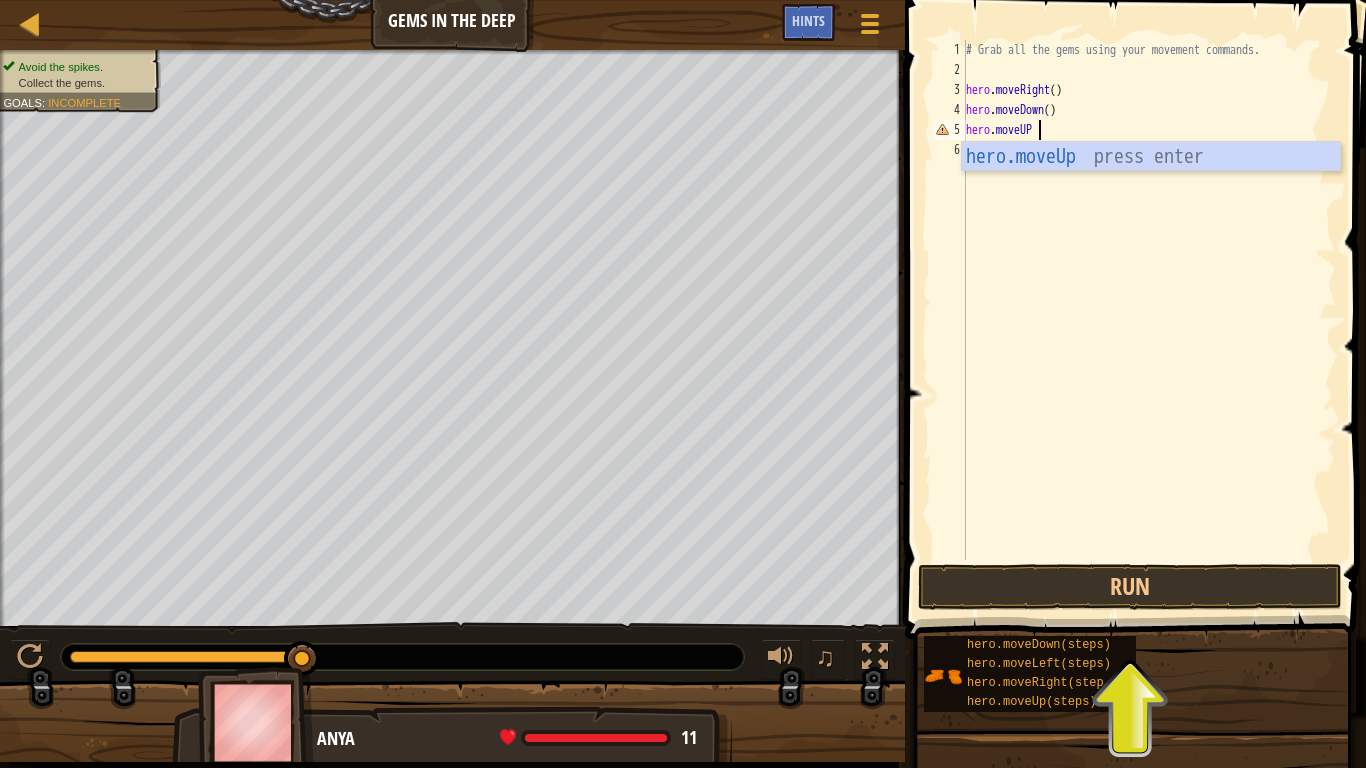 scroll, scrollTop: 9, scrollLeft: 5, axis: both 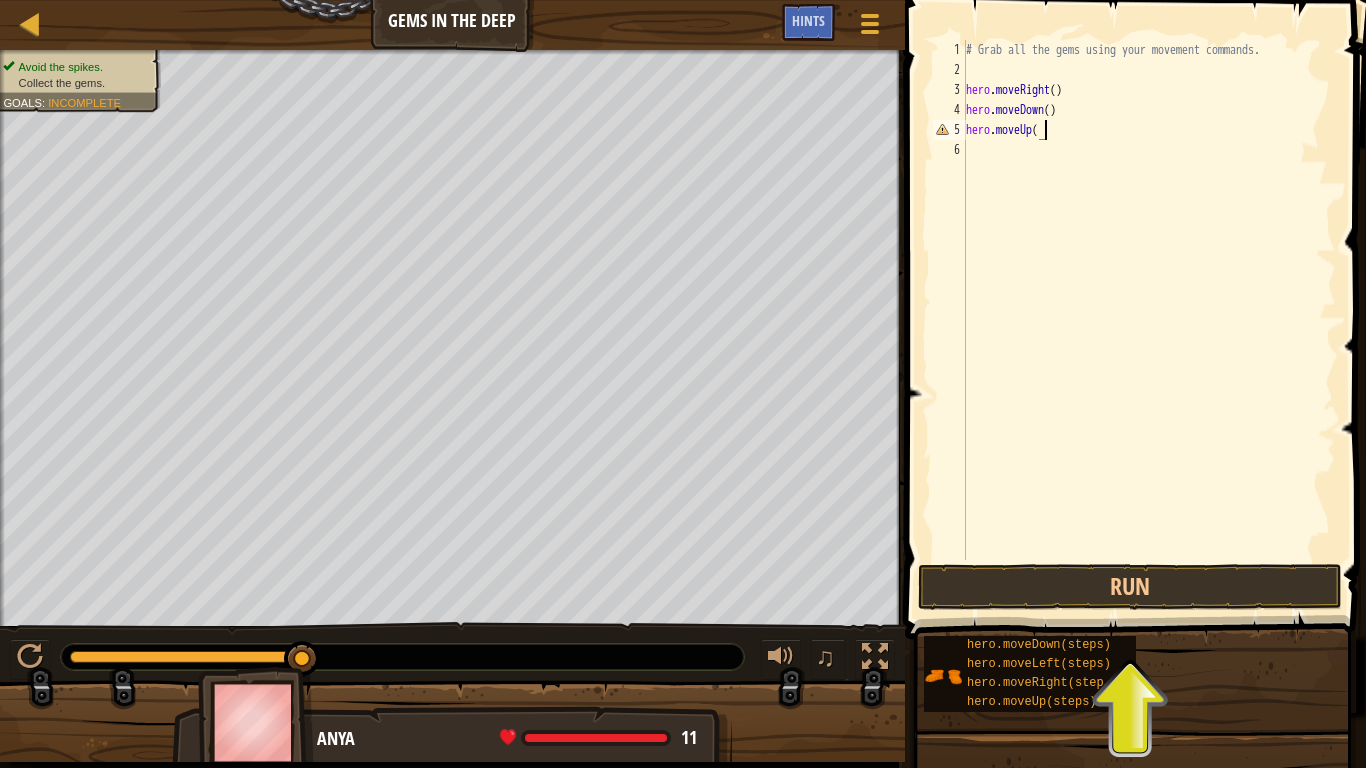 type on "hero.moveUp()" 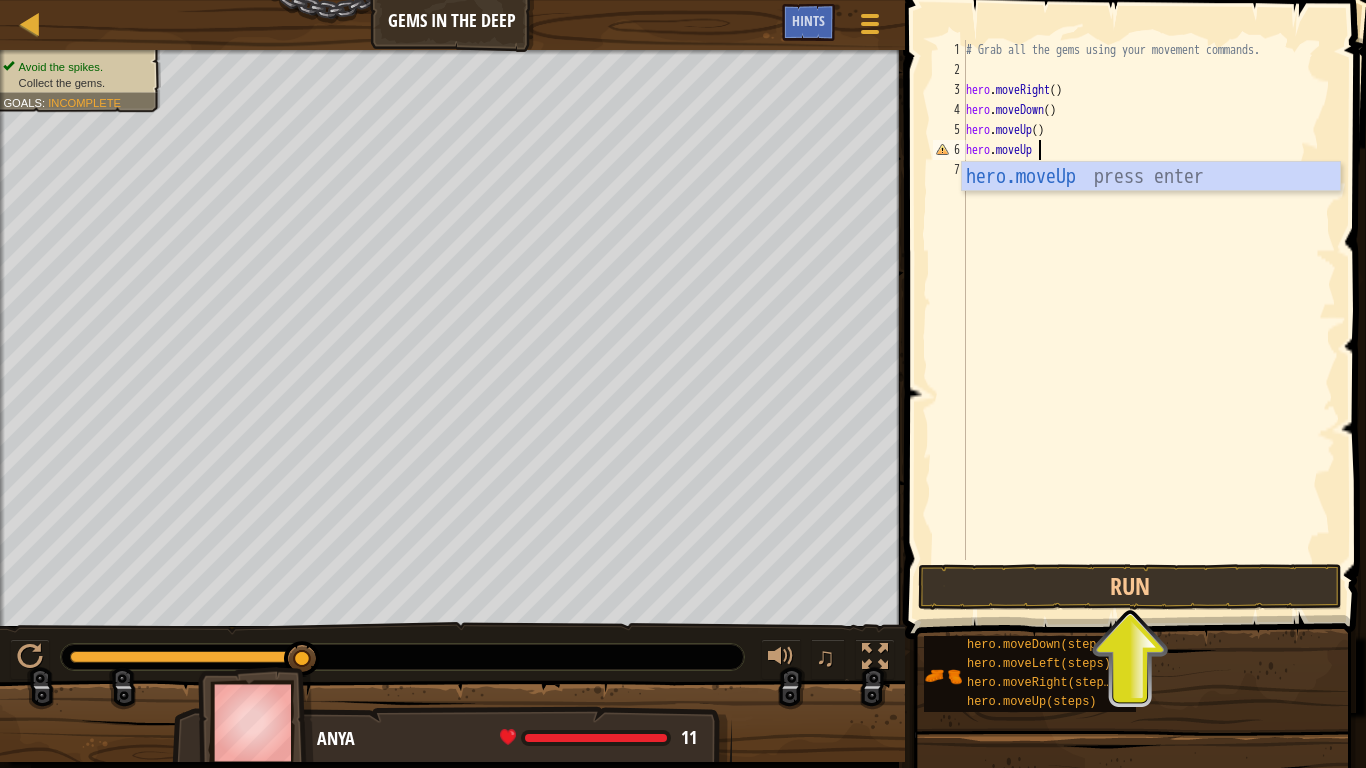 scroll, scrollTop: 9, scrollLeft: 5, axis: both 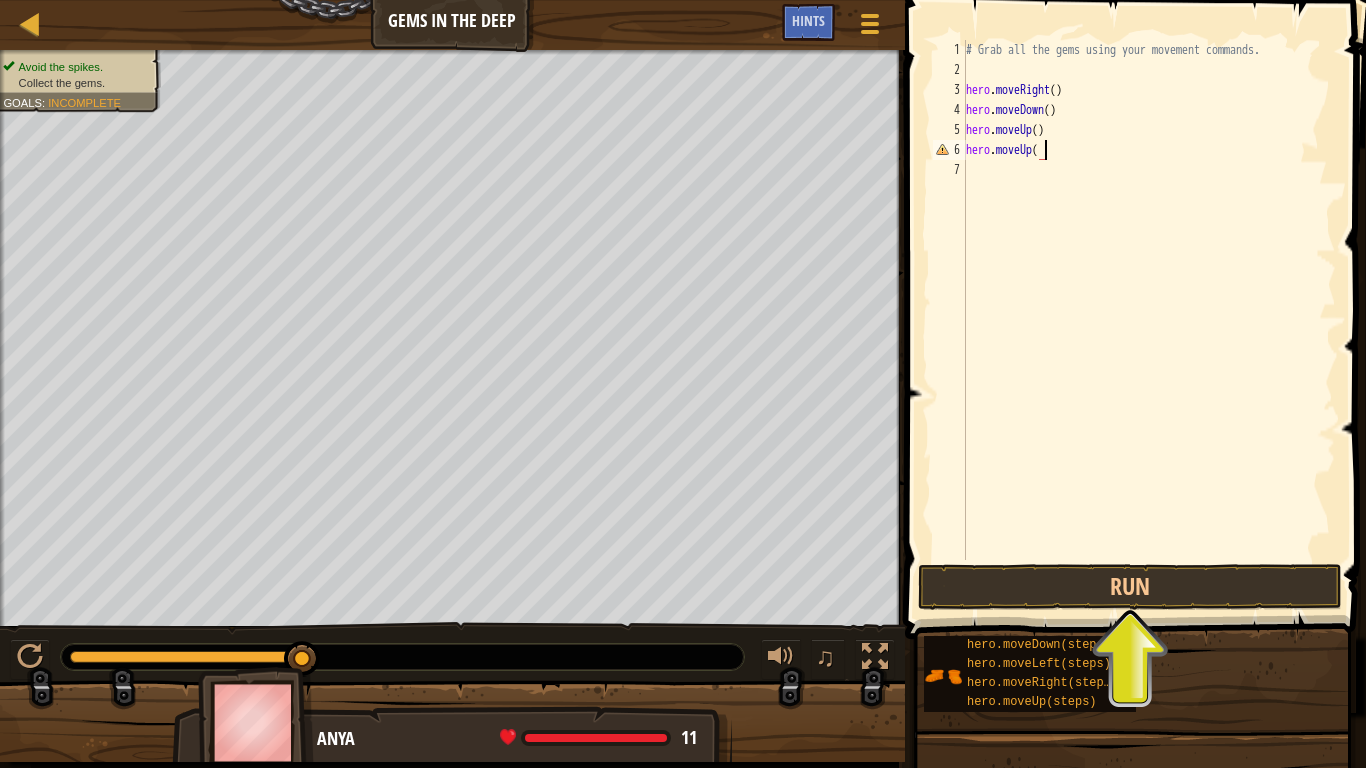 type on "hero.moveUp()" 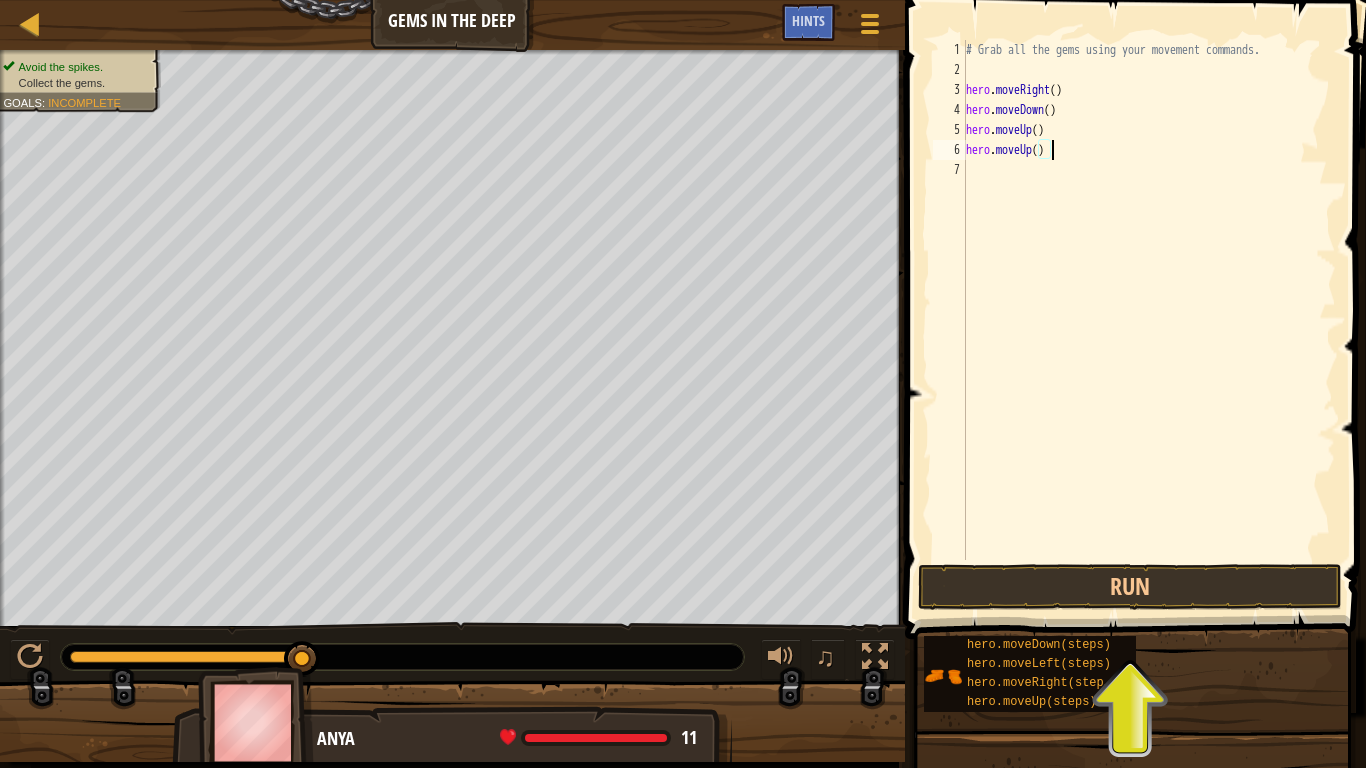 scroll, scrollTop: 9, scrollLeft: 0, axis: vertical 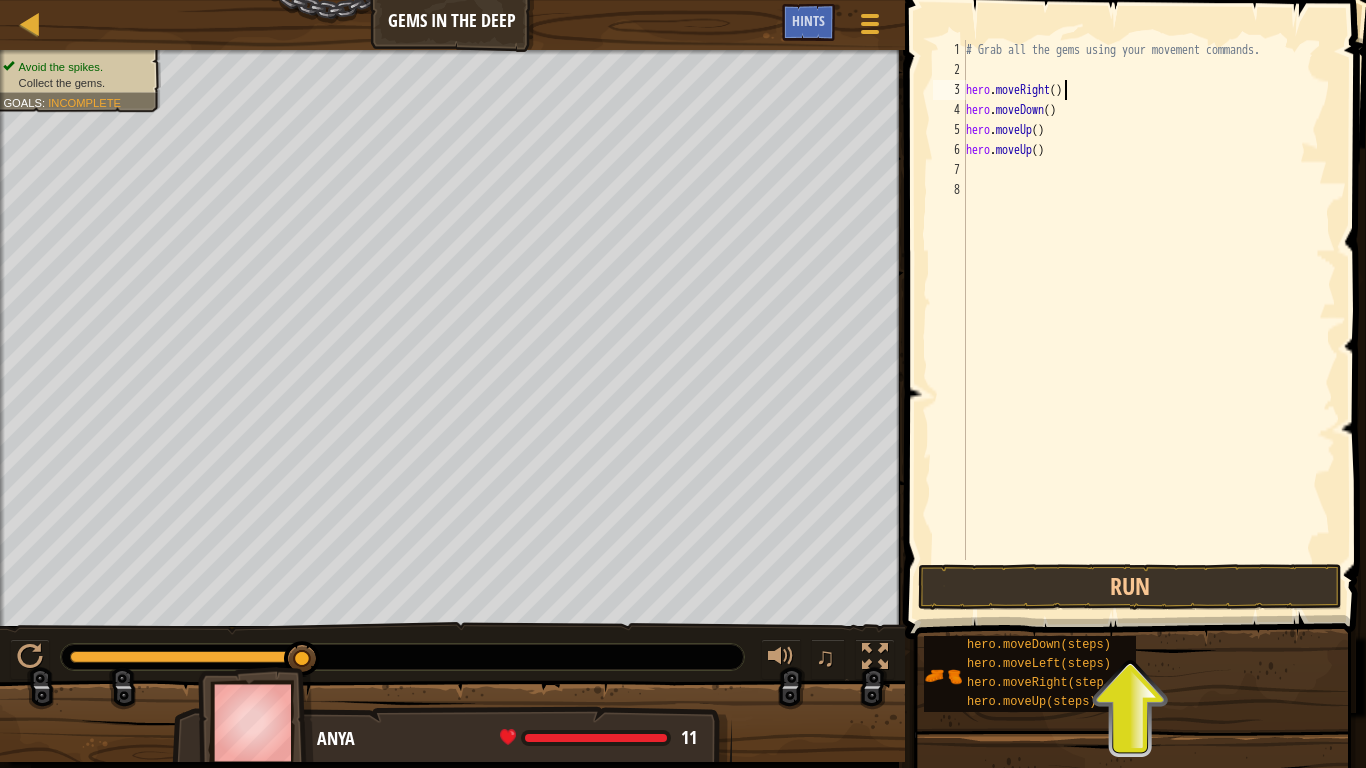 click on "# Grab all the gems using your movement commands. hero . moveRight ( ) hero . moveDown ( ) hero . moveUp ( ) hero . moveUp ( )" at bounding box center [1149, 320] 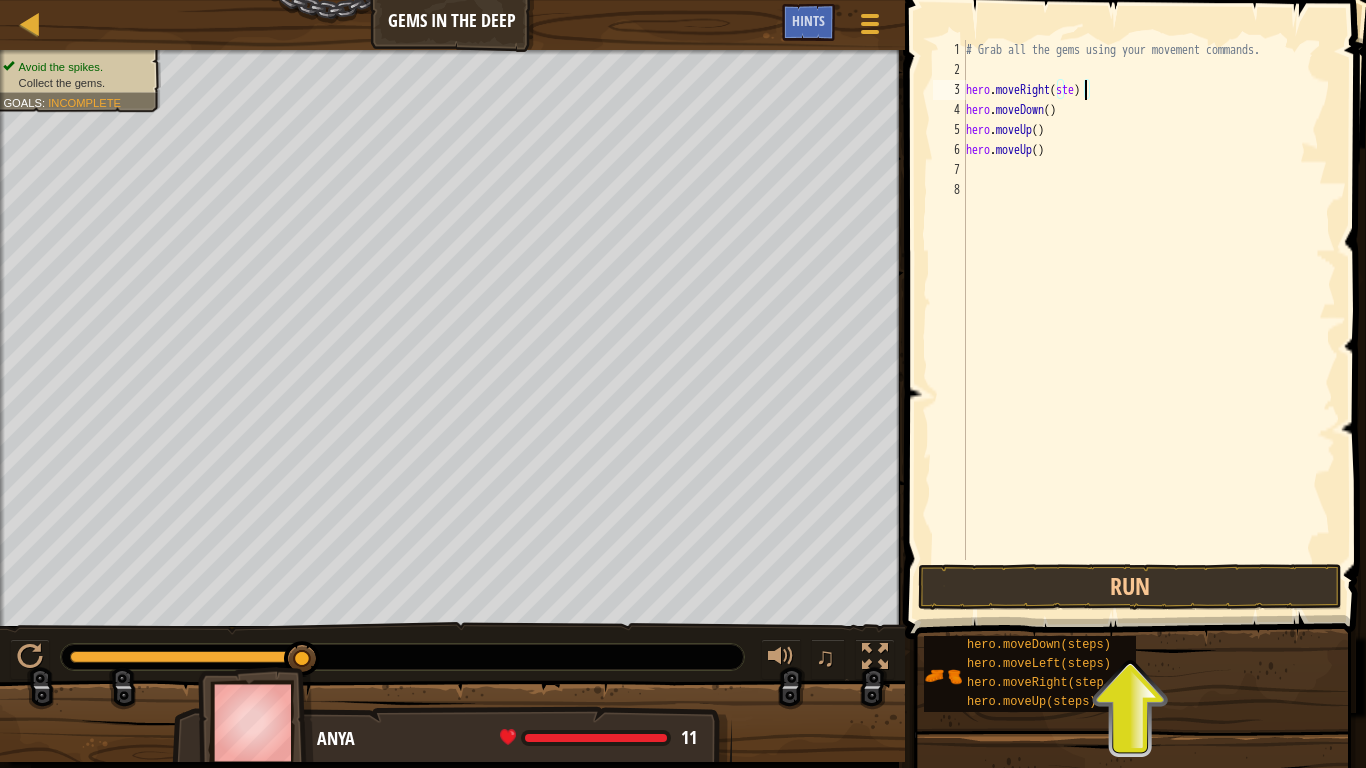 scroll, scrollTop: 9, scrollLeft: 10, axis: both 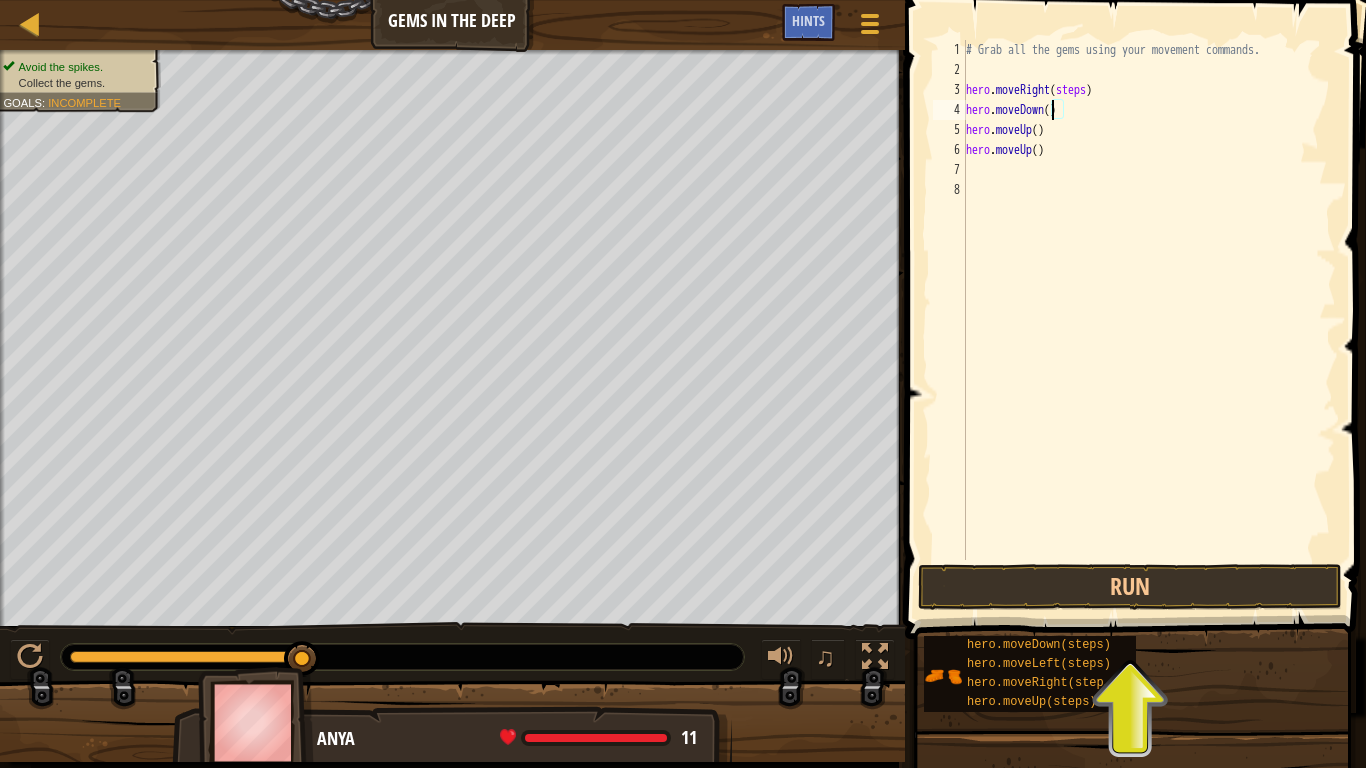 click on "# Grab all the gems using your movement commands. hero . moveRight ( steps ) hero . moveDown ( ) hero . moveUp ( ) hero . moveUp ( )" at bounding box center [1149, 320] 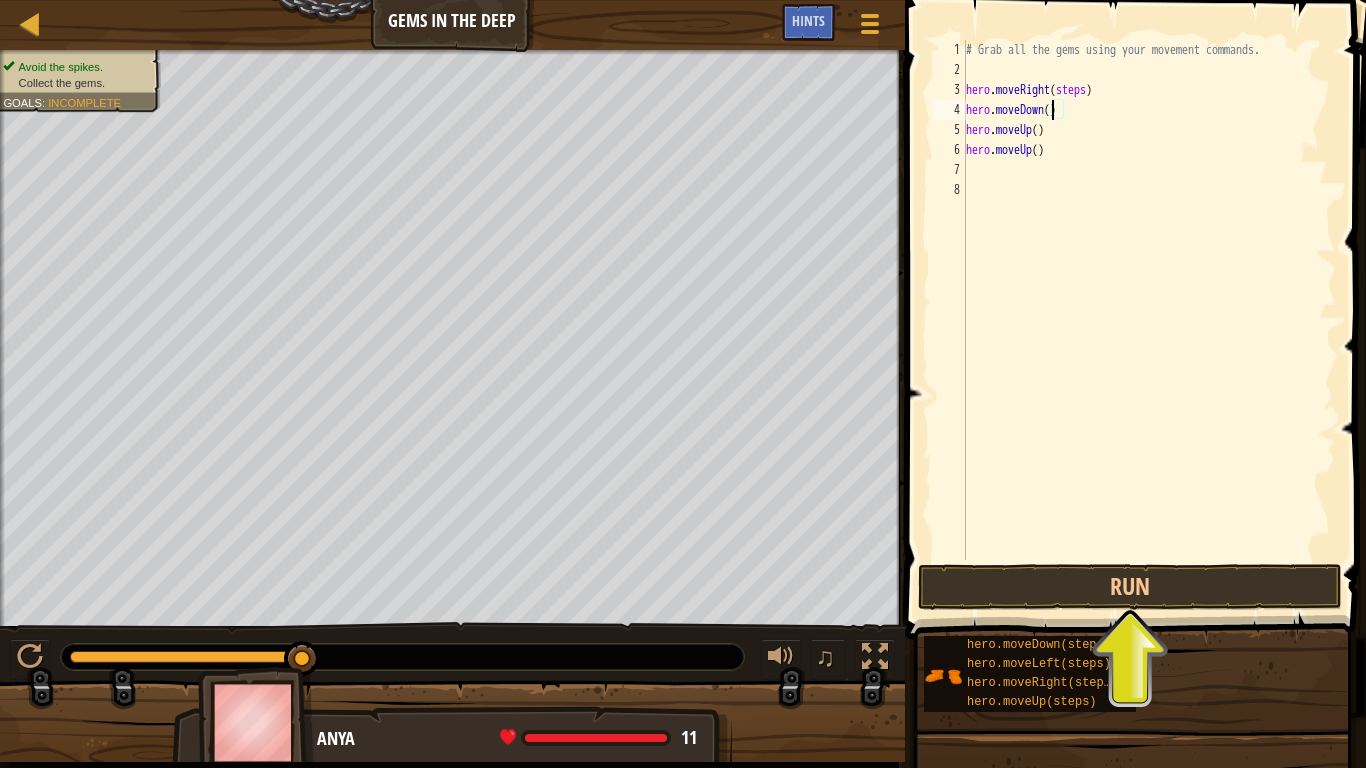 click on "# Grab all the gems using your movement commands. hero . moveRight ( steps ) hero . moveDown ( ) hero . moveUp ( ) hero . moveUp ( )" at bounding box center [1149, 320] 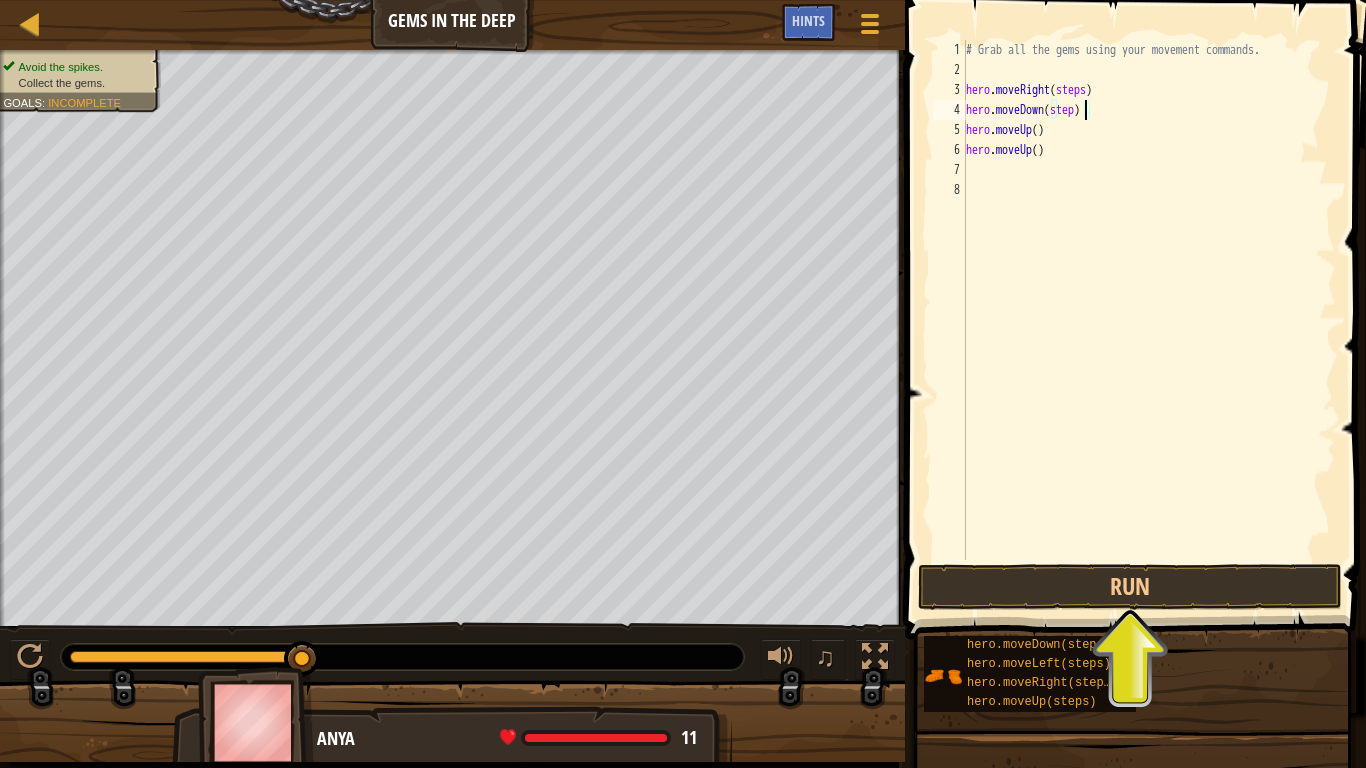 scroll, scrollTop: 9, scrollLeft: 10, axis: both 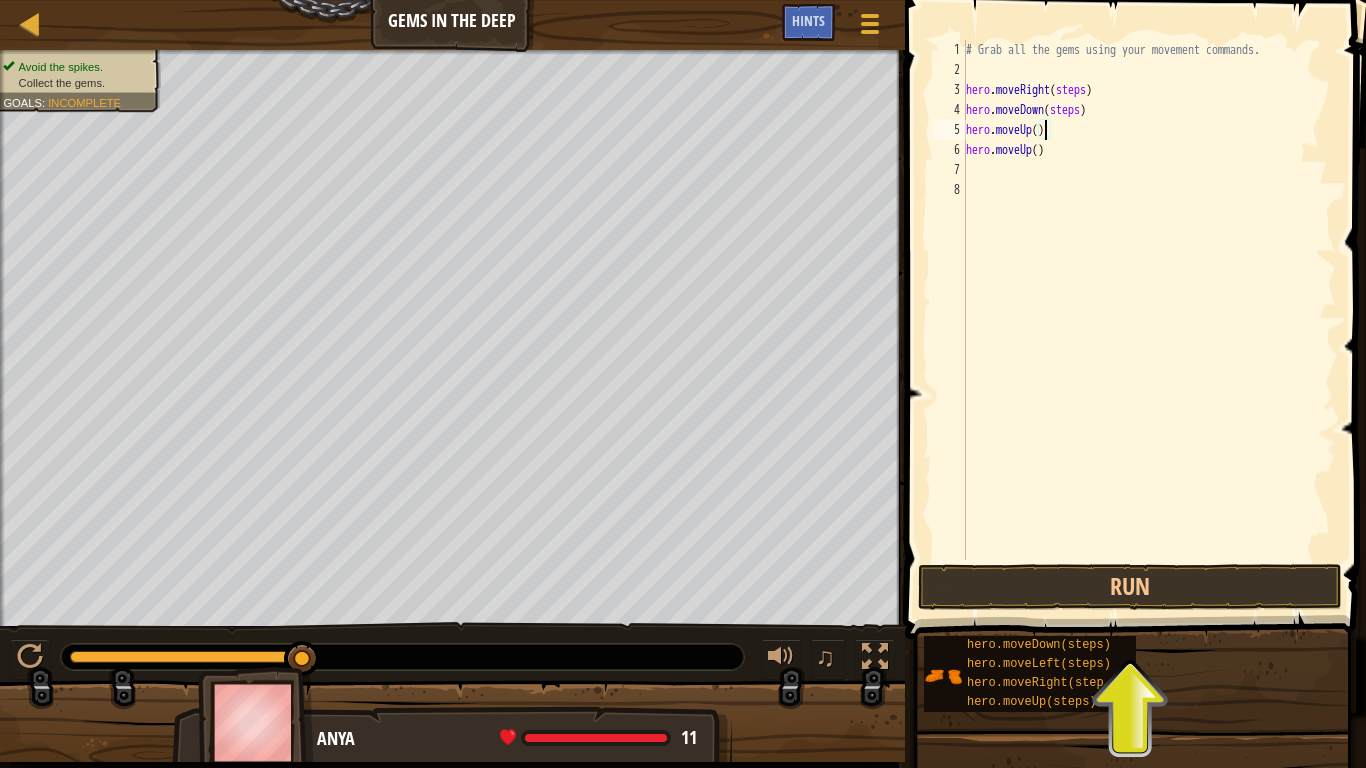 click on "# Grab all the gems using your movement commands. hero . moveRight ( steps ) hero . moveDown ( steps ) hero . moveUp ( ) hero . moveUp ( )" at bounding box center [1149, 320] 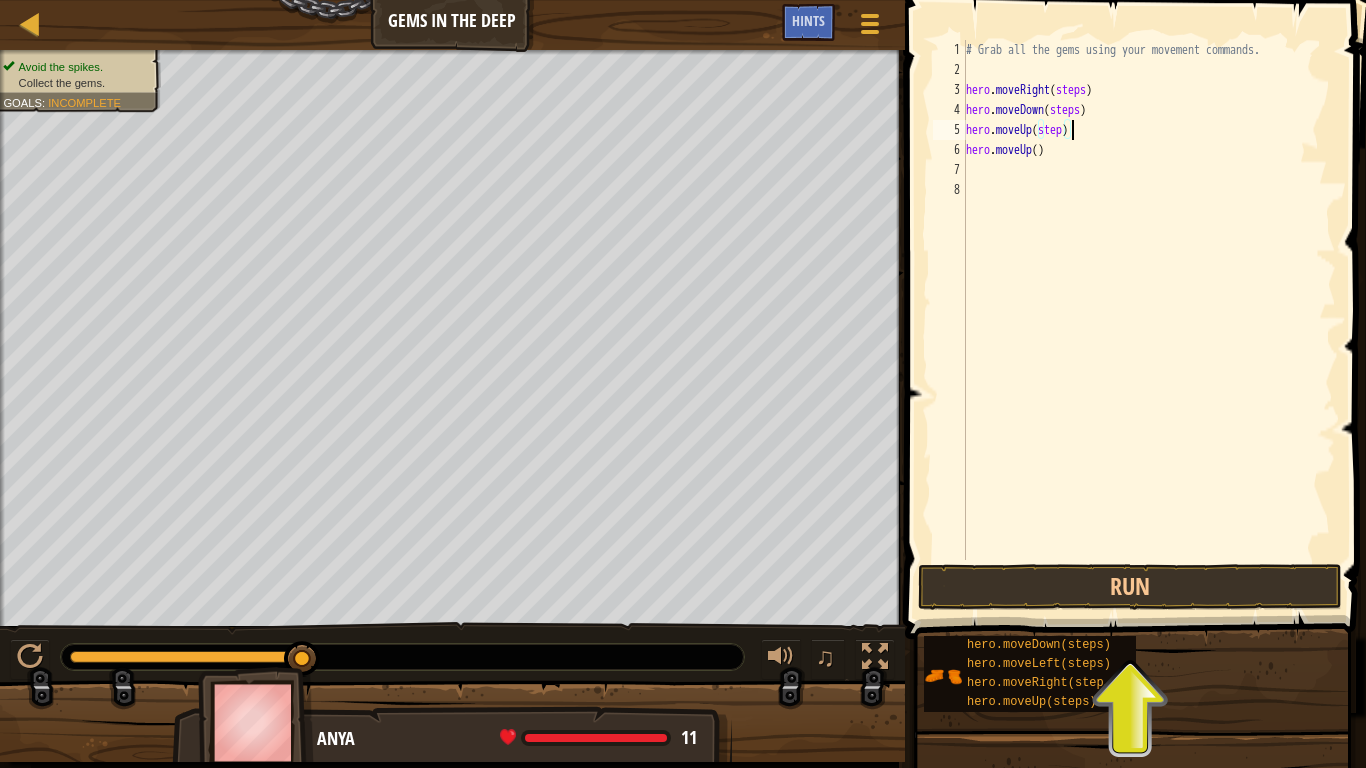 scroll, scrollTop: 9, scrollLeft: 8, axis: both 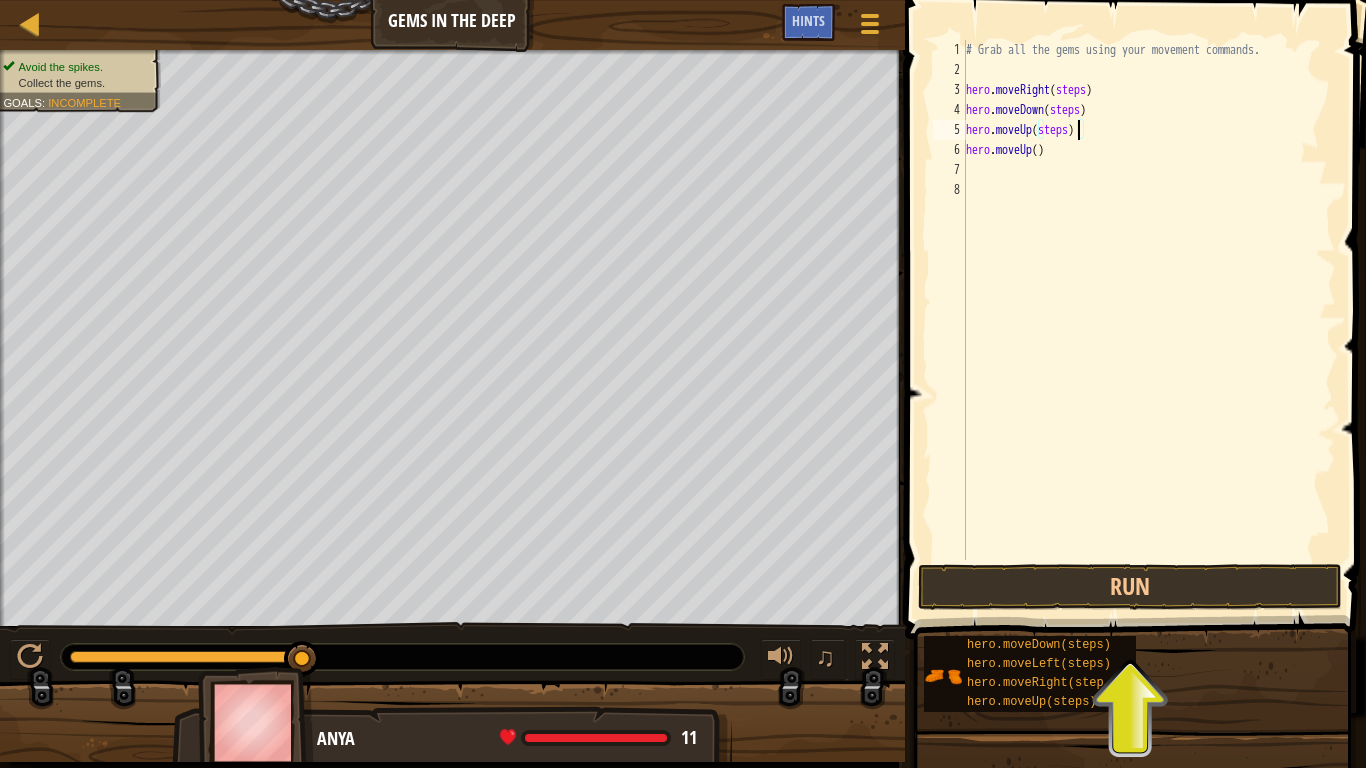 click on "# Grab all the gems using your movement commands. hero . moveRight ( steps ) hero . moveDown ( steps ) hero . moveUp ( steps ) hero . moveUp ( )" at bounding box center (1149, 320) 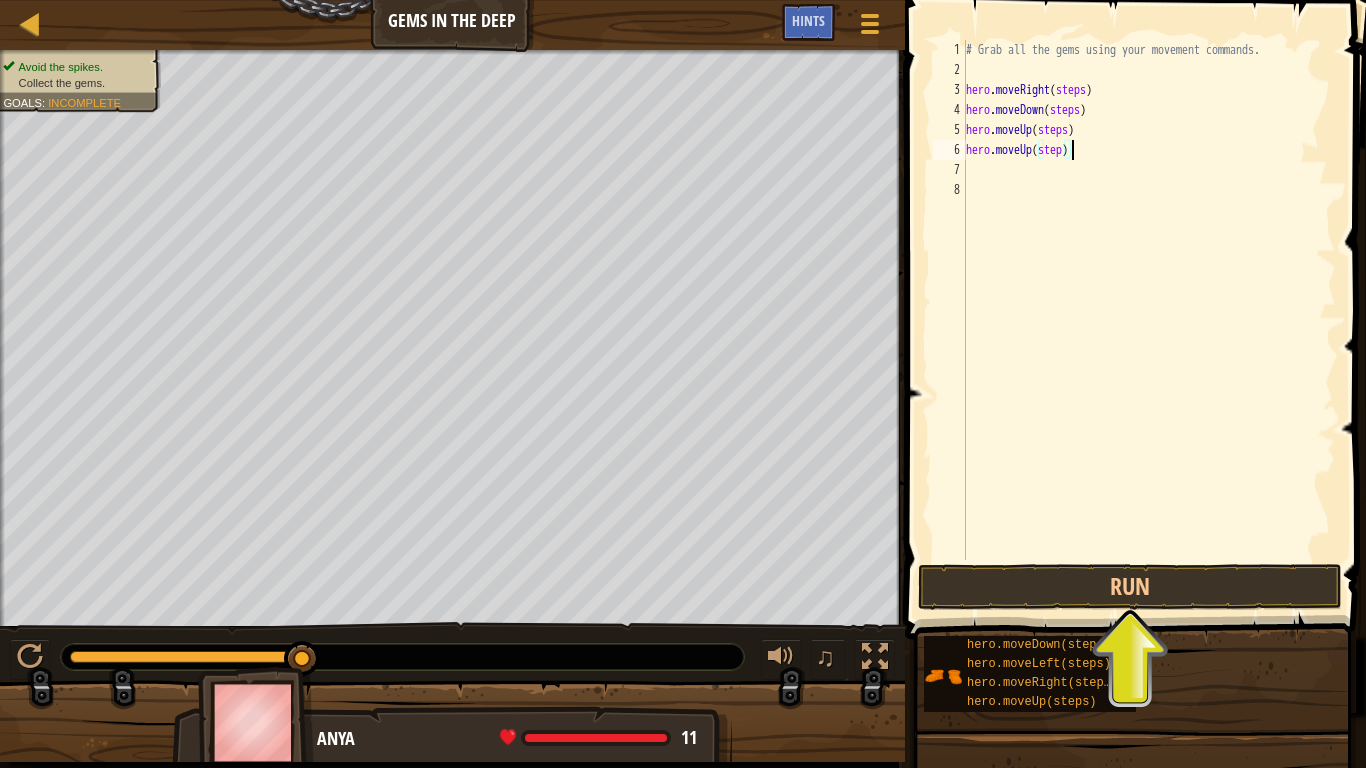 scroll, scrollTop: 9, scrollLeft: 8, axis: both 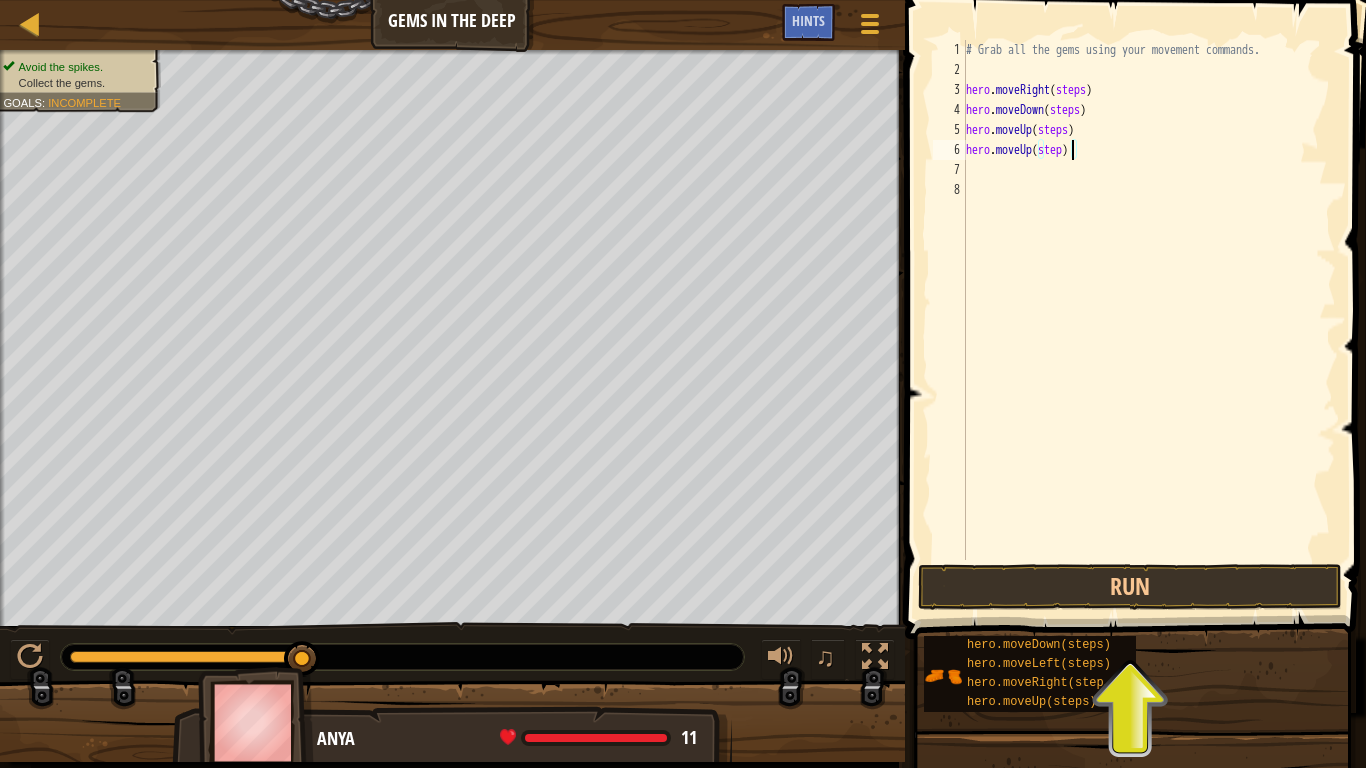 type on "hero.moveUp(steps)" 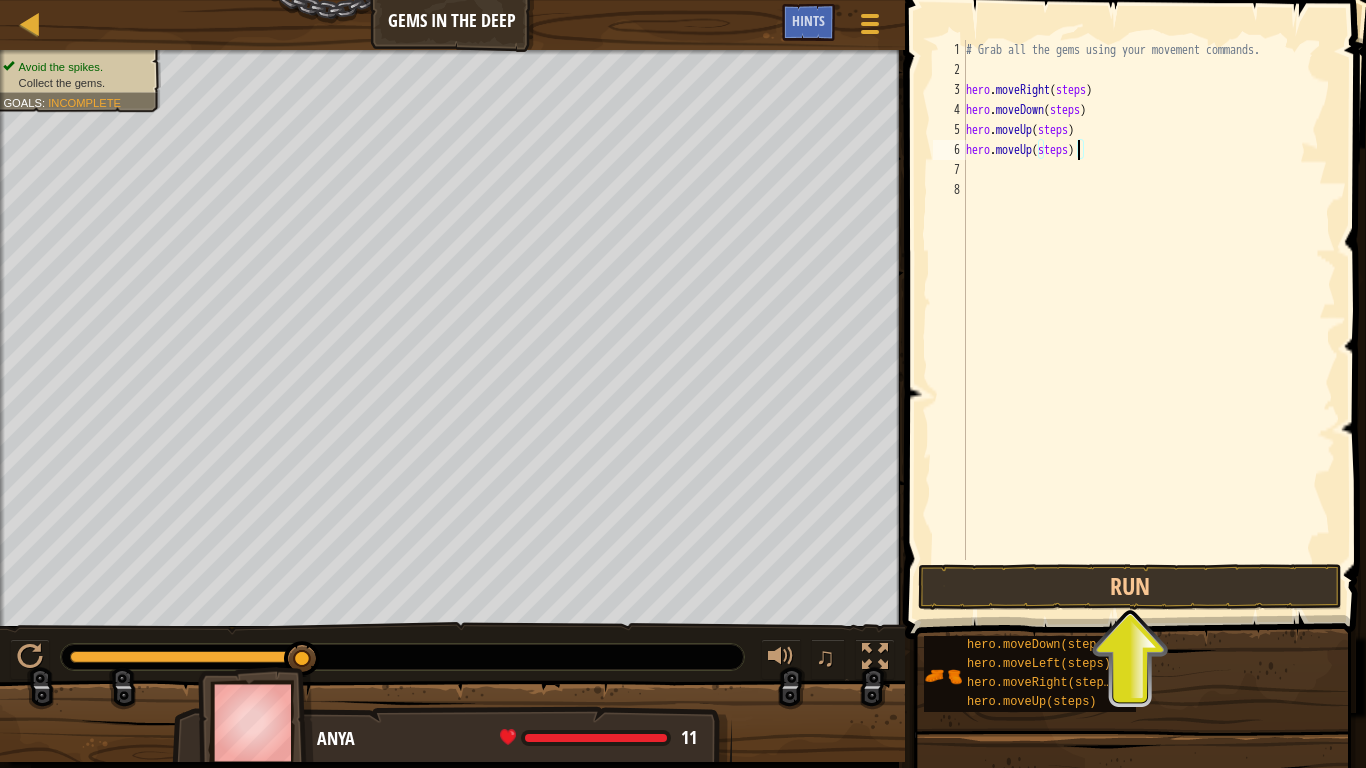 click on "# Grab all the gems using your movement commands. hero . moveRight ( steps ) hero . moveDown ( steps ) hero . moveUp ( steps ) hero . moveUp ( steps )" at bounding box center [1149, 320] 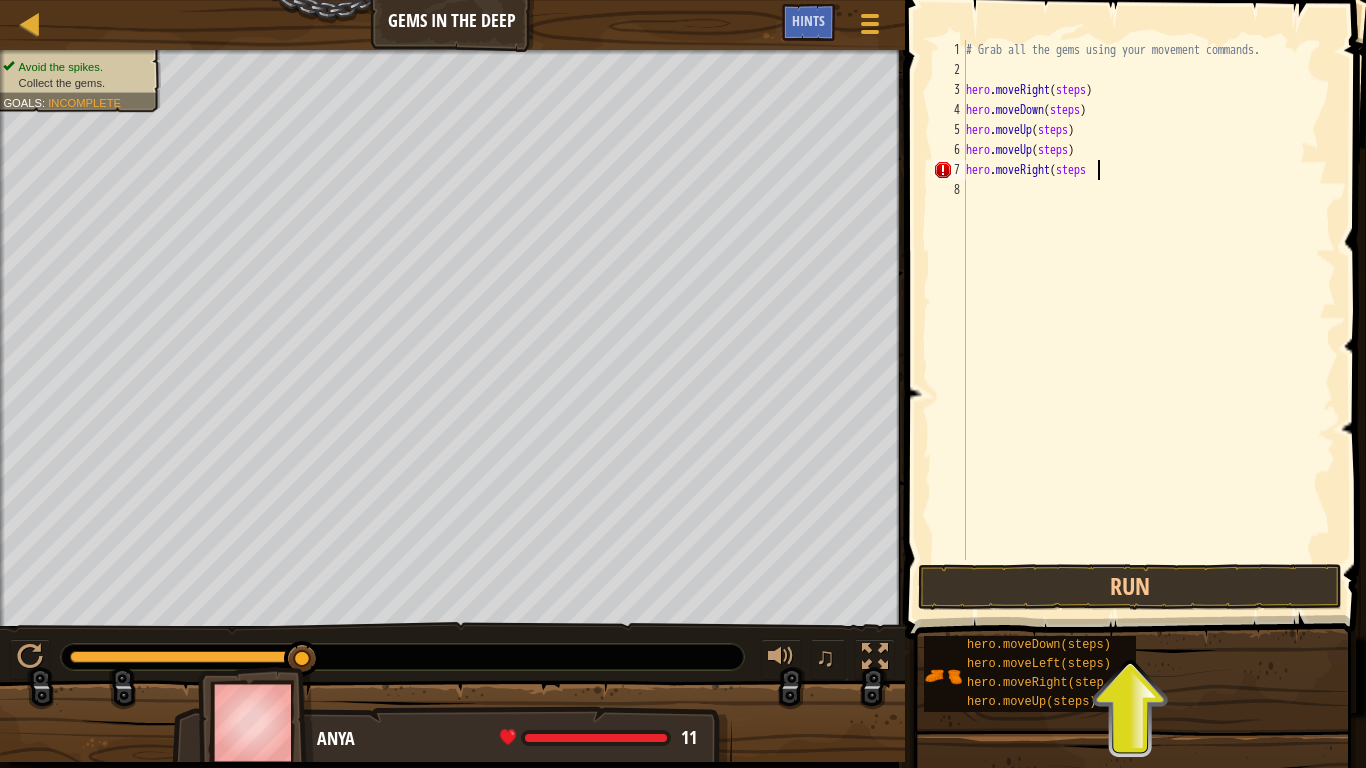 scroll, scrollTop: 9, scrollLeft: 10, axis: both 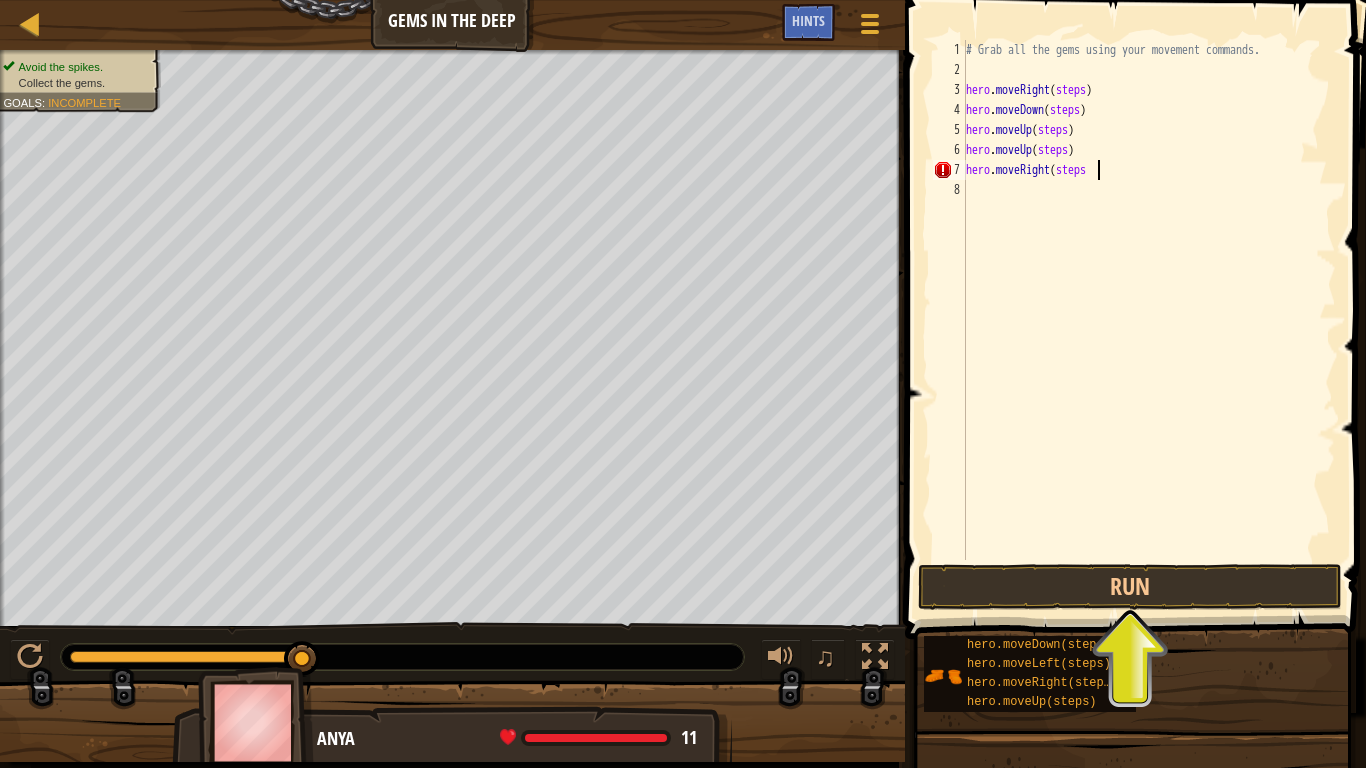 type on "hero.moveRight(steps)" 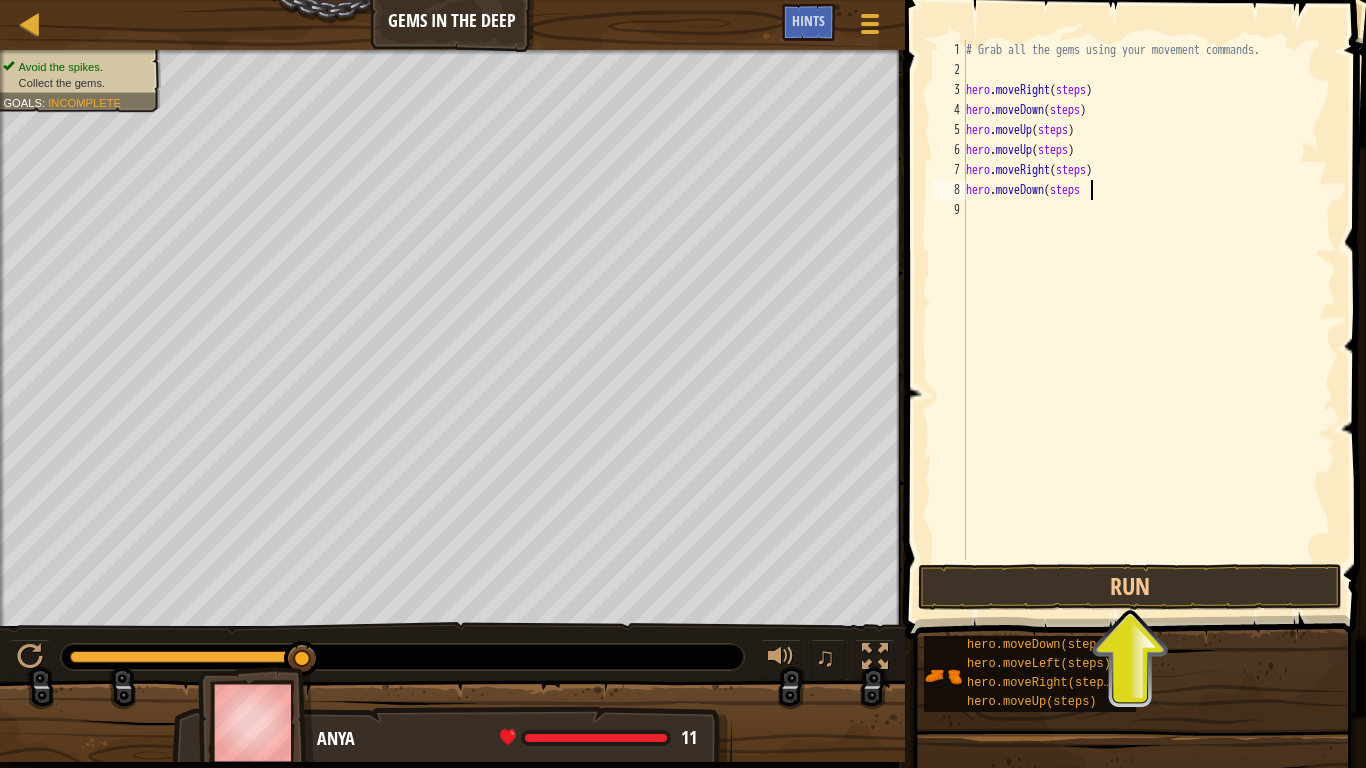 scroll, scrollTop: 9, scrollLeft: 10, axis: both 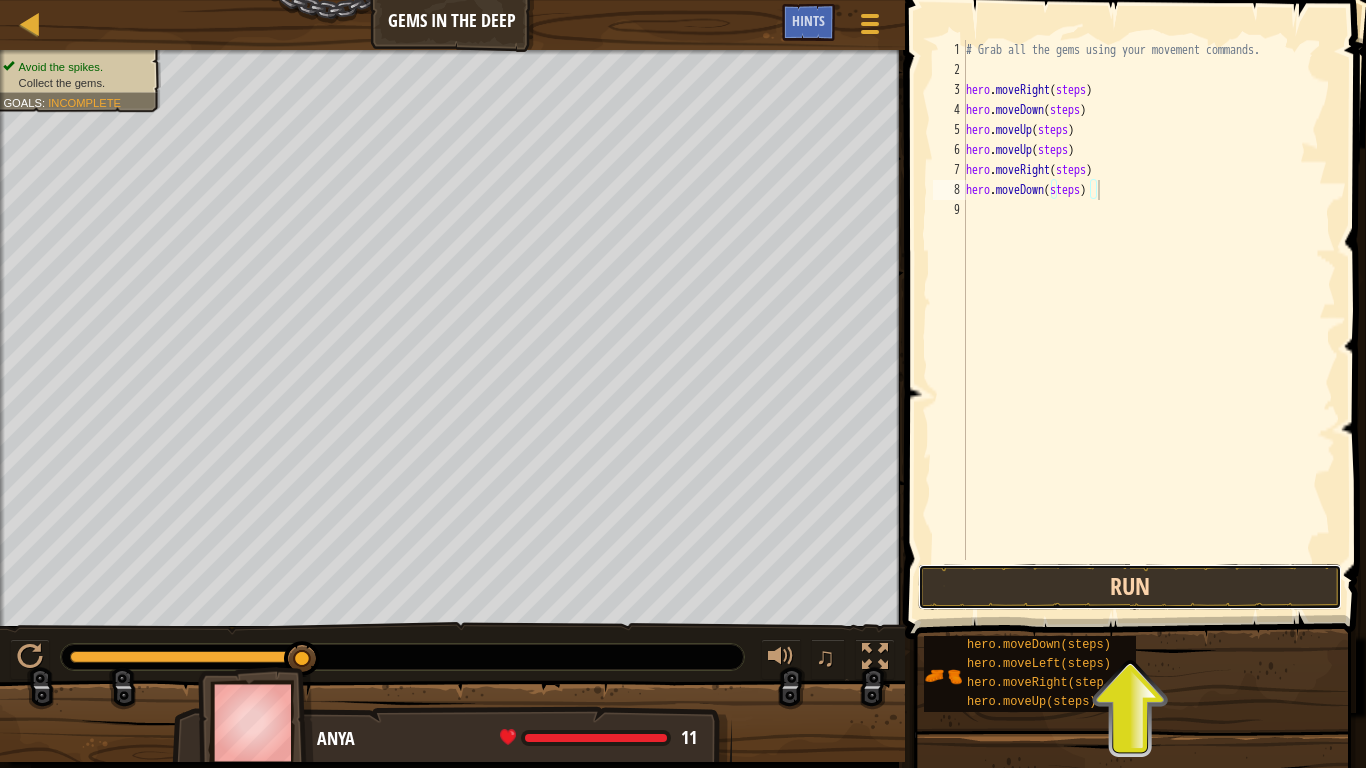 click on "Run" at bounding box center (1130, 587) 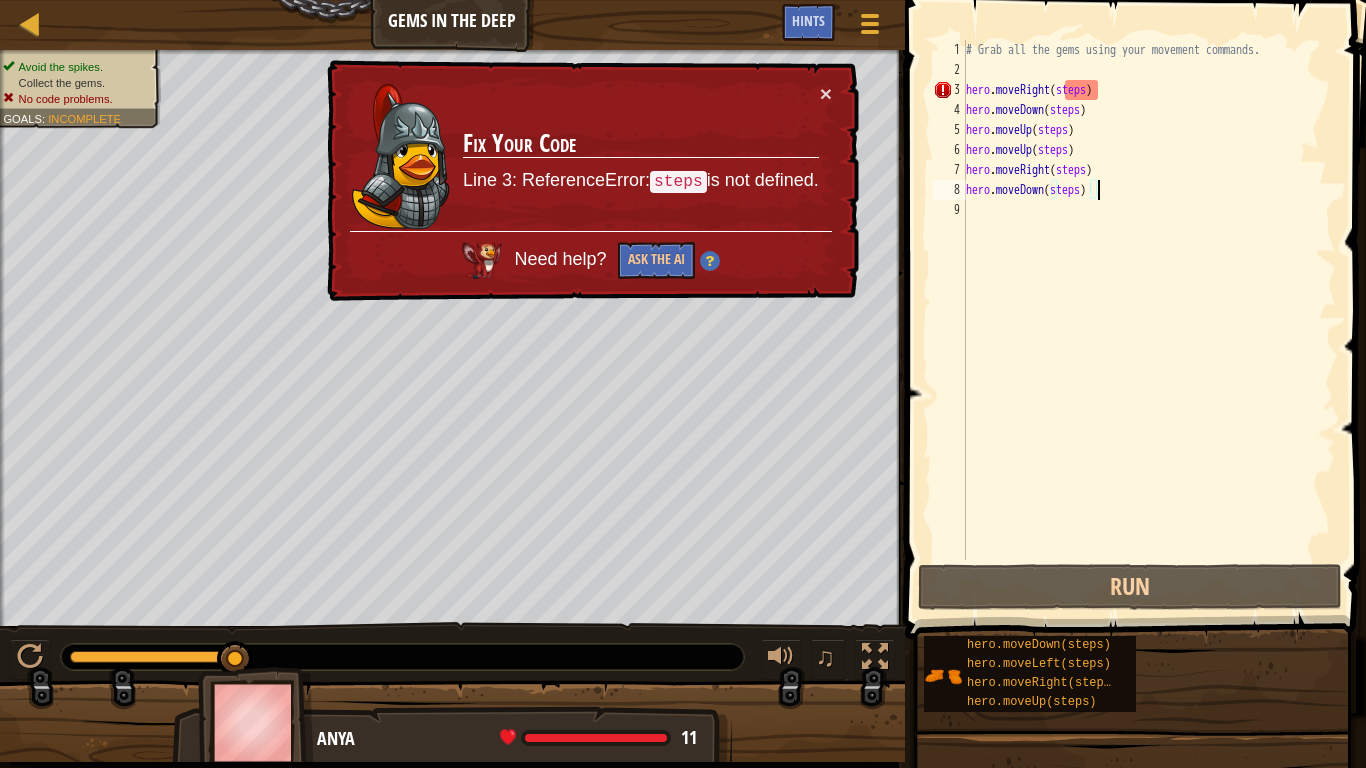 scroll, scrollTop: 9, scrollLeft: 9, axis: both 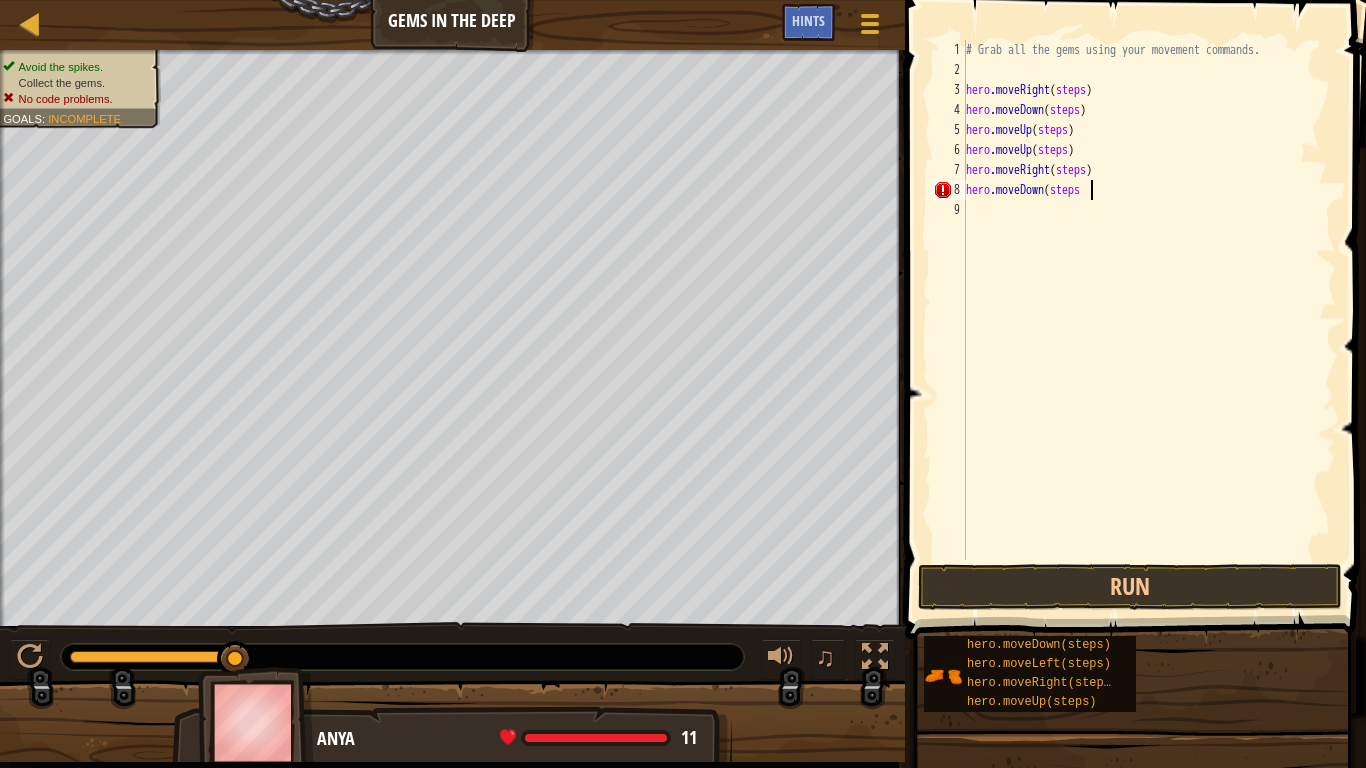 click on "# Grab all the gems using your movement commands. hero . moveRight ( steps ) hero . moveDown ( steps ) hero . moveUp ( steps ) hero . moveUp ( steps ) hero . moveRight ( steps ) hero . moveDown ( steps" at bounding box center [1149, 320] 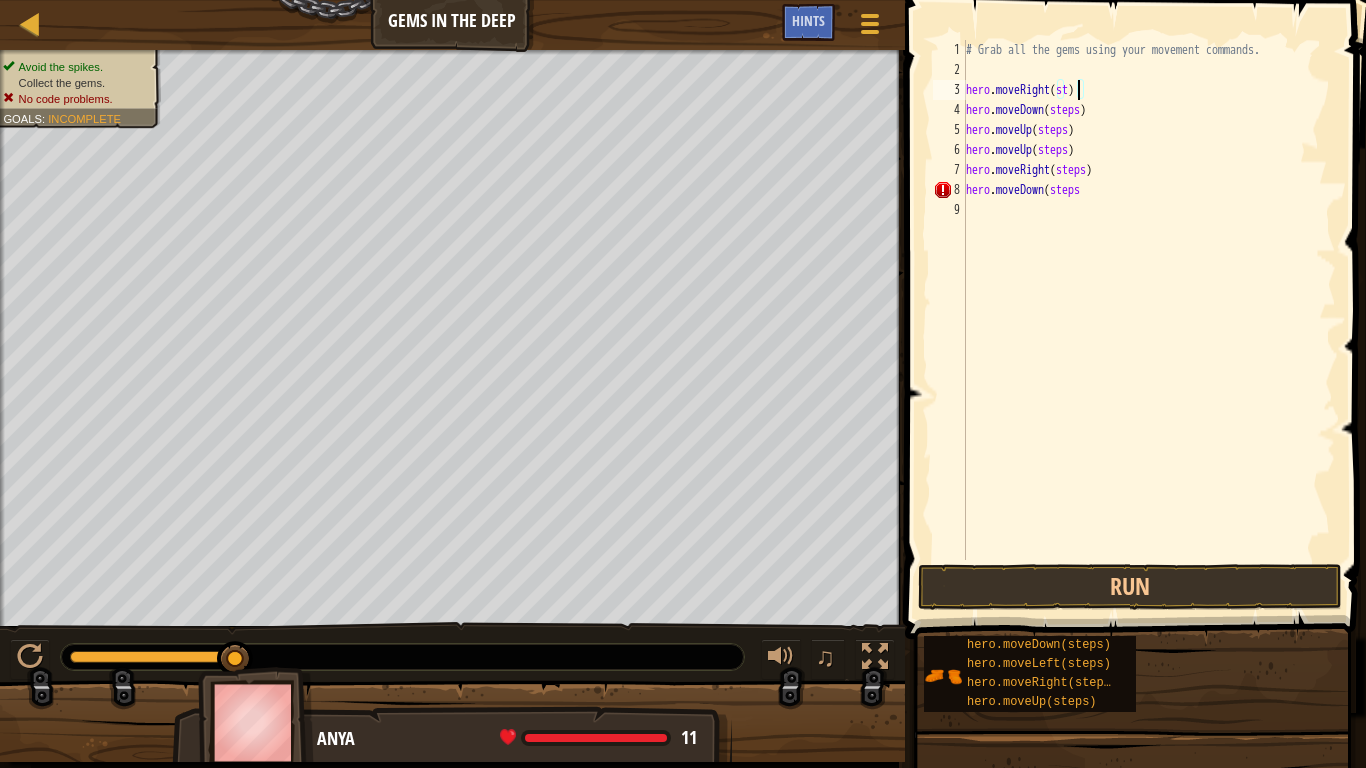 scroll, scrollTop: 9, scrollLeft: 8, axis: both 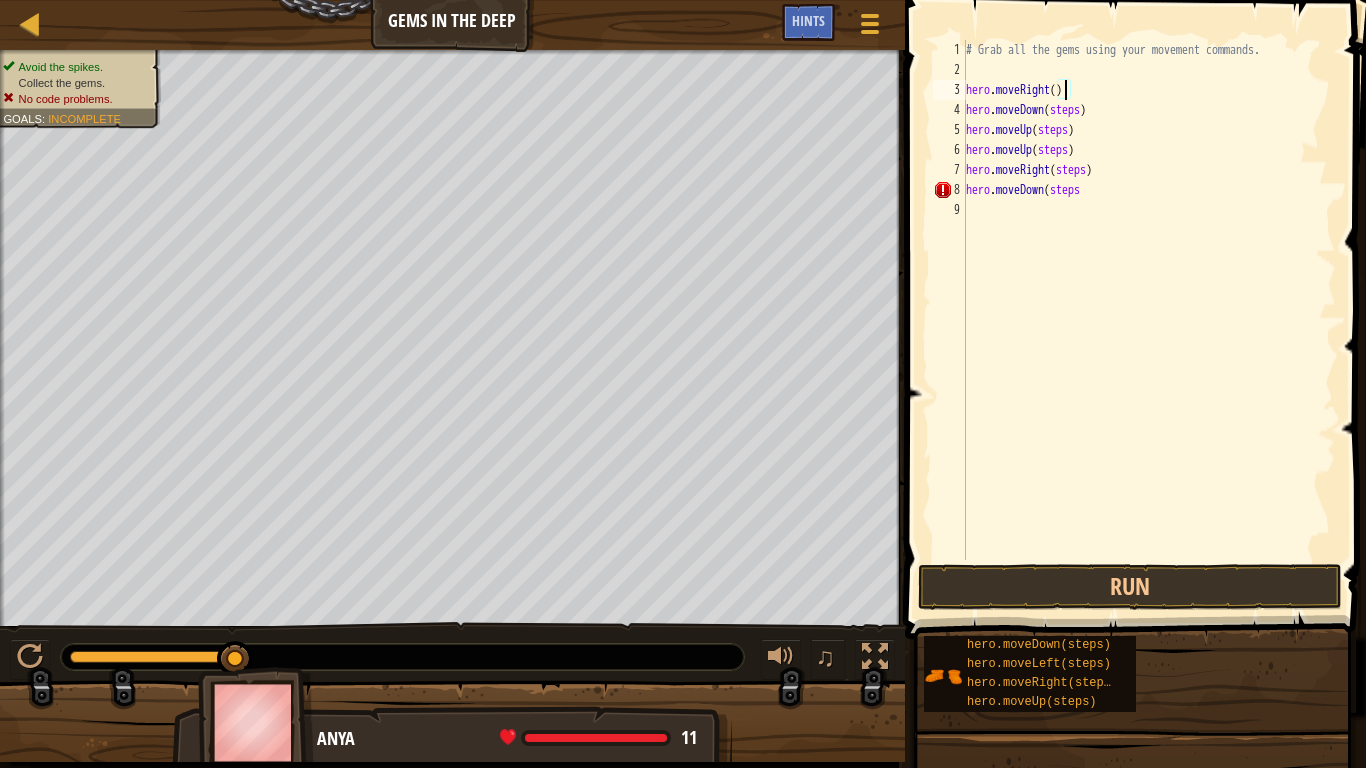click on "# Grab all the gems using your movement commands. hero . moveRight ( ) hero . moveDown ( steps ) hero . moveUp ( steps ) hero . moveUp ( steps ) hero . moveRight ( steps ) hero . moveDown ( steps" at bounding box center (1149, 320) 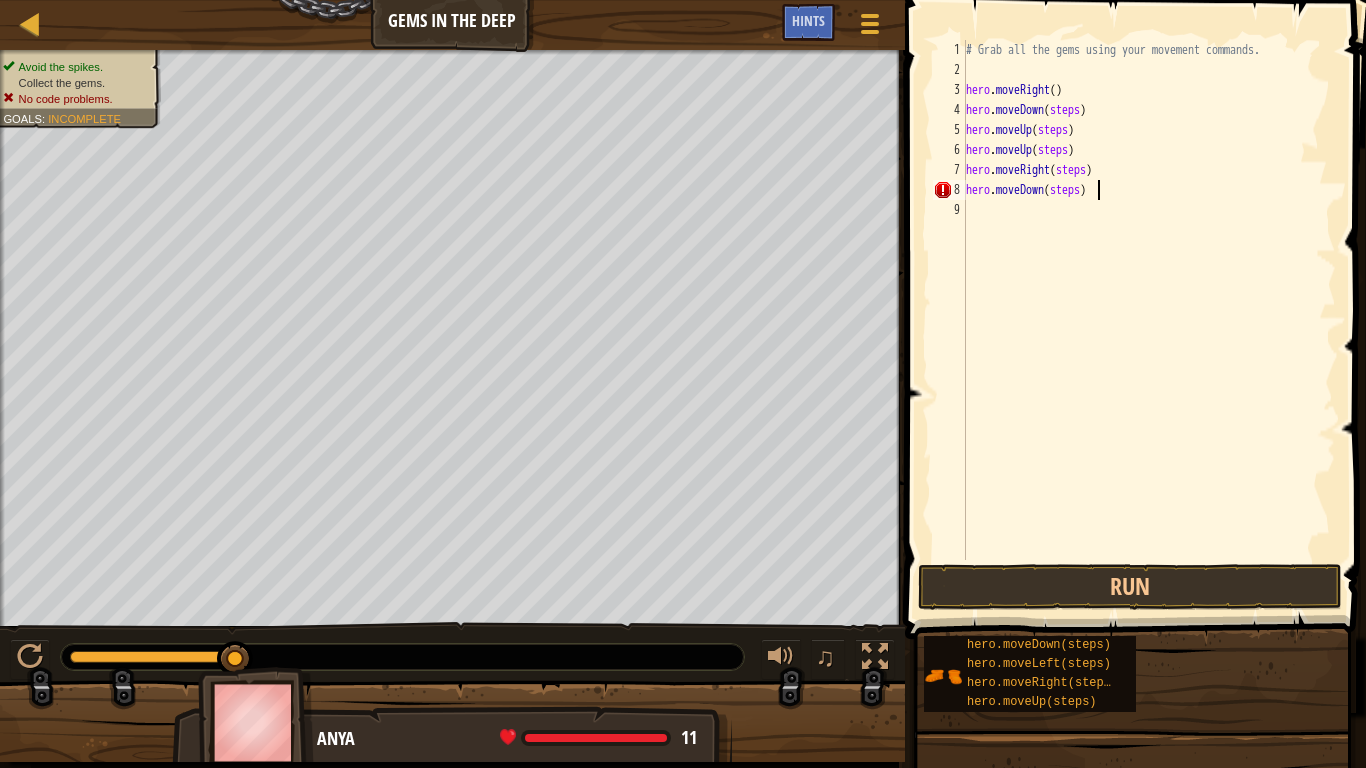 scroll, scrollTop: 9, scrollLeft: 10, axis: both 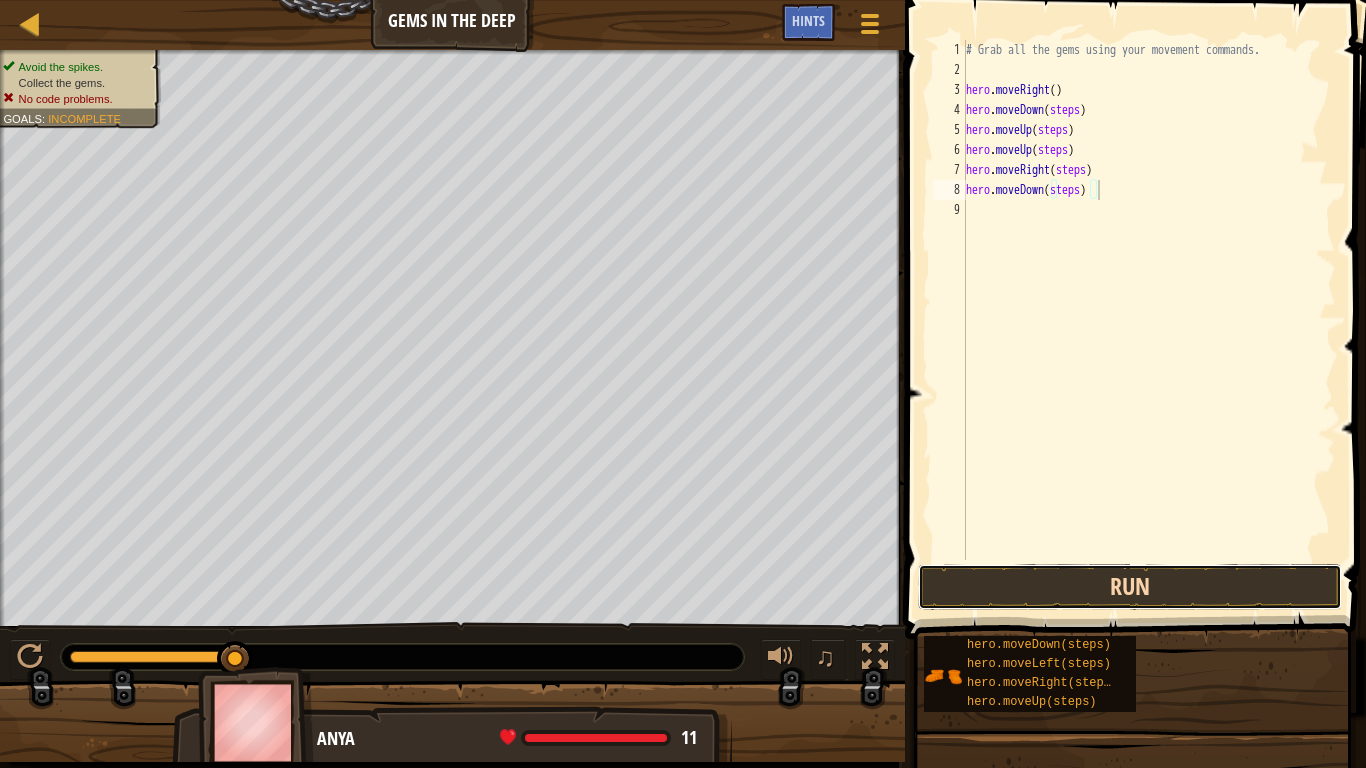 click on "Run" at bounding box center [1130, 587] 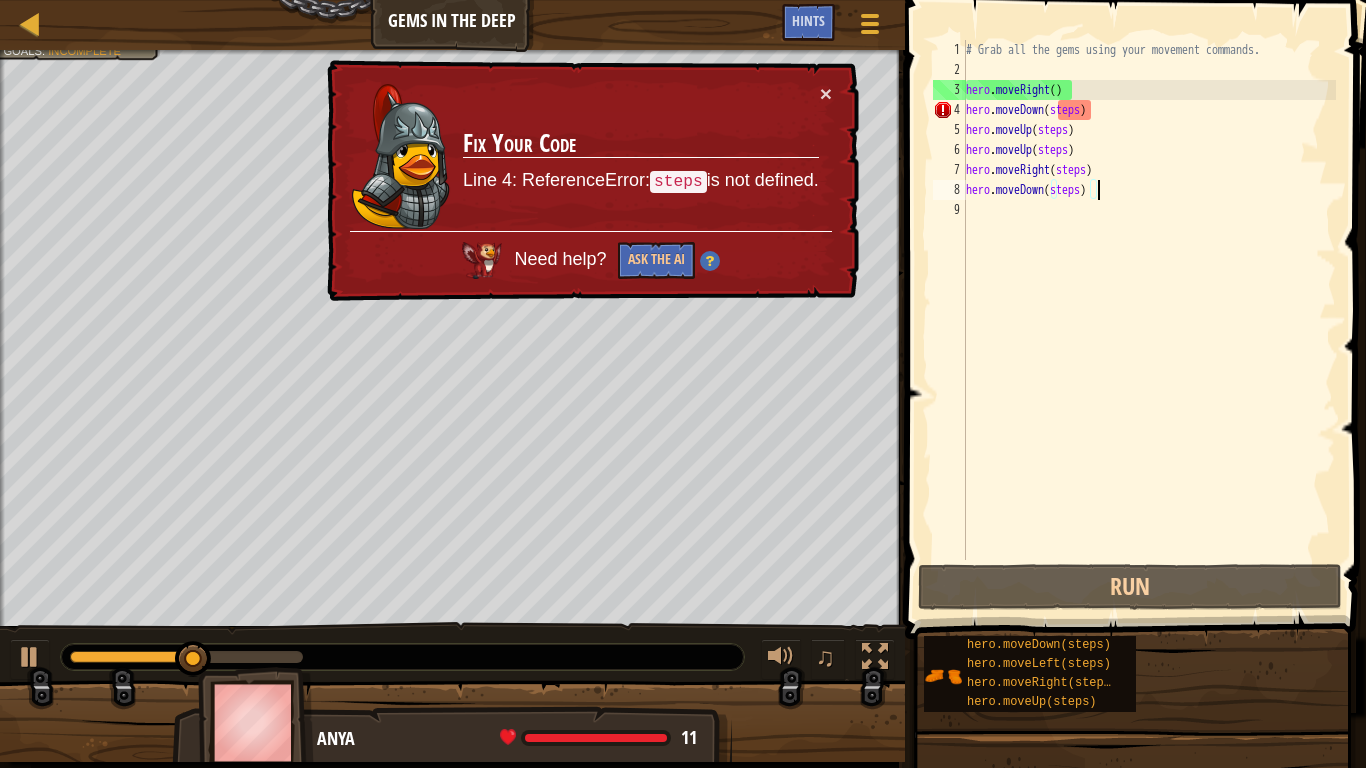 click on "# Grab all the gems using your movement commands. hero . moveRight ( ) hero . moveDown ( steps ) hero . moveUp ( steps ) hero . moveUp ( steps ) hero . moveRight ( steps ) hero . moveDown ( steps )" at bounding box center [1149, 320] 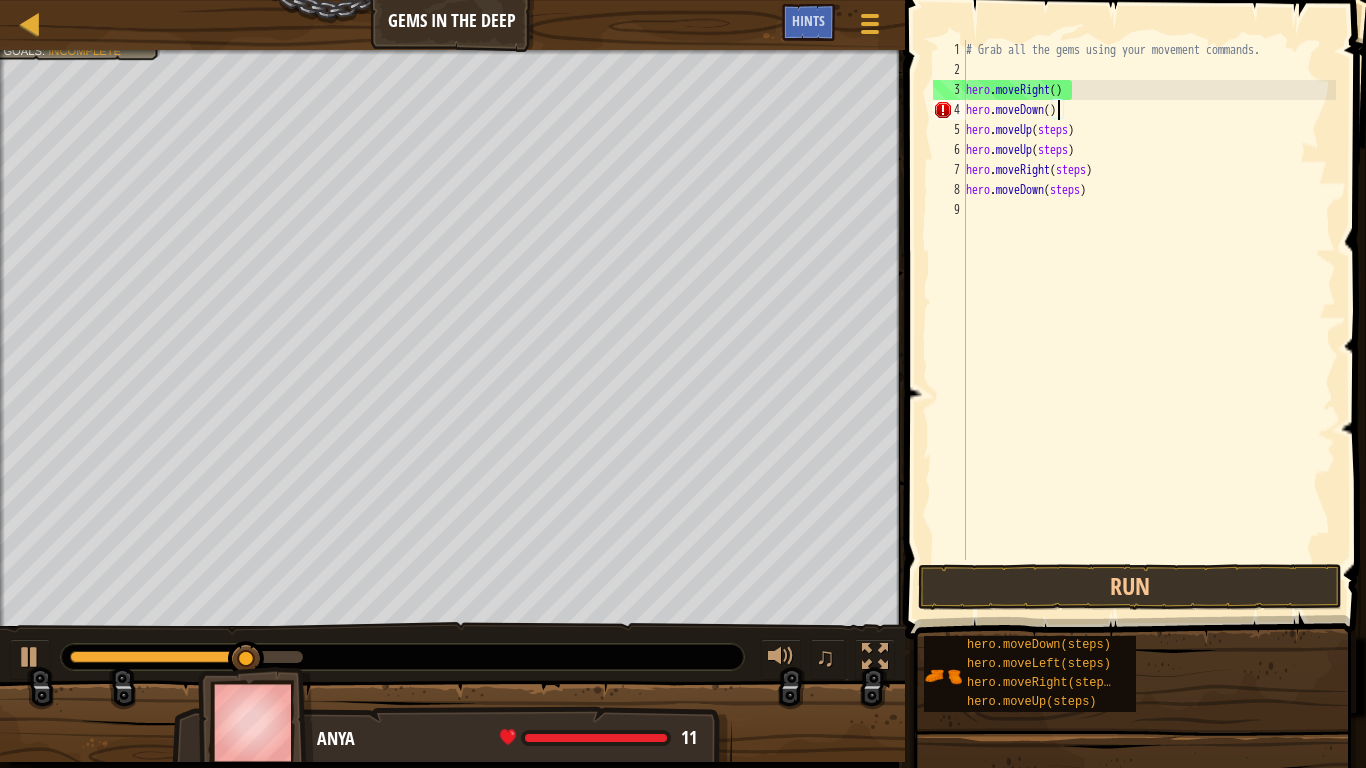 scroll, scrollTop: 9, scrollLeft: 7, axis: both 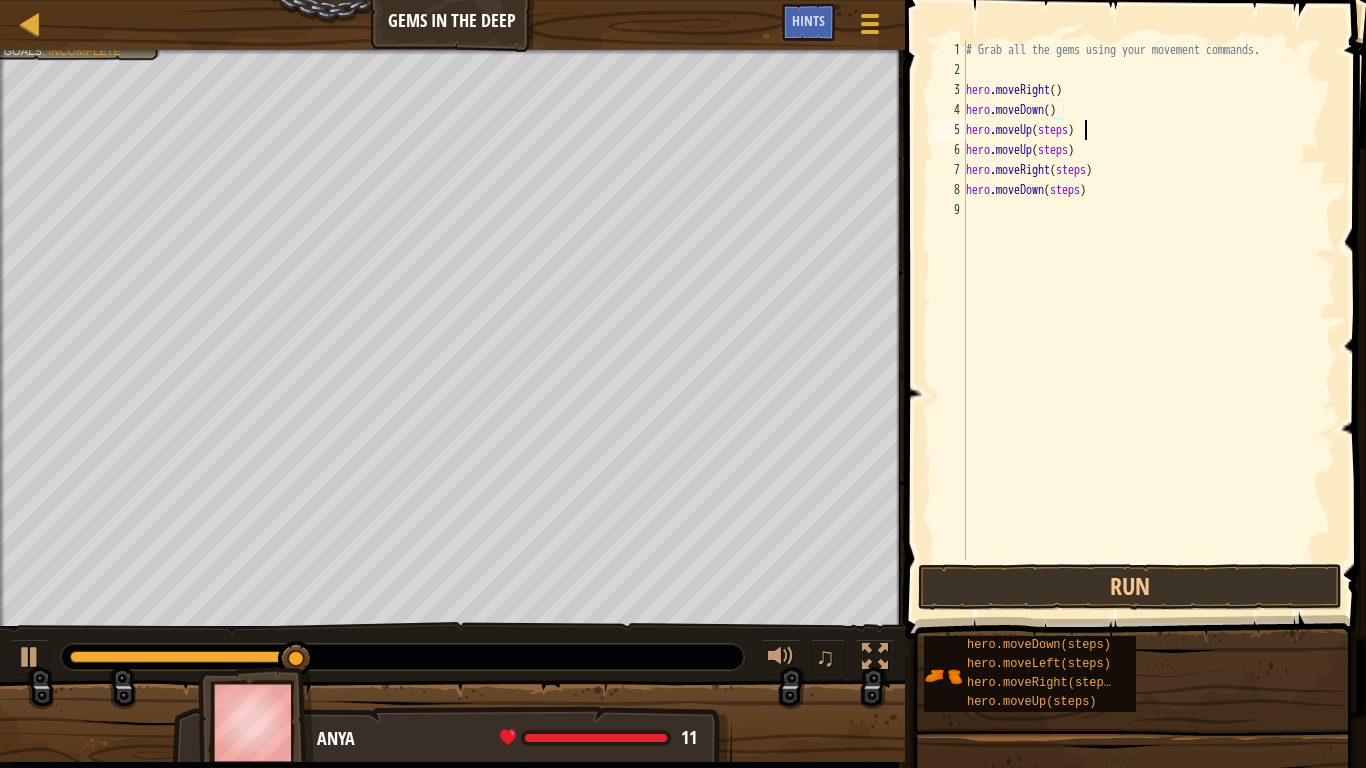 click on "# Grab all the gems using your movement commands. hero . moveRight ( ) hero . moveDown ( ) hero . moveUp ( steps ) hero . moveUp ( steps ) hero . moveRight ( steps ) hero . moveDown ( steps )" at bounding box center (1149, 320) 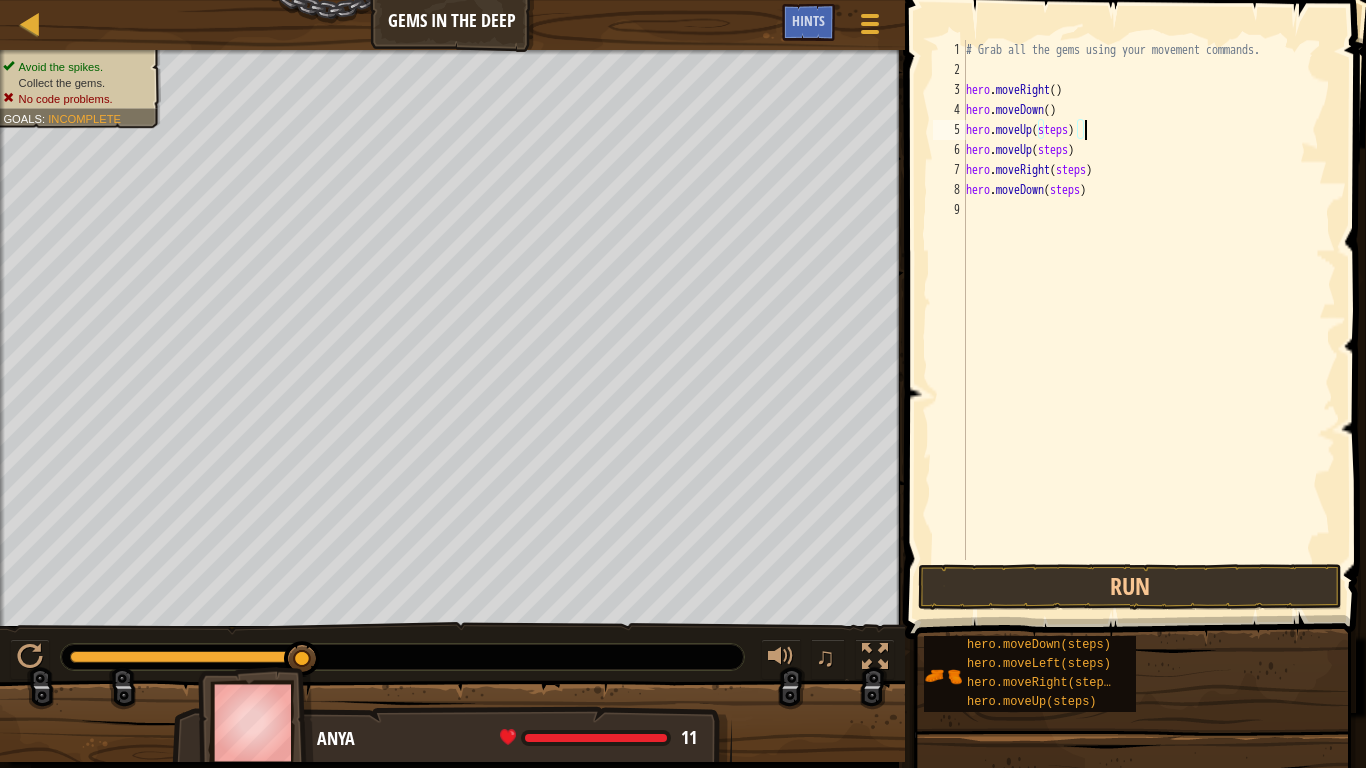 click on "# Grab all the gems using your movement commands. hero . moveRight ( ) hero . moveDown ( ) hero . moveUp ( steps ) hero . moveUp ( steps ) hero . moveRight ( steps ) hero . moveDown ( steps )" at bounding box center [1149, 320] 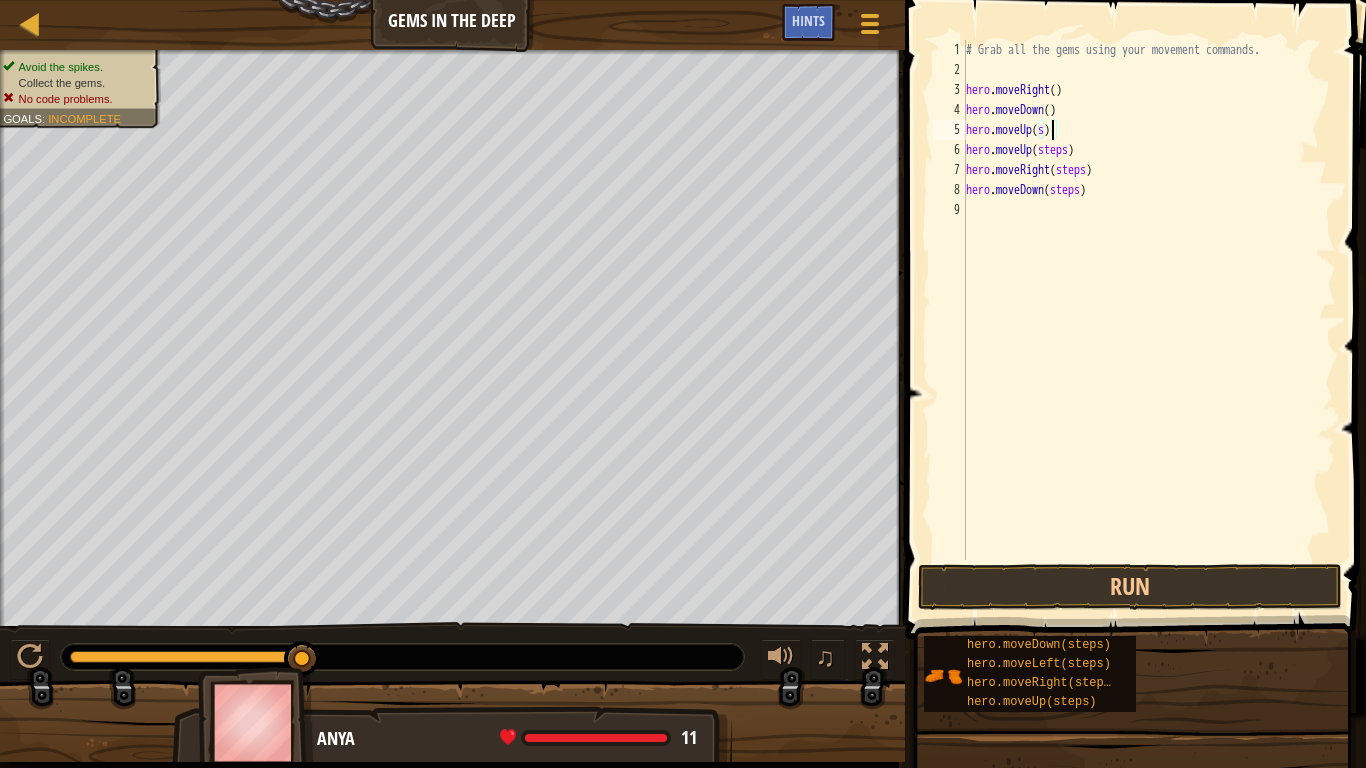 scroll, scrollTop: 9, scrollLeft: 6, axis: both 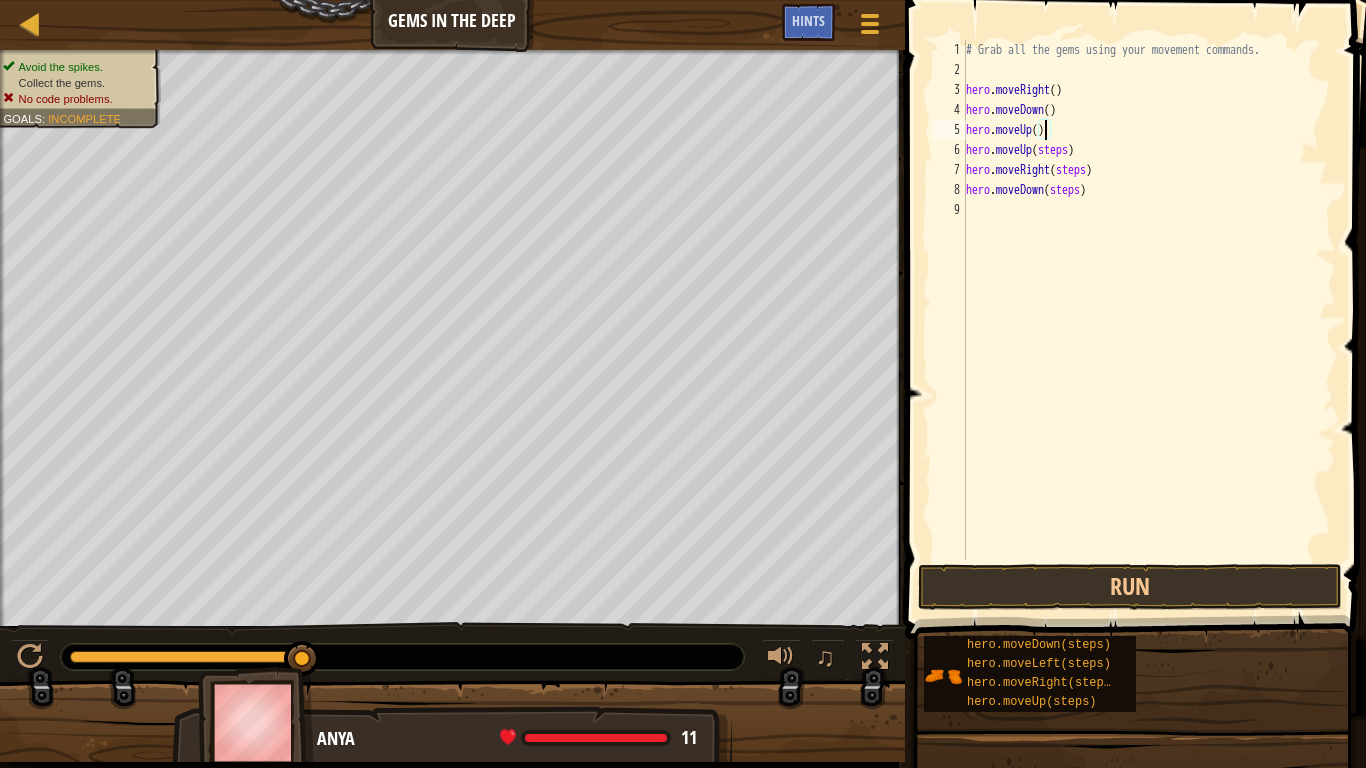 click on "# Grab all the gems using your movement commands. hero . moveRight ( ) hero . moveDown ( ) hero . moveUp ( ) hero . moveUp ( steps ) hero . moveRight ( steps ) hero . moveDown ( steps )" at bounding box center (1149, 320) 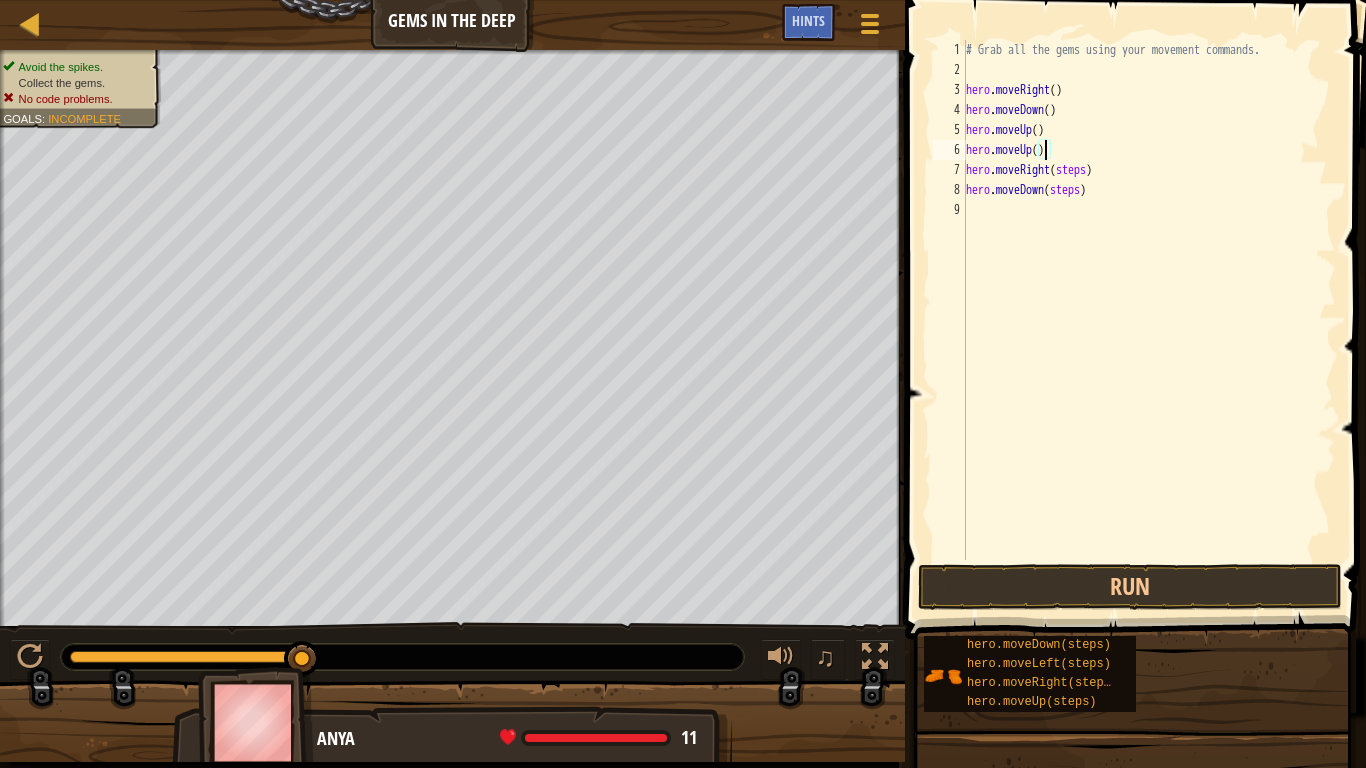 click on "# Grab all the gems using your movement commands. hero . moveRight ( ) hero . moveDown ( ) hero . moveUp ( ) hero . moveUp ( ) hero . moveRight ( steps ) hero . moveDown ( steps )" at bounding box center (1149, 320) 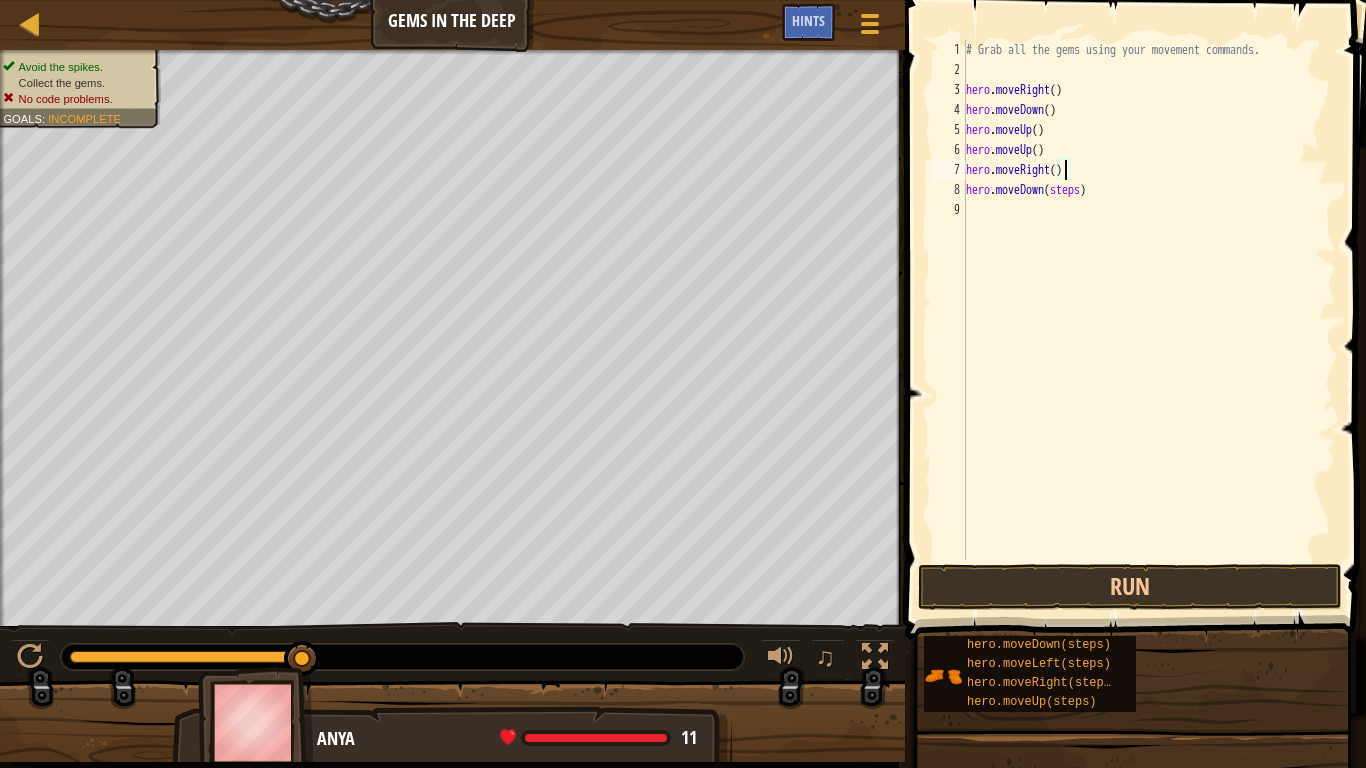 click on "# Grab all the gems using your movement commands. hero . moveRight ( ) hero . moveDown ( ) hero . moveUp ( ) hero . moveUp ( ) hero . moveRight ( ) hero . moveDown ( steps )" at bounding box center (1149, 320) 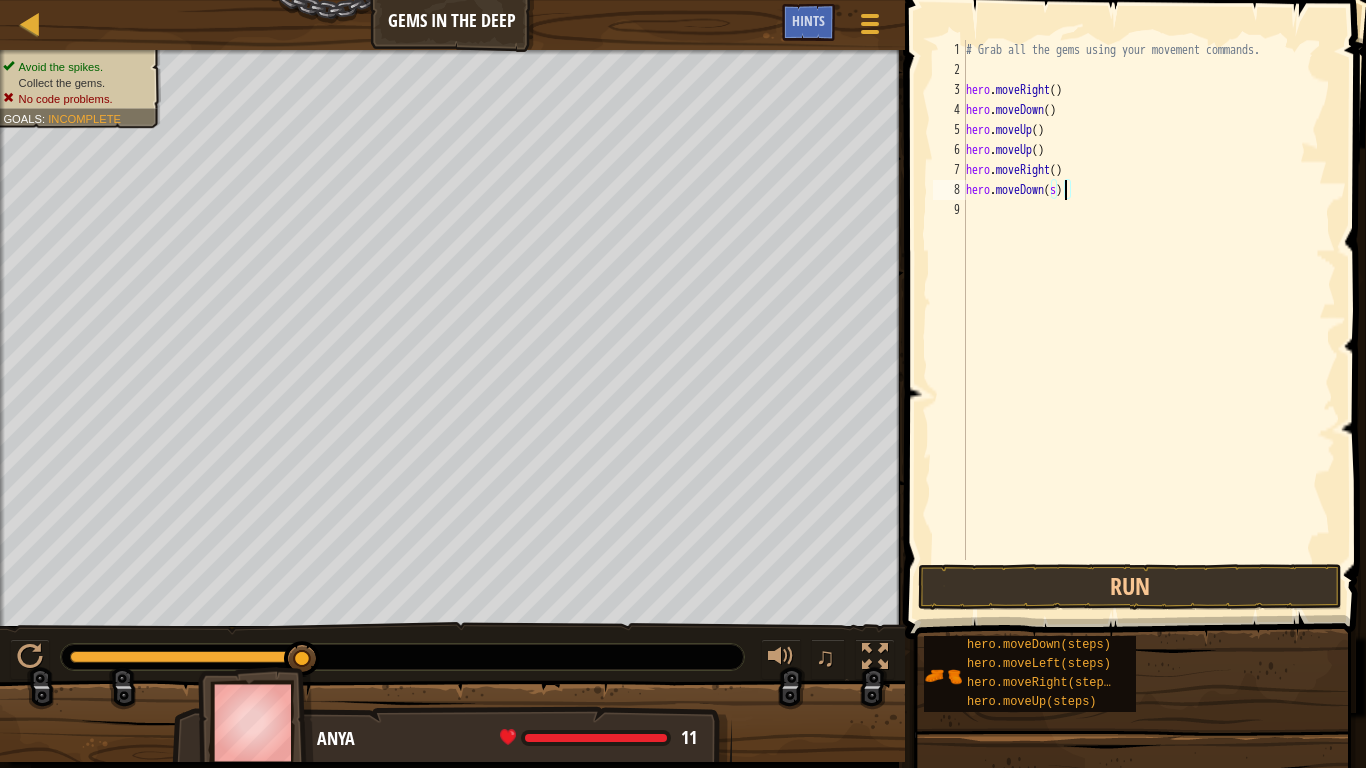 type on "hero.moveDown()" 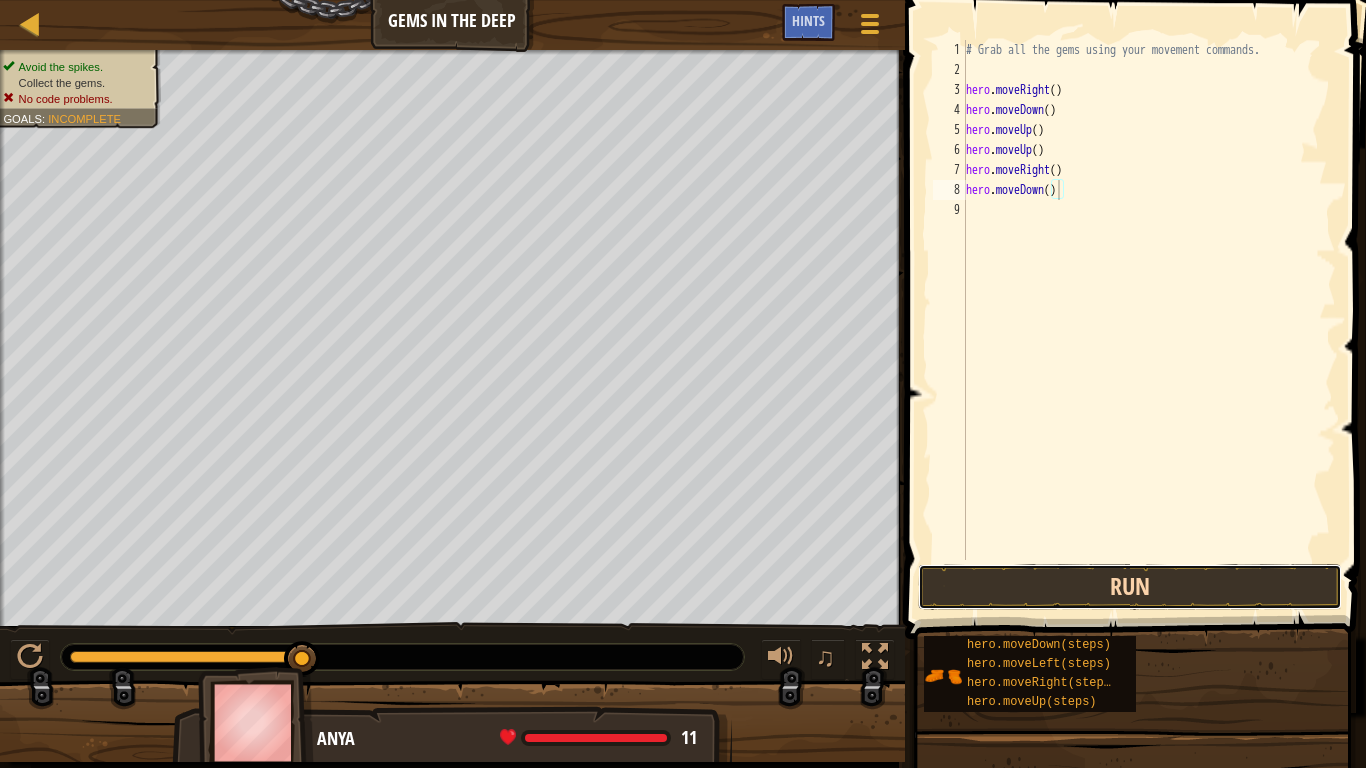 click on "Run" at bounding box center [1130, 587] 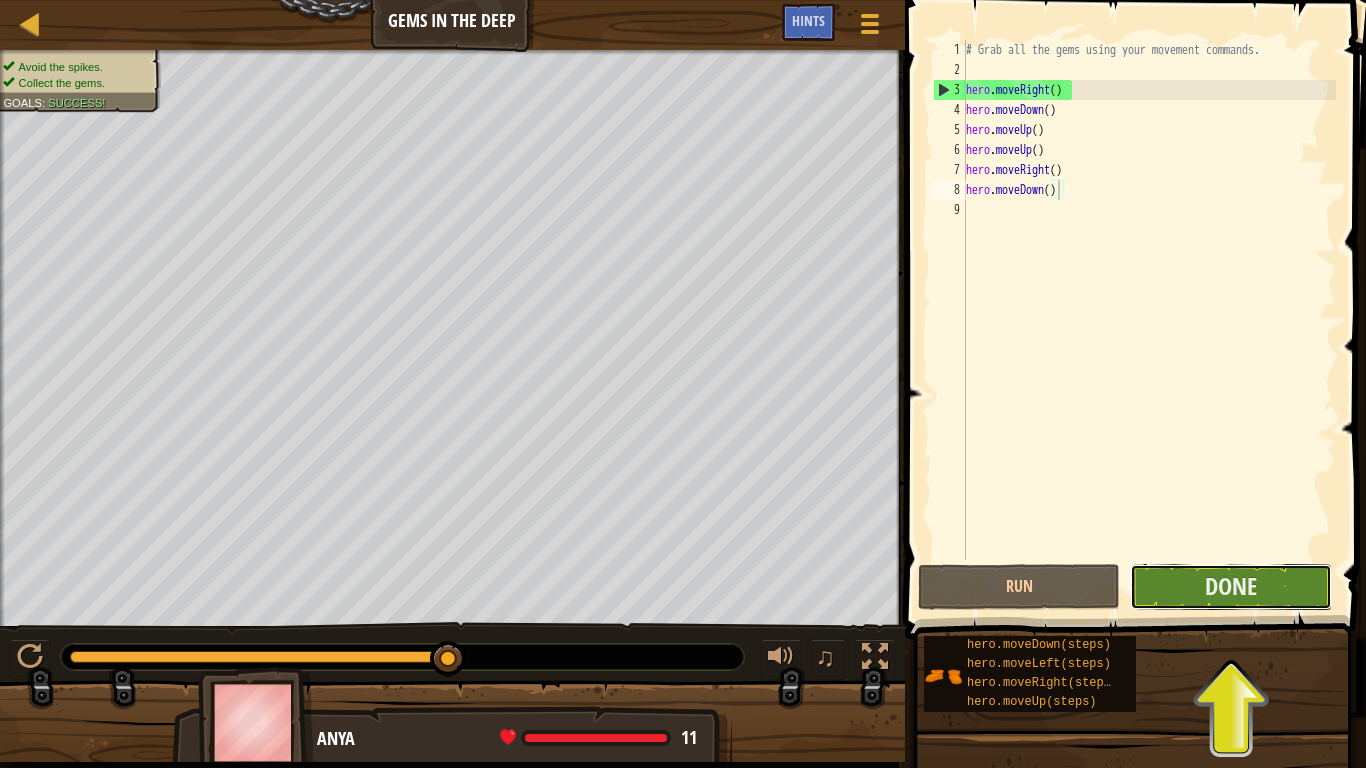 click on "Done" at bounding box center (1231, 587) 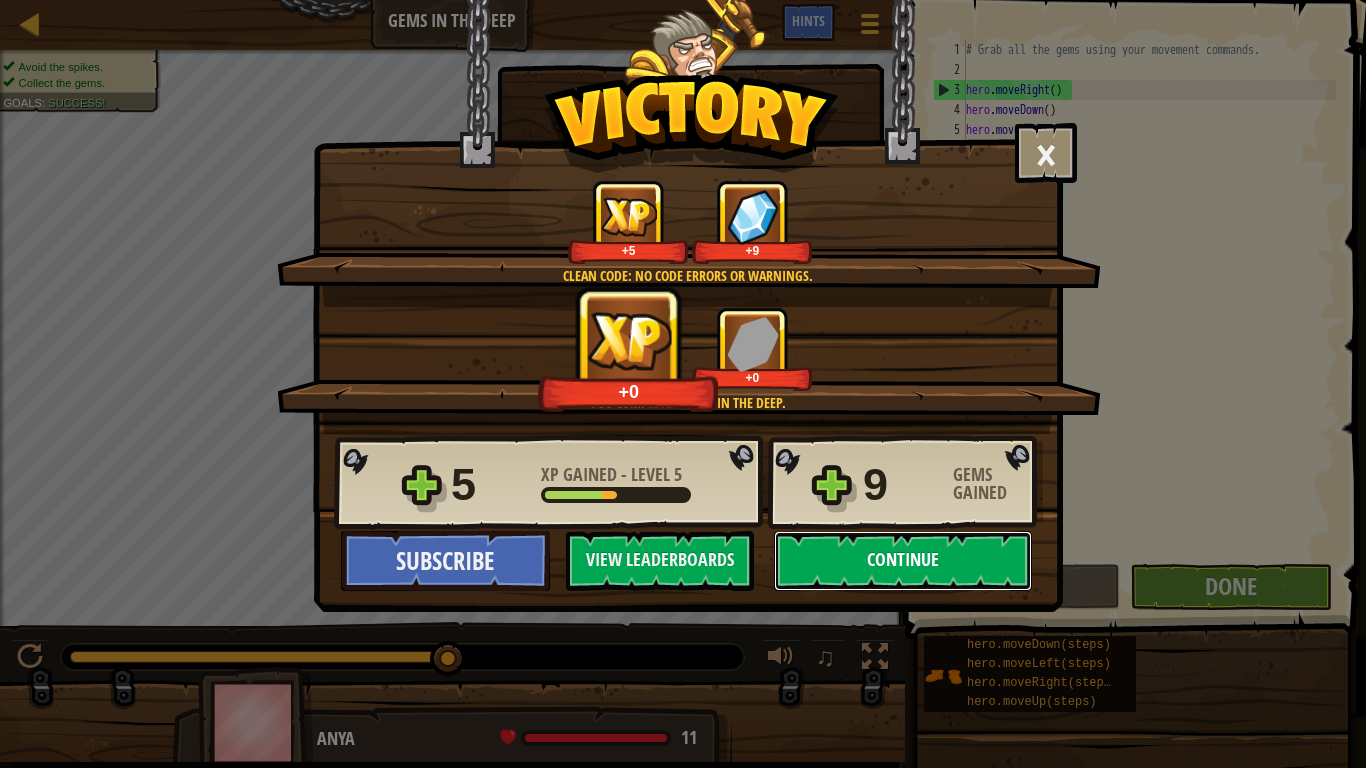 click on "Continue" at bounding box center [903, 561] 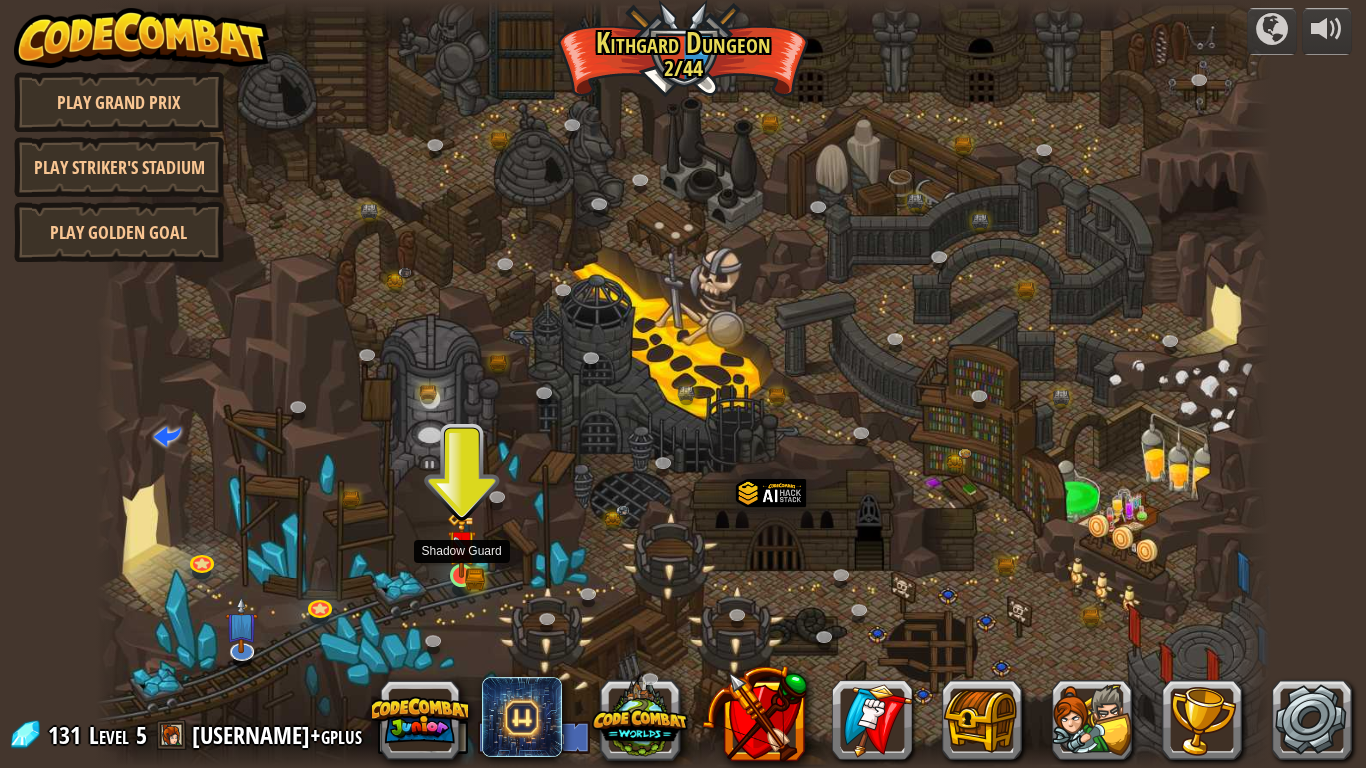click at bounding box center [462, 546] 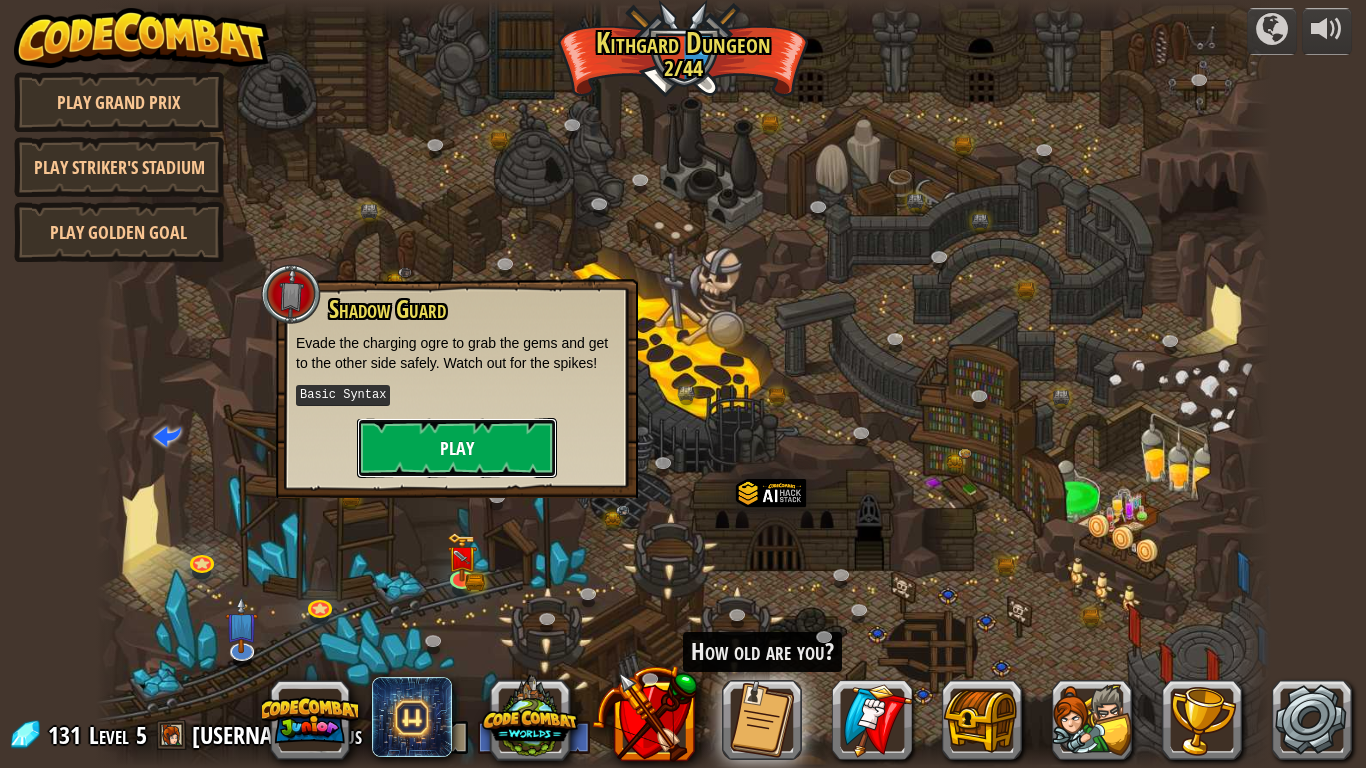 click on "Play" at bounding box center (457, 448) 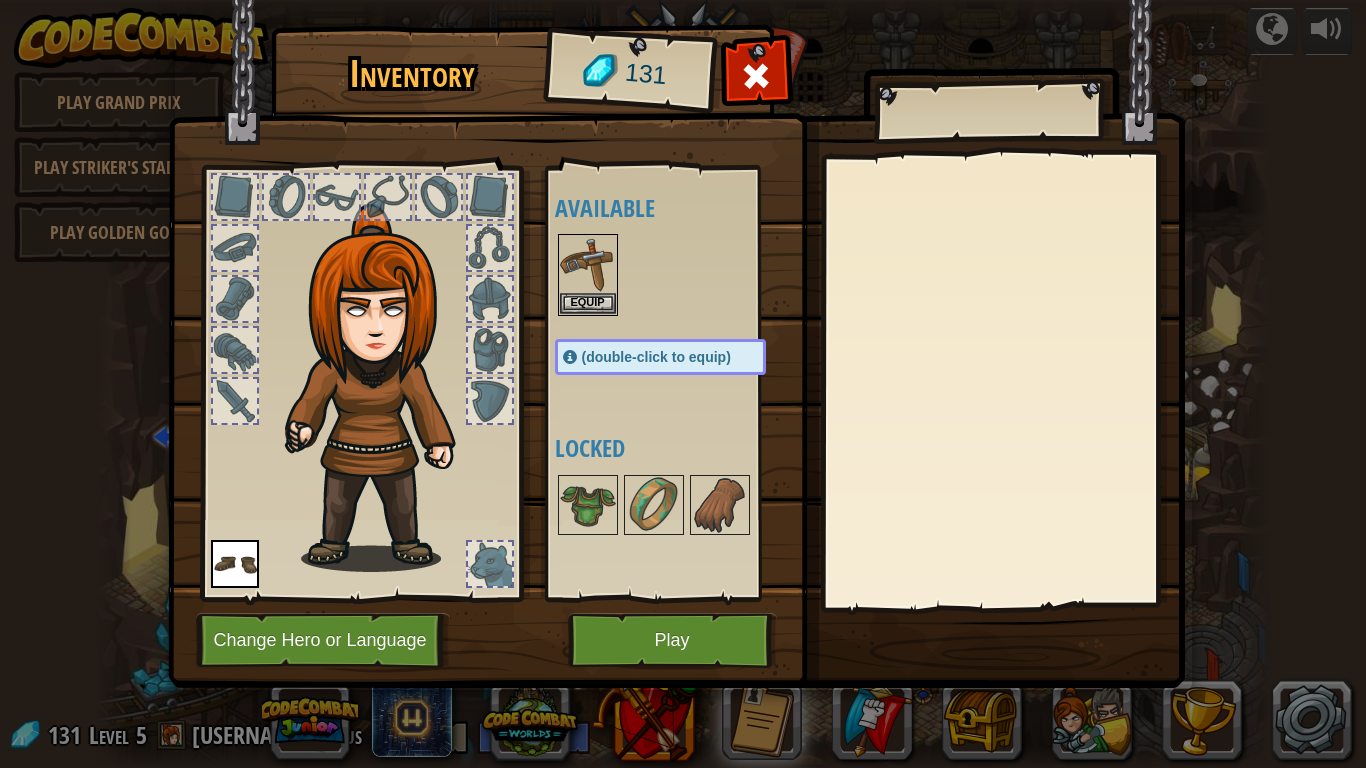 click on "(double-click to equip)" at bounding box center (656, 357) 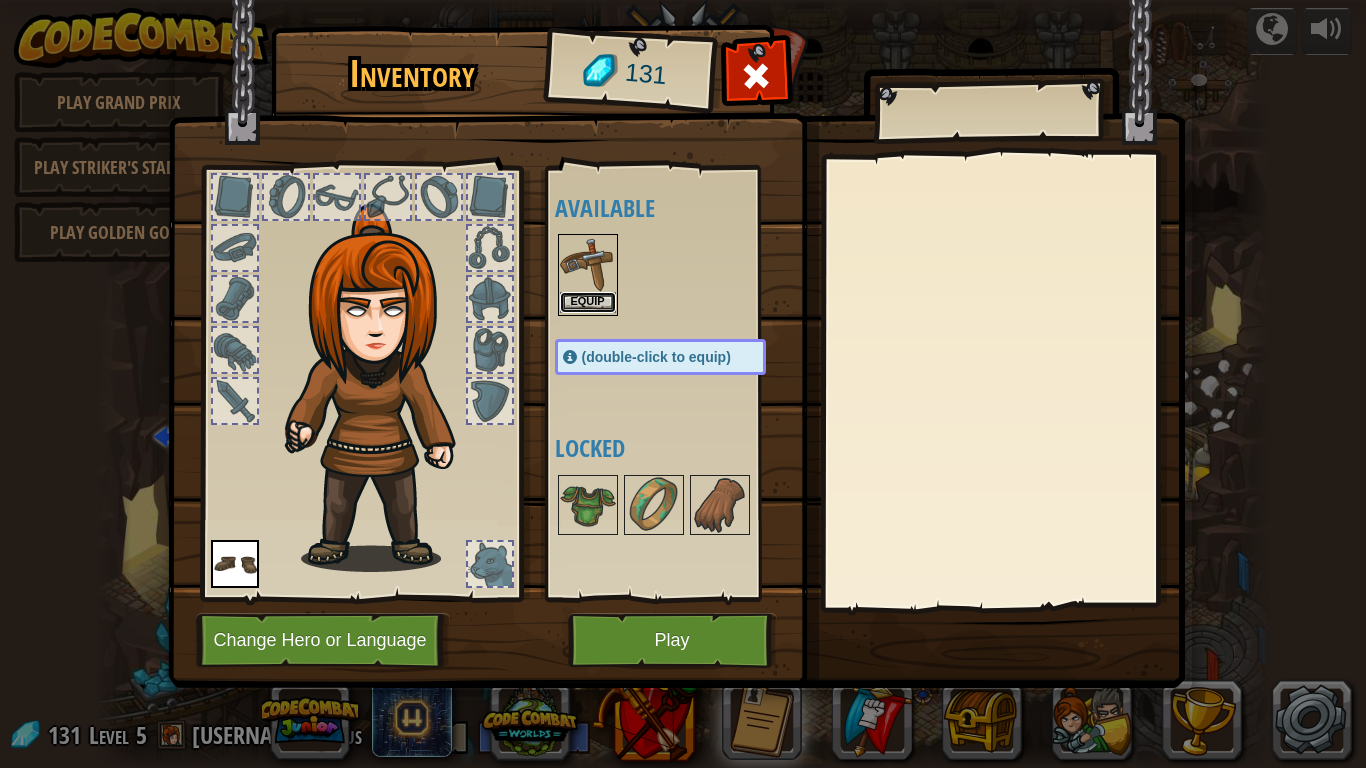 click on "Equip" at bounding box center [588, 302] 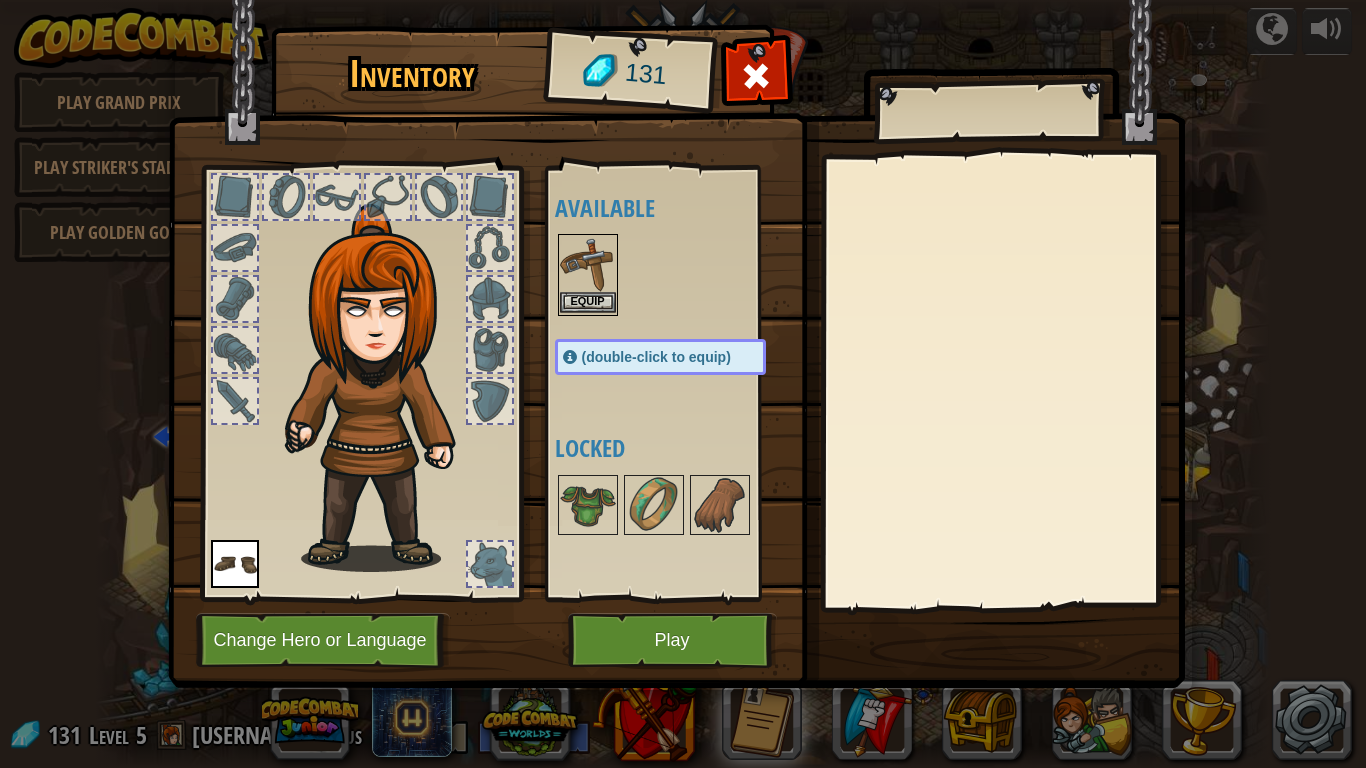 click on "Available Equip Equip (double-click to equip) Locked" at bounding box center [680, 383] 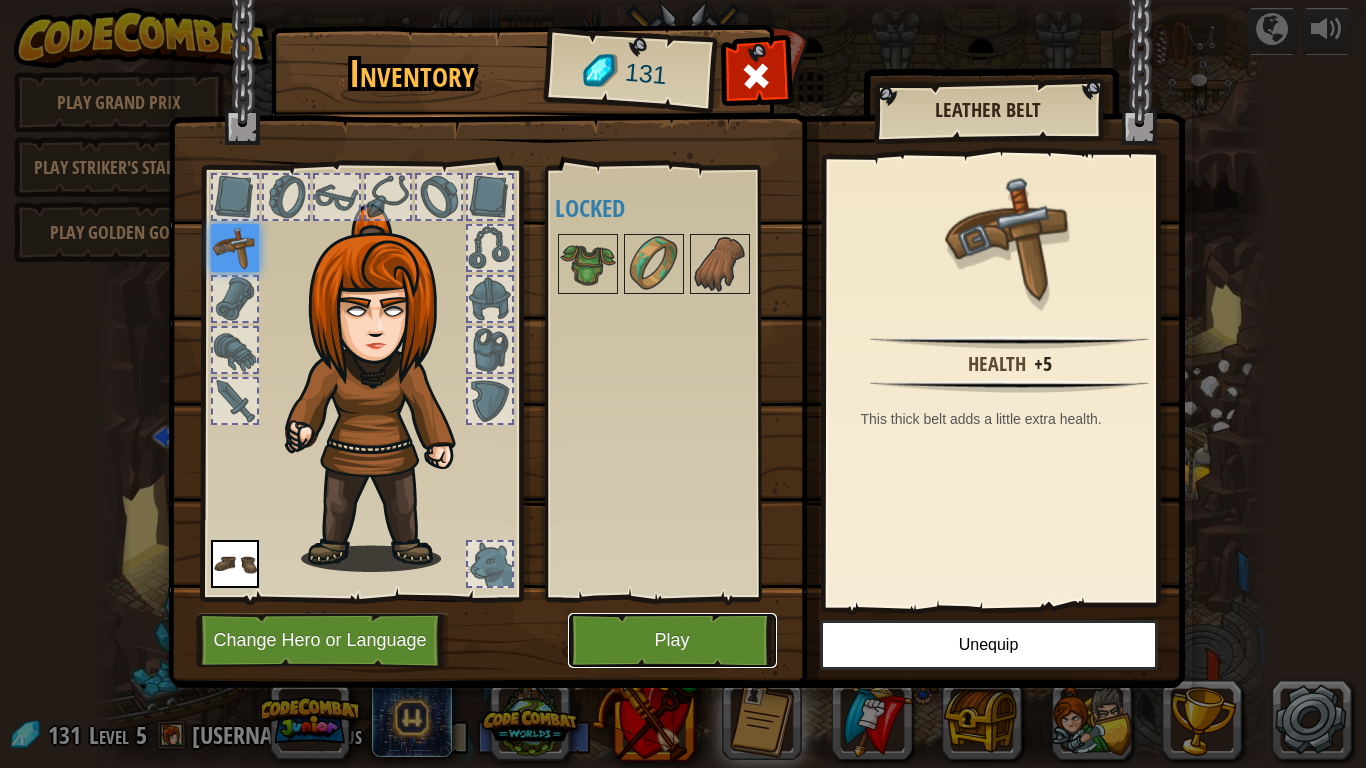 click on "Play" at bounding box center [672, 640] 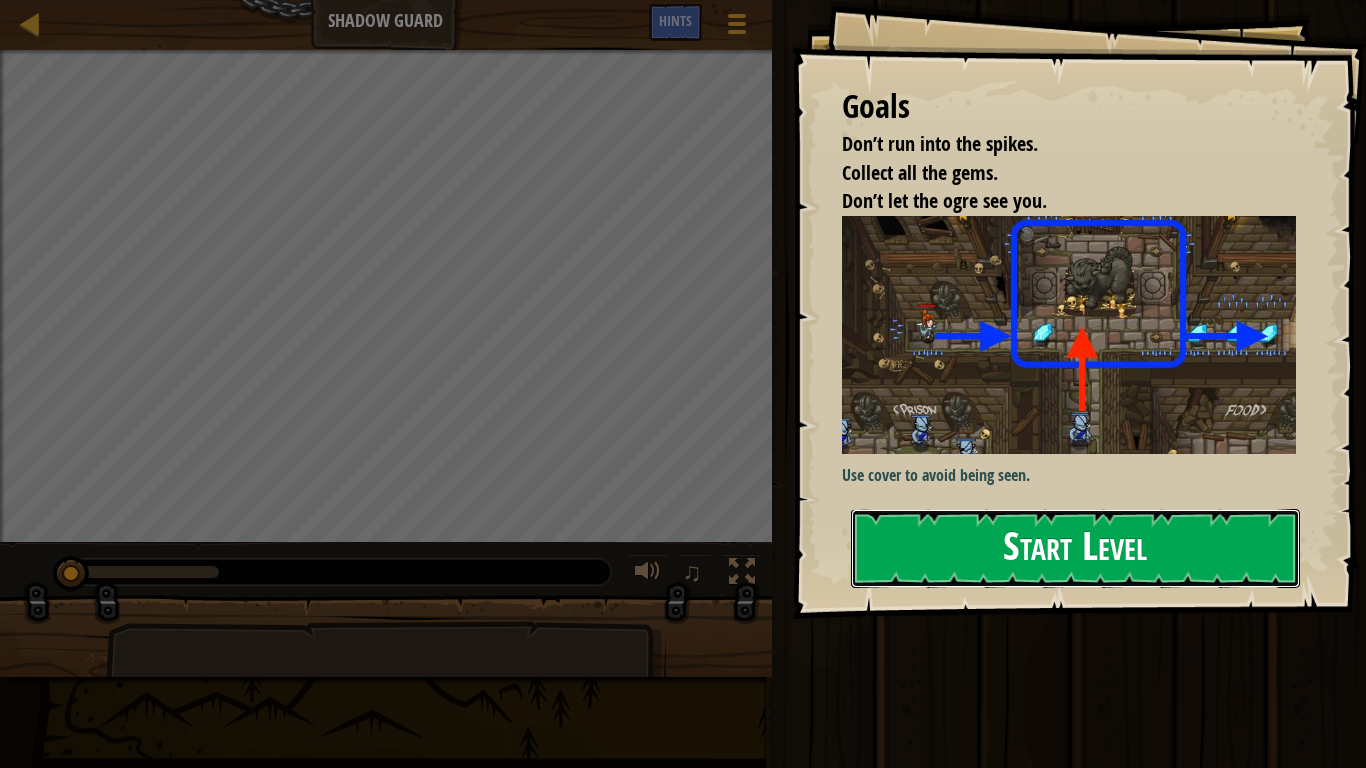 click on "Start Level" at bounding box center [1075, 548] 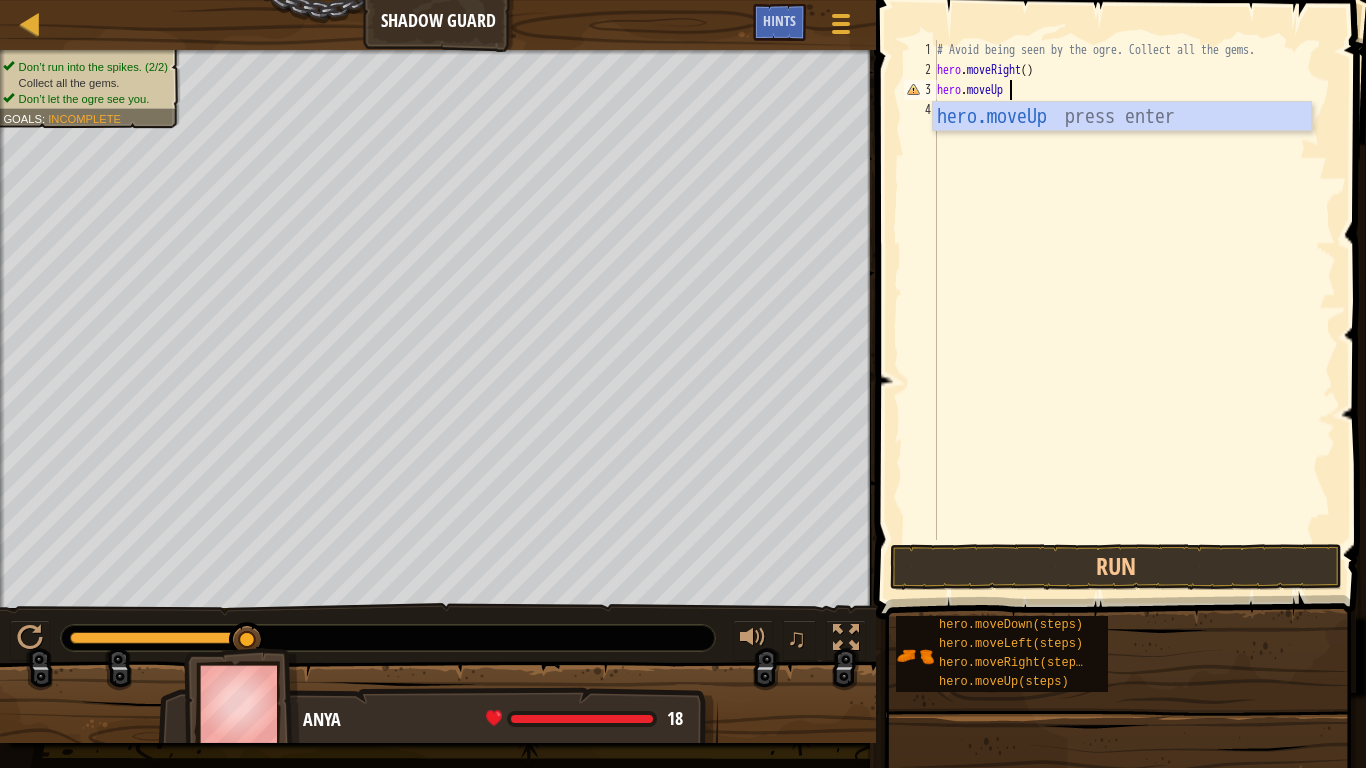scroll, scrollTop: 9, scrollLeft: 6, axis: both 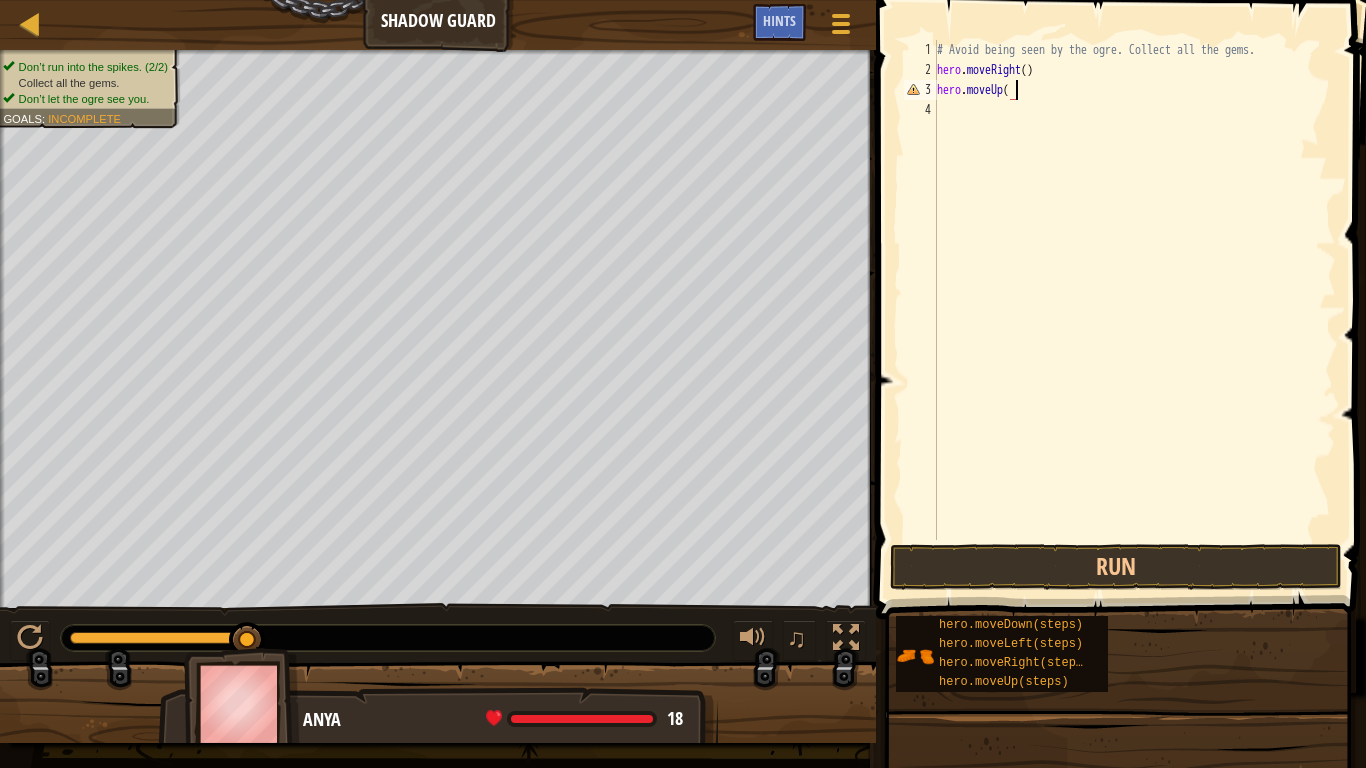 type on "hero.moveUp()" 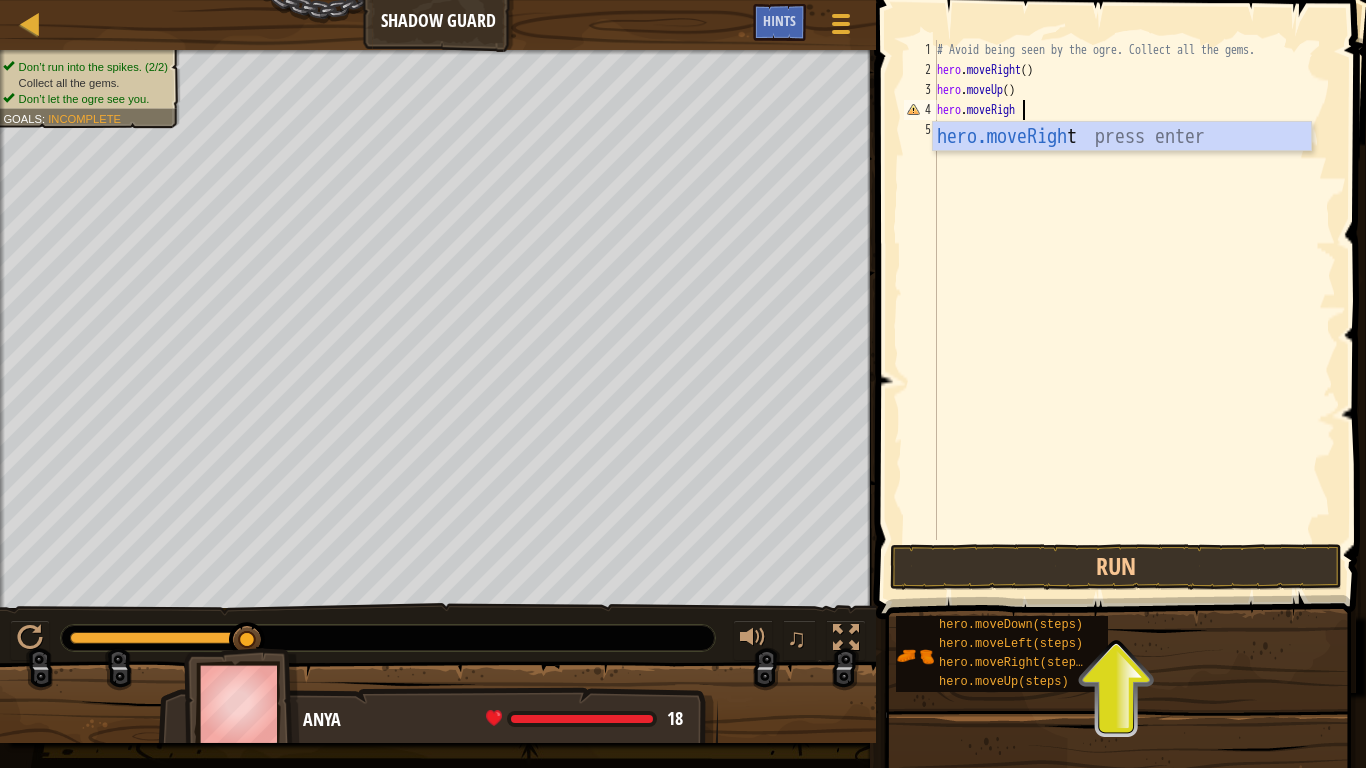 scroll, scrollTop: 9, scrollLeft: 7, axis: both 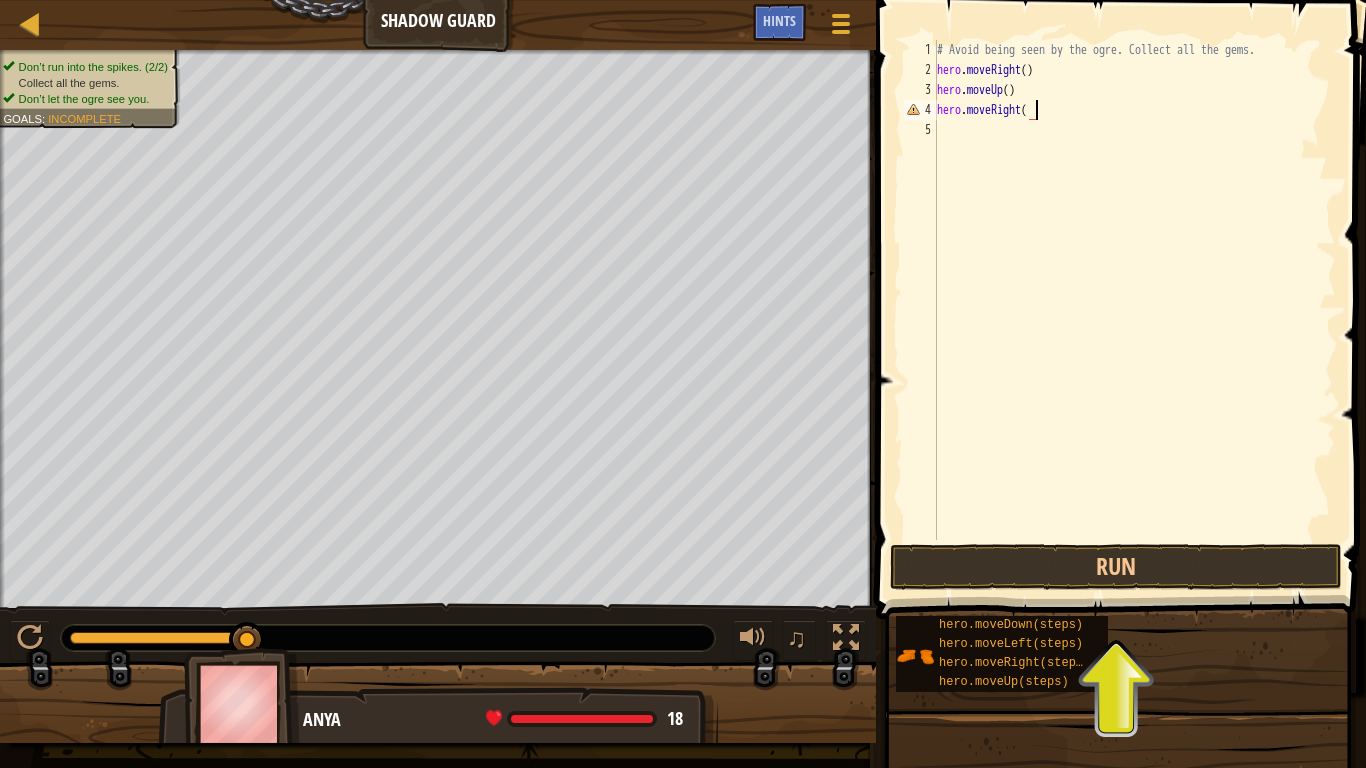 type on "hero.moveRight()" 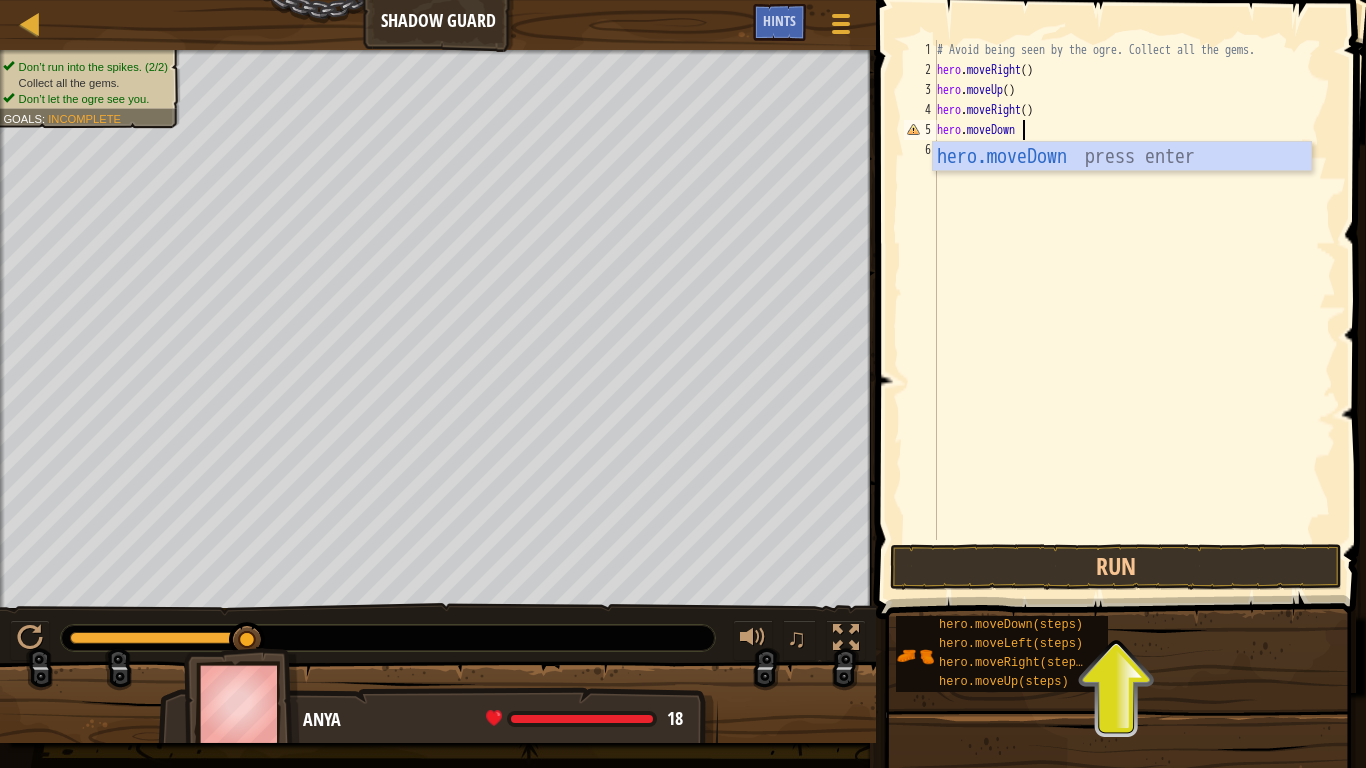 scroll, scrollTop: 9, scrollLeft: 7, axis: both 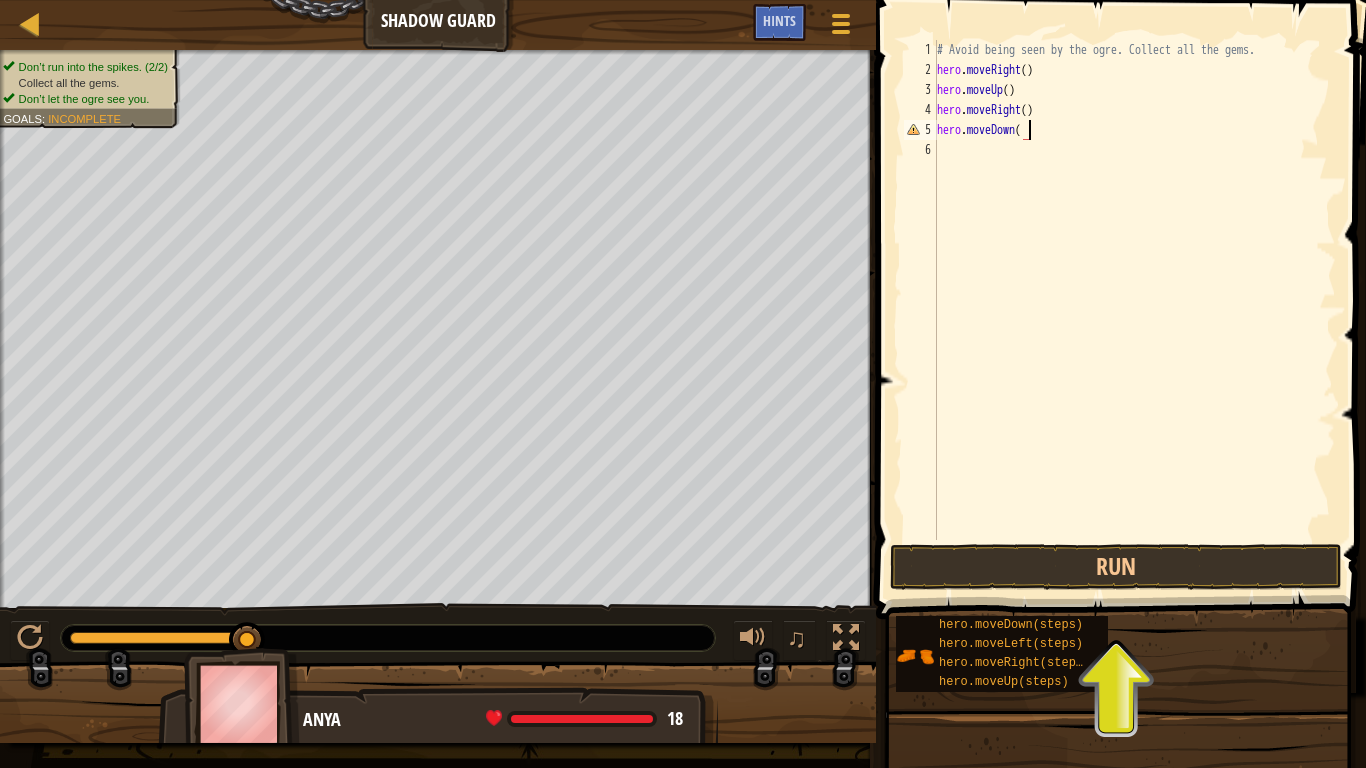 type on "hero.moveDown()" 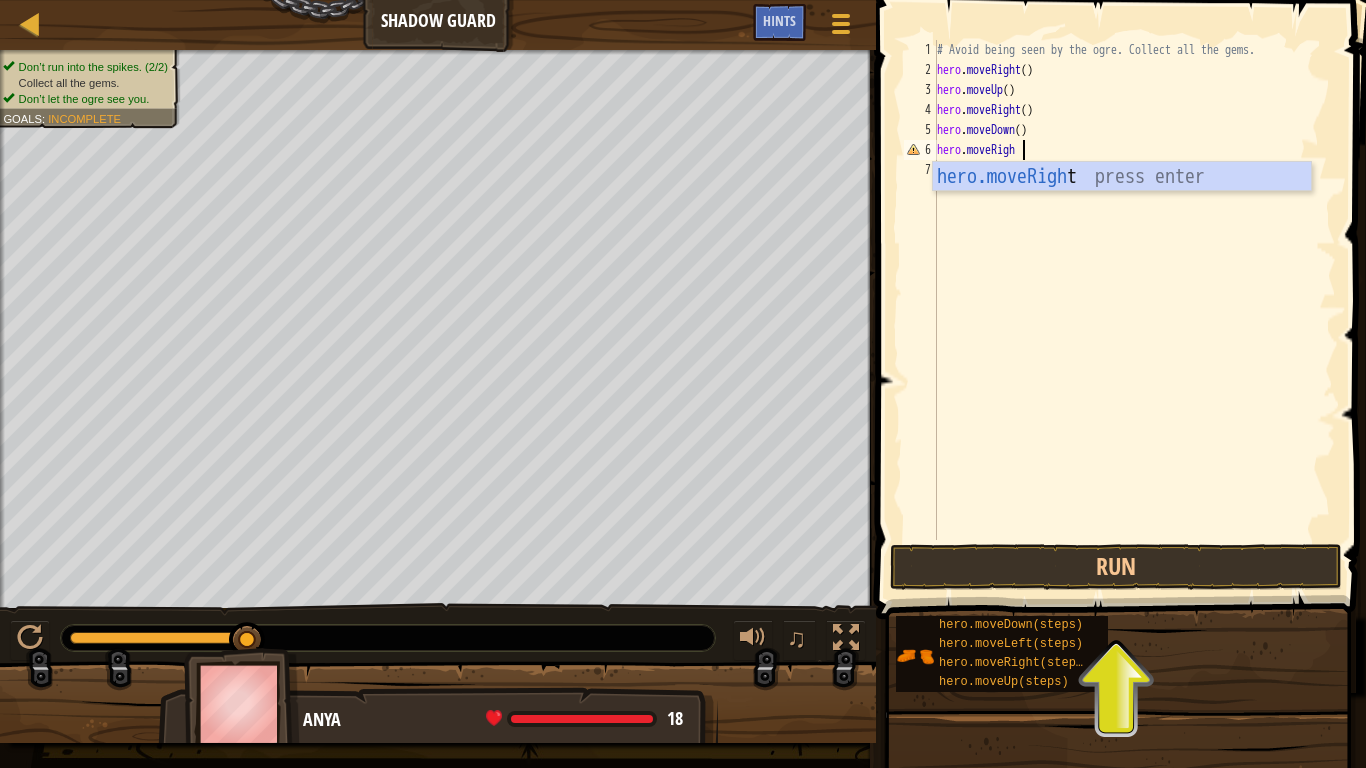 scroll, scrollTop: 9, scrollLeft: 7, axis: both 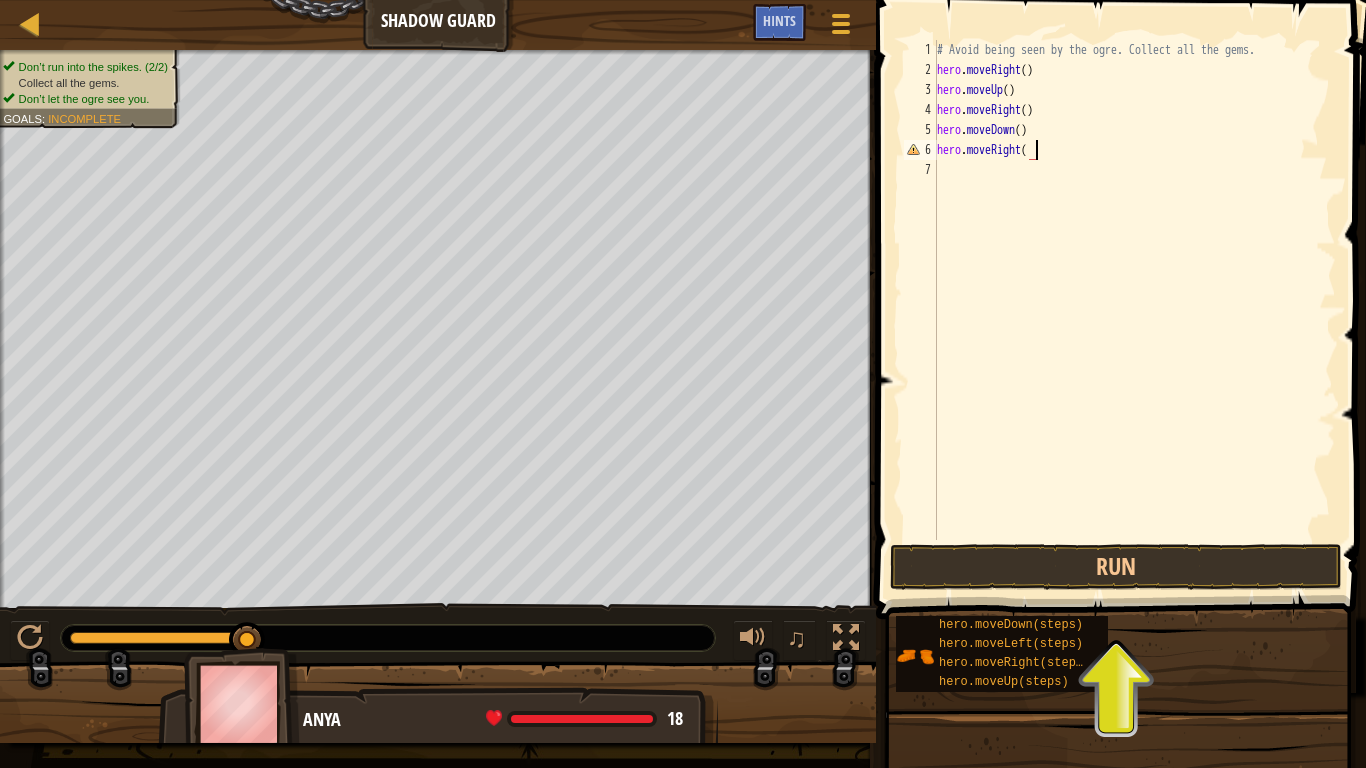 type on "hero.moveRight()" 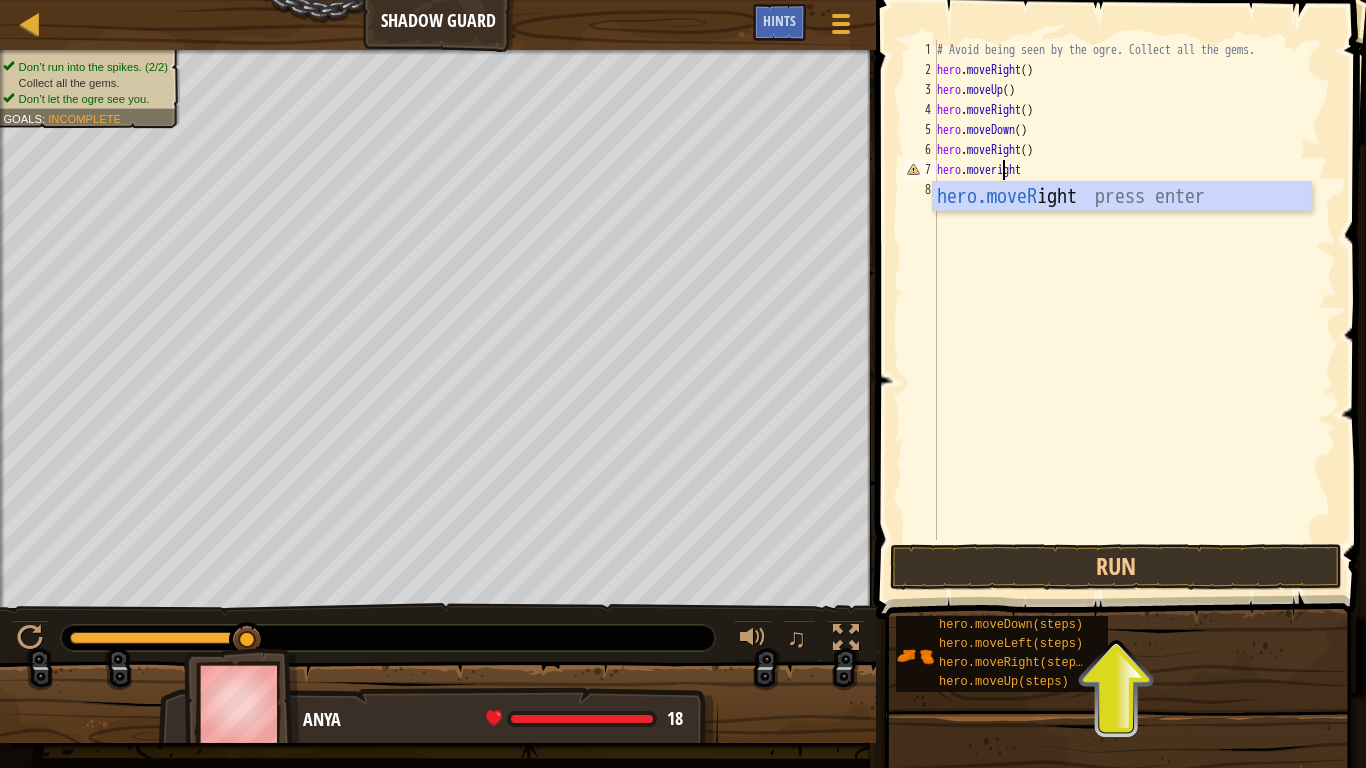 scroll, scrollTop: 9, scrollLeft: 6, axis: both 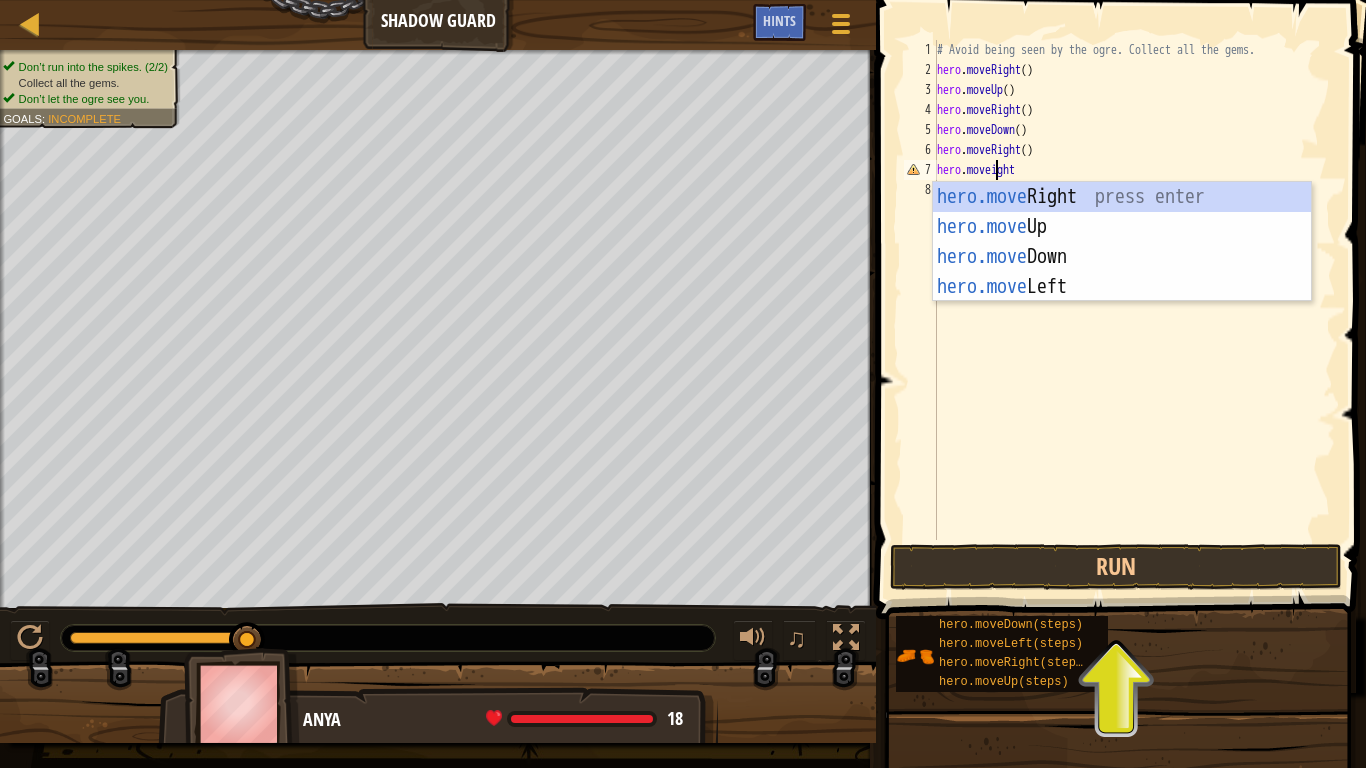 type on "hero.moveRight" 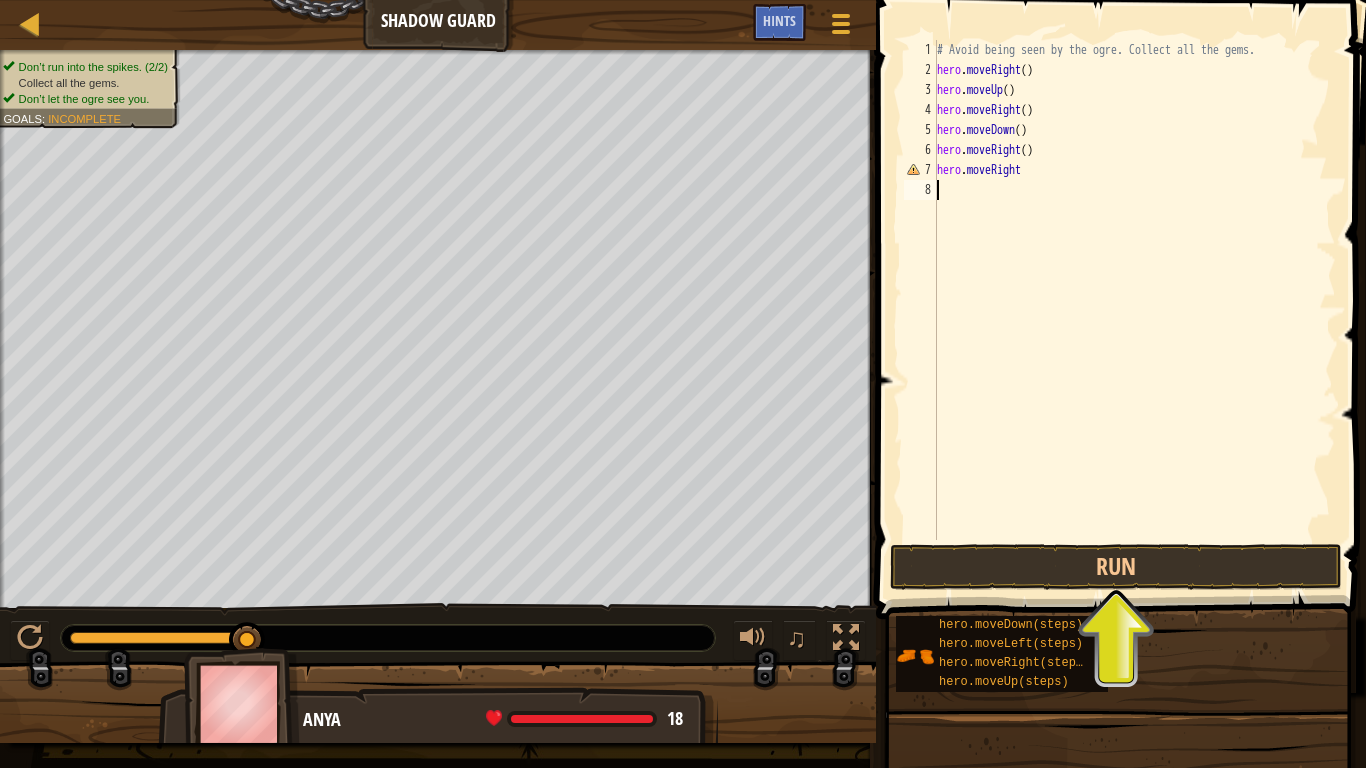 scroll, scrollTop: 9, scrollLeft: 0, axis: vertical 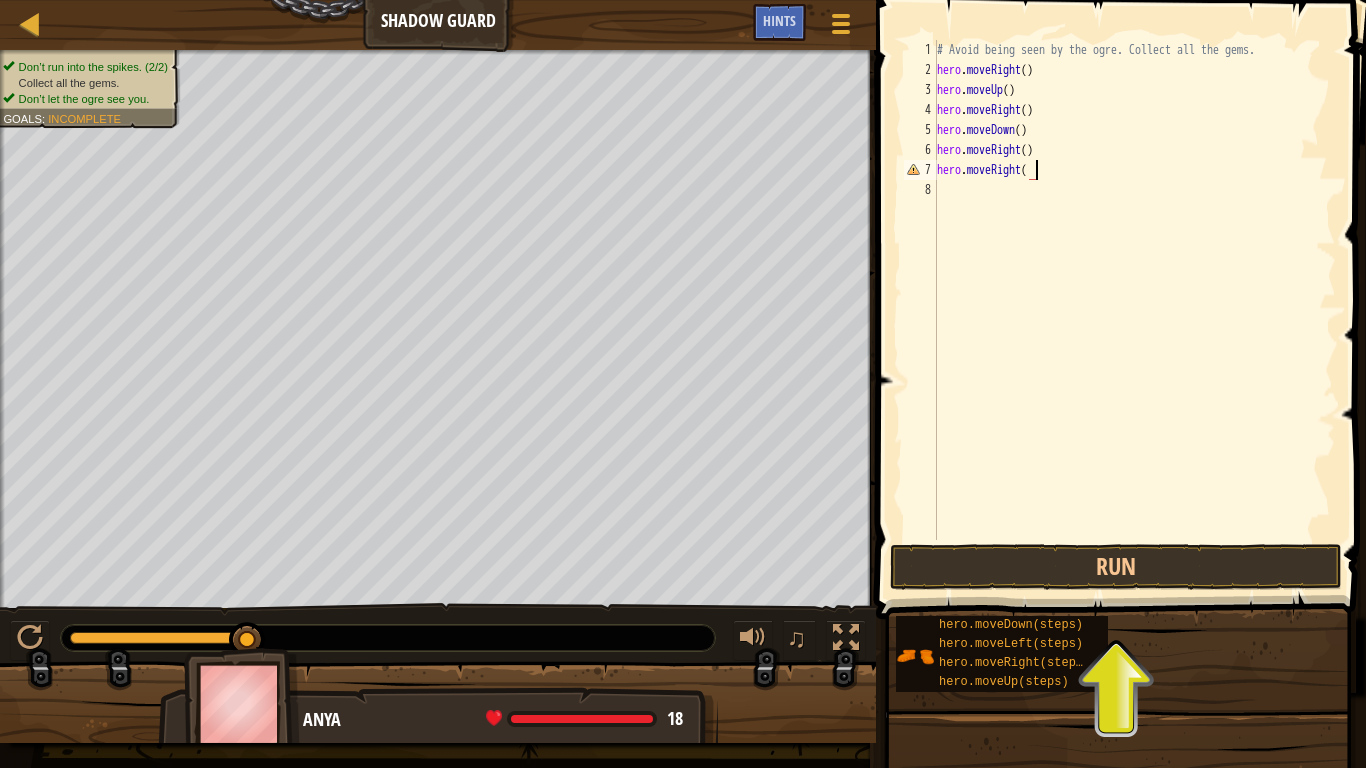 type on "hero.moveRight()" 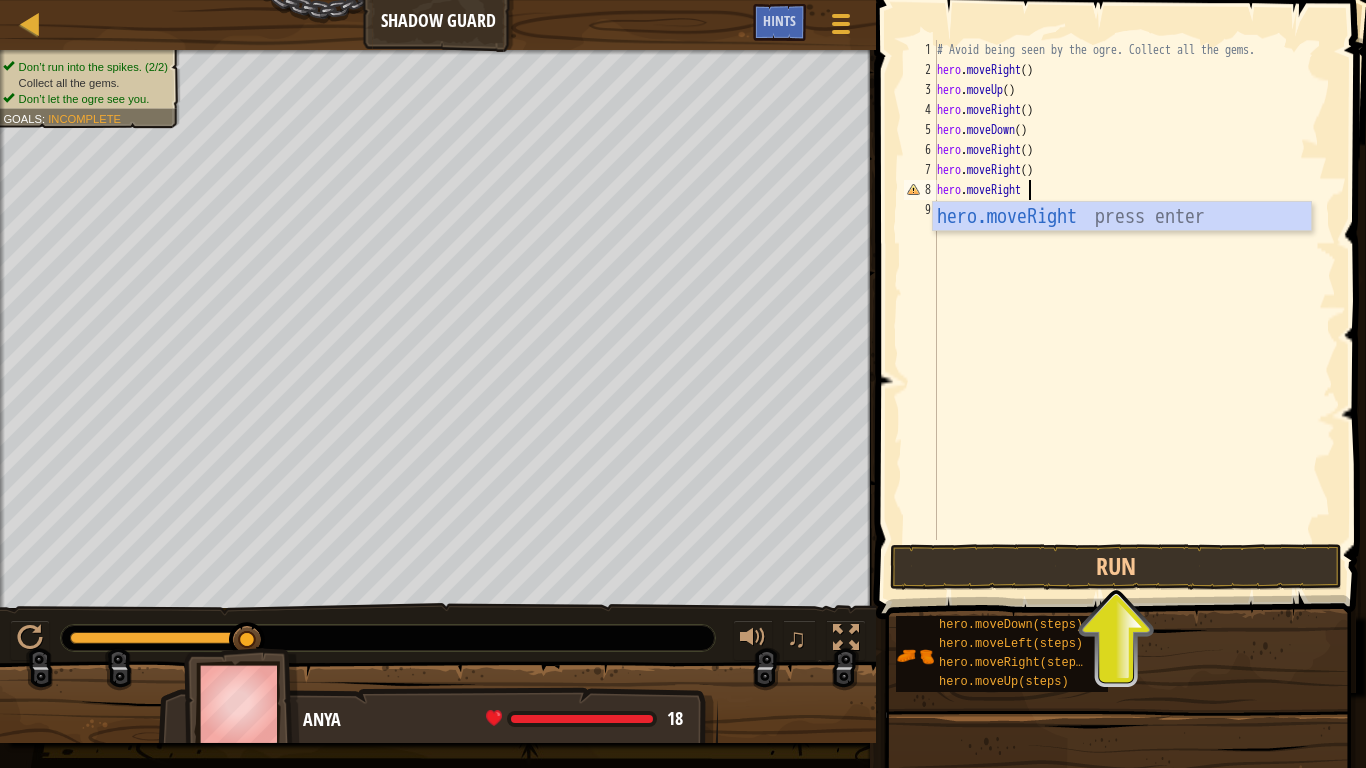 scroll, scrollTop: 9, scrollLeft: 7, axis: both 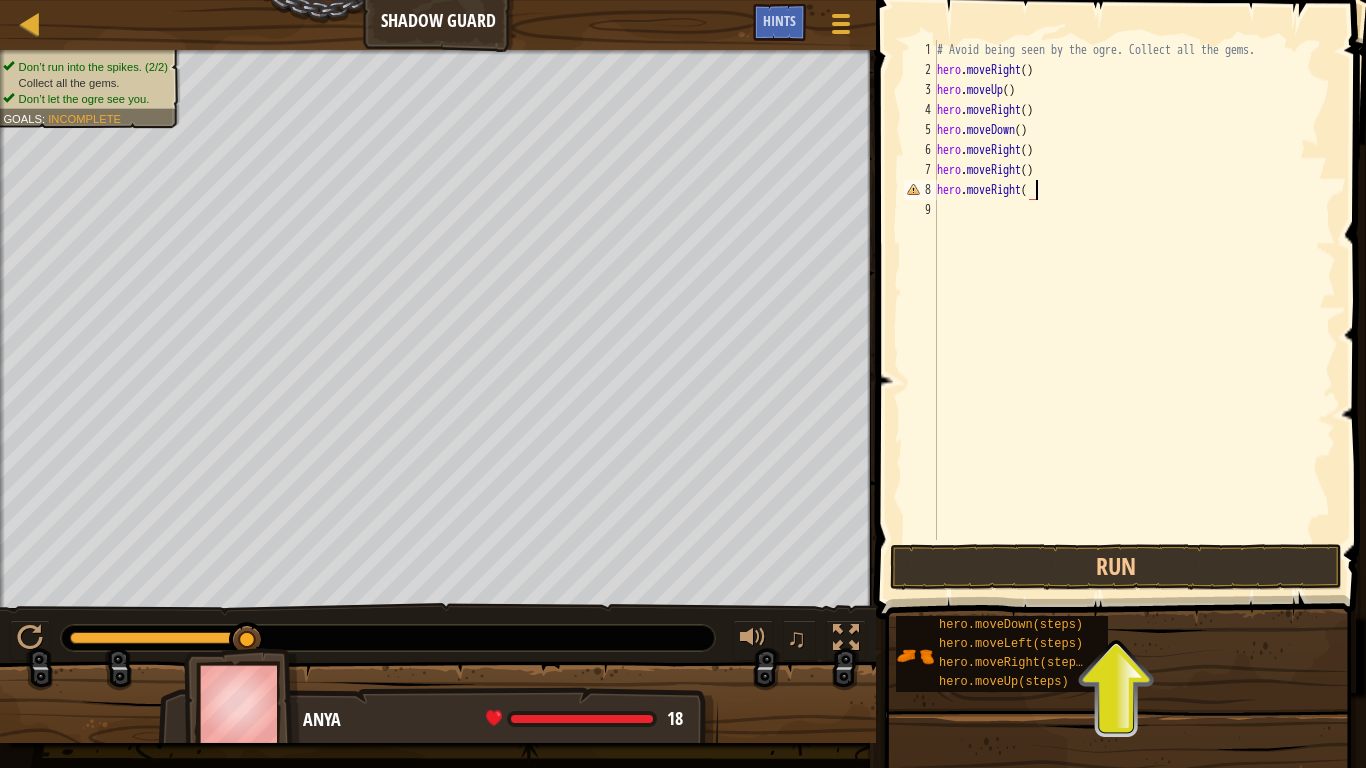 type on "hero.moveRight()" 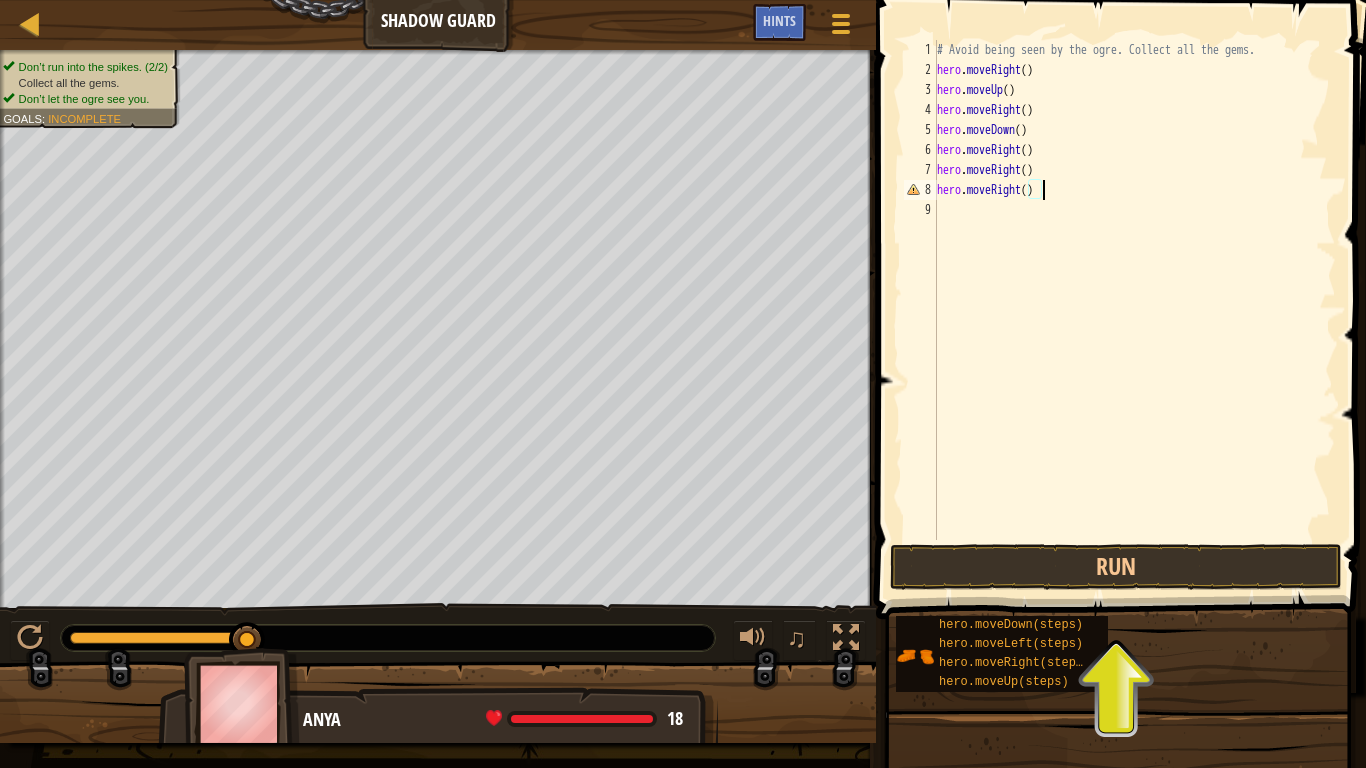 scroll, scrollTop: 9, scrollLeft: 8, axis: both 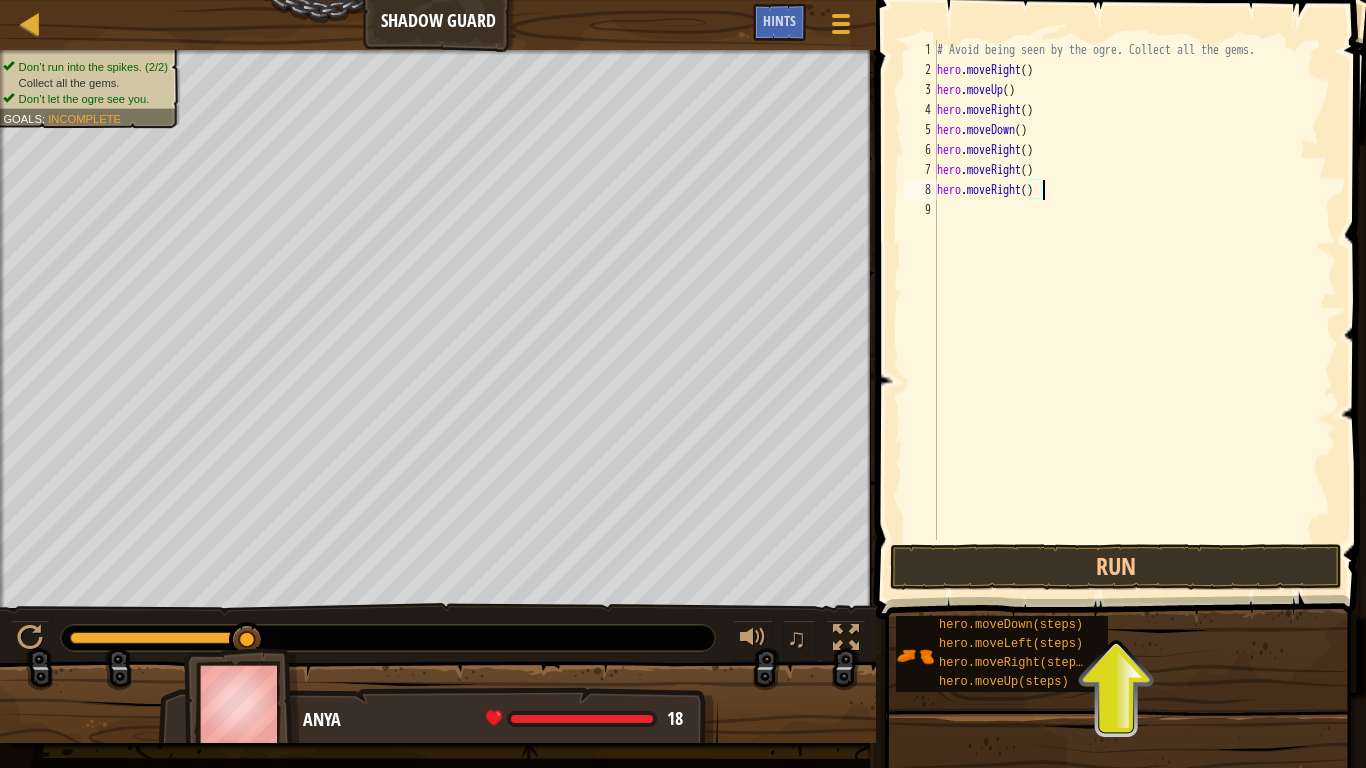 type 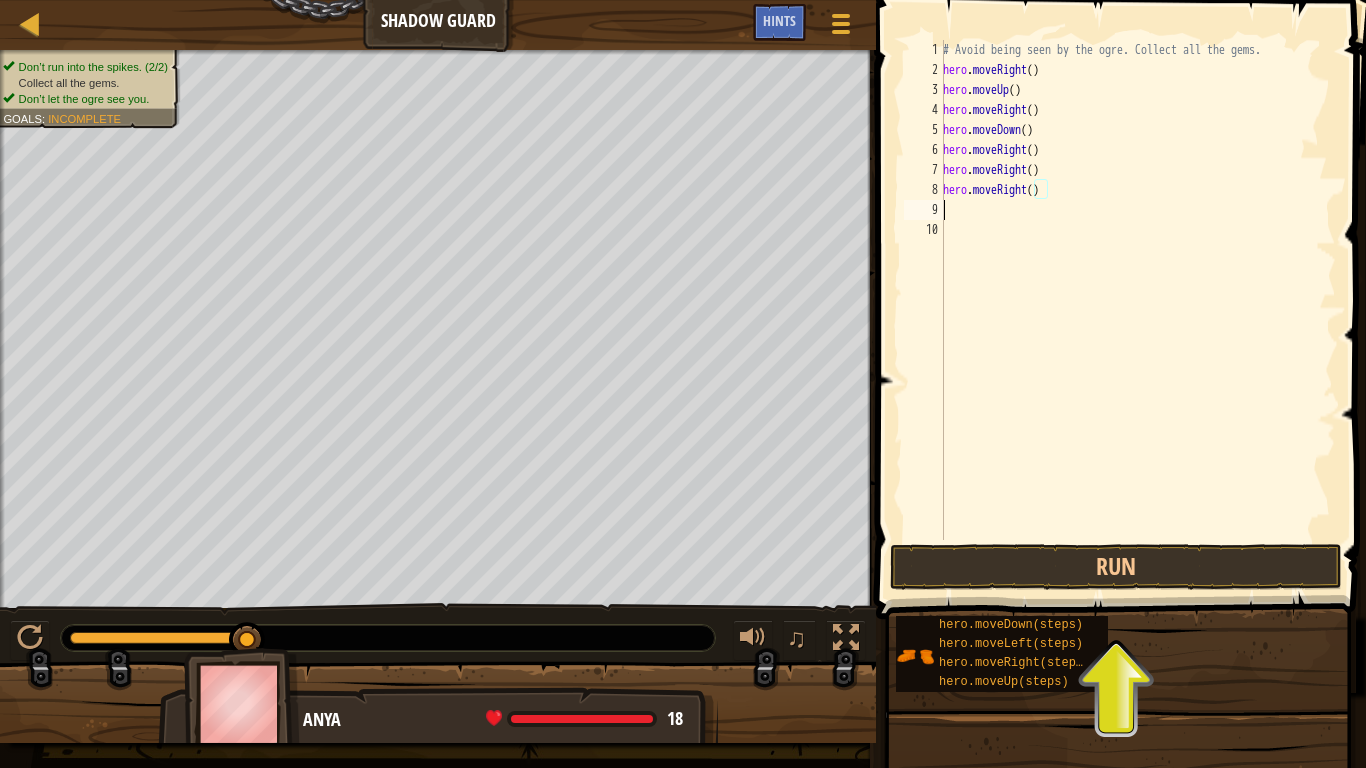 scroll, scrollTop: 9, scrollLeft: 0, axis: vertical 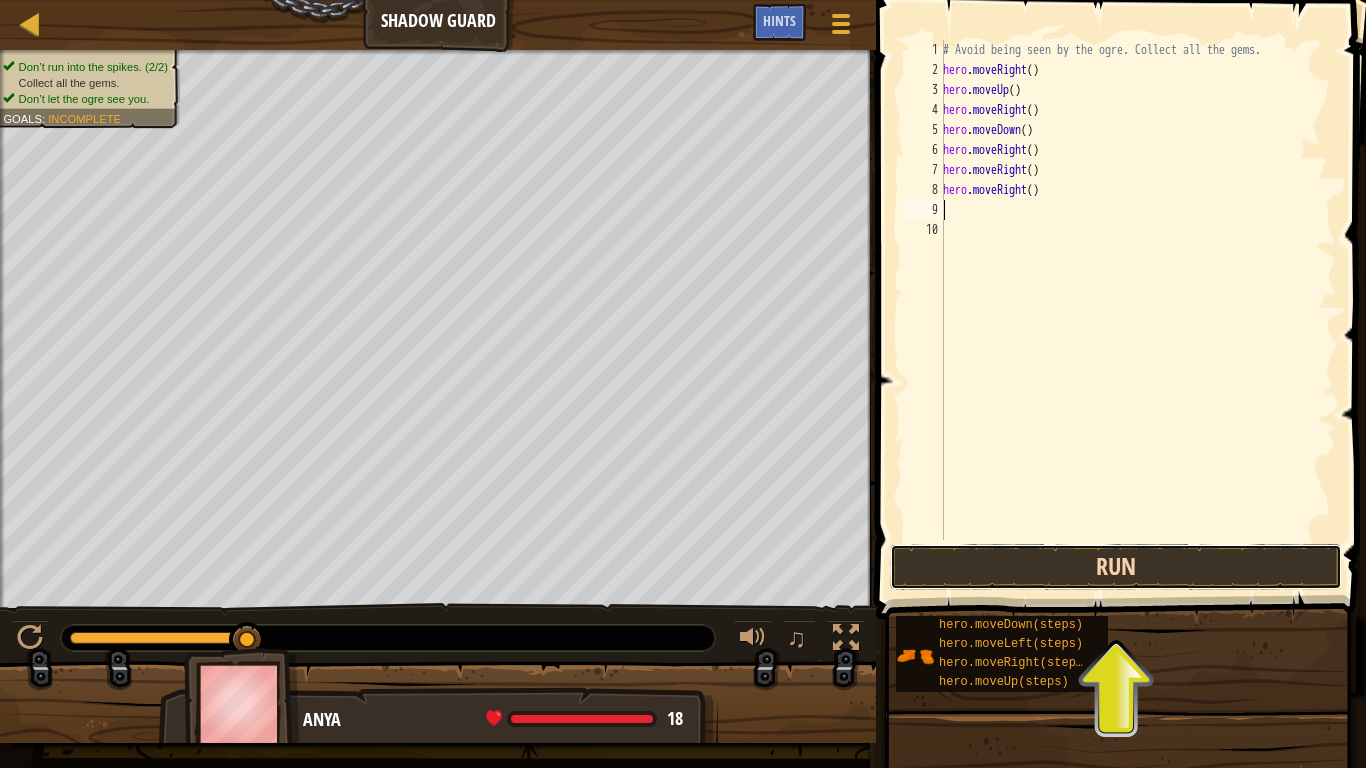click on "Run" at bounding box center (1116, 567) 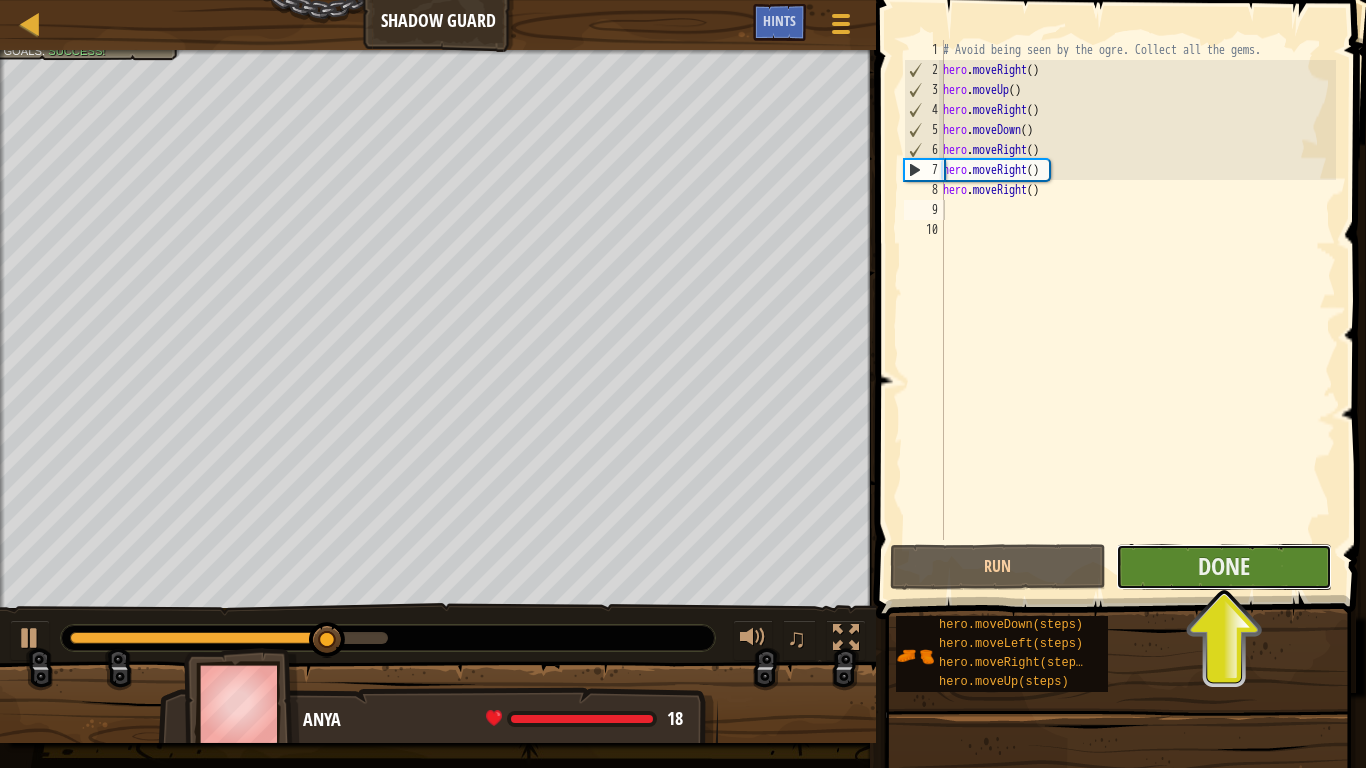 click on "Done" at bounding box center (1224, 567) 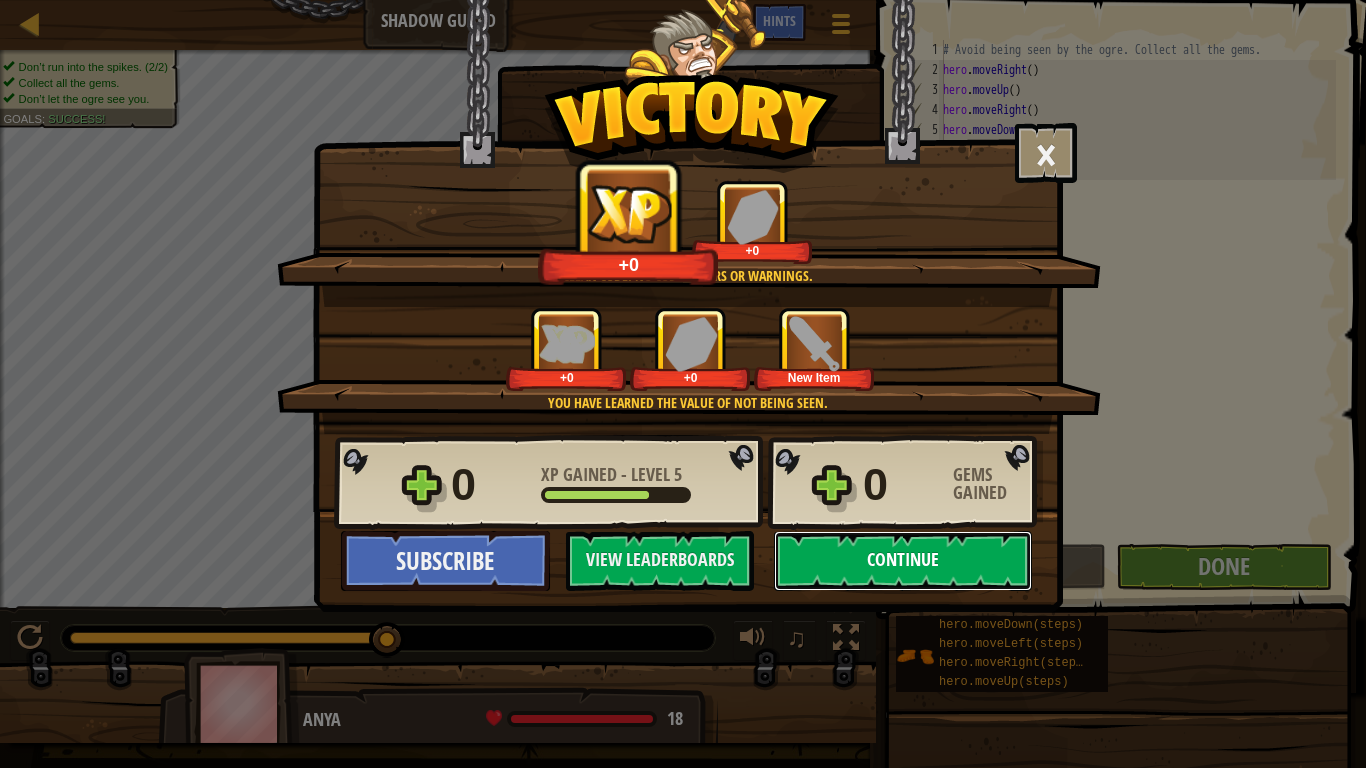 click on "Continue" at bounding box center (903, 561) 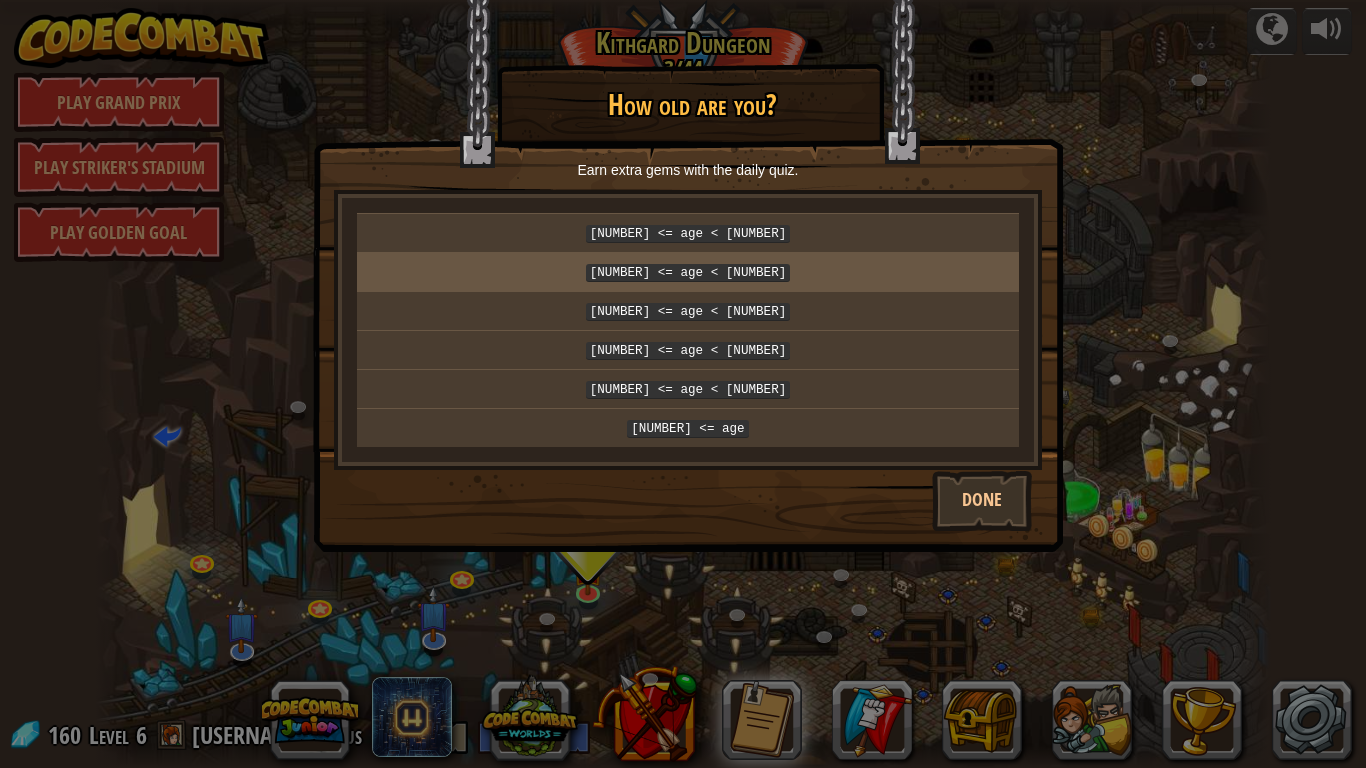 click on "[NUMBER] <= age < [NUMBER]" at bounding box center [688, 272] 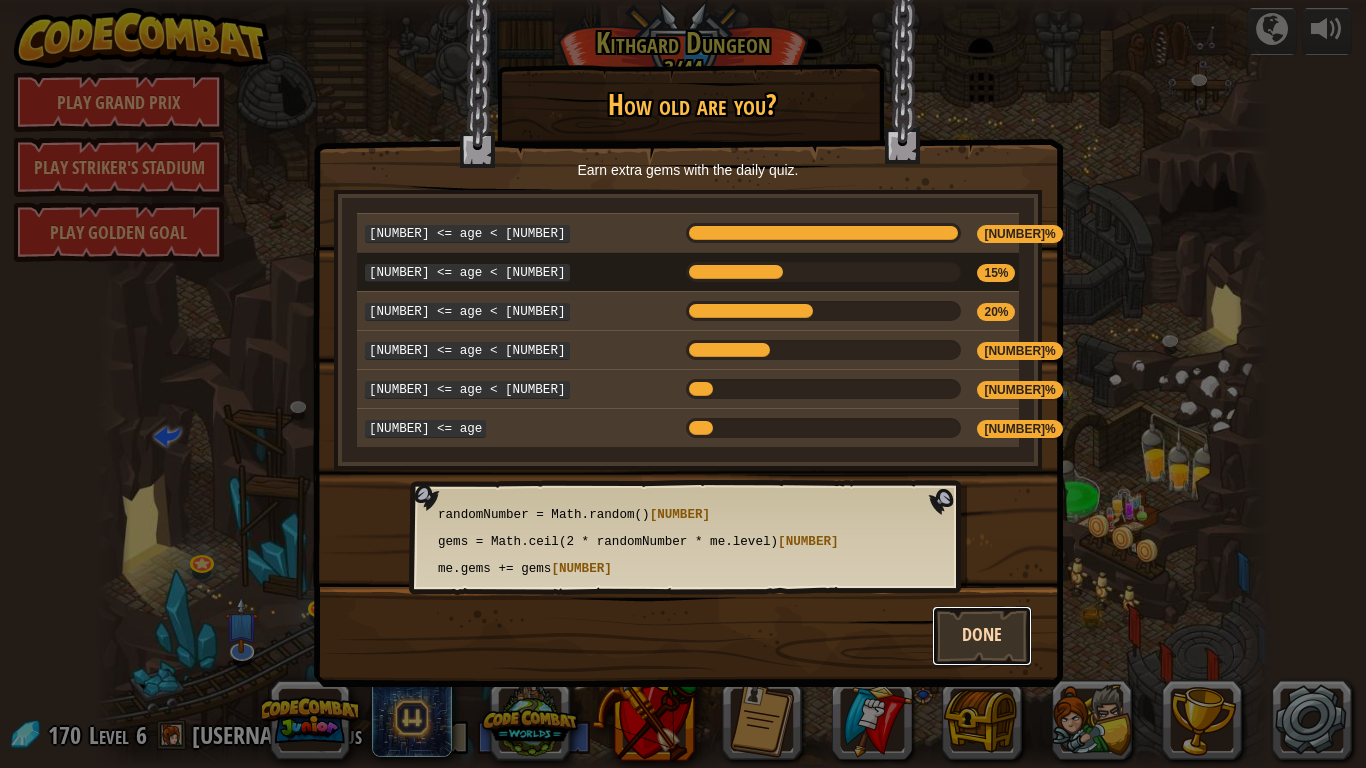 click on "Done" at bounding box center (982, 636) 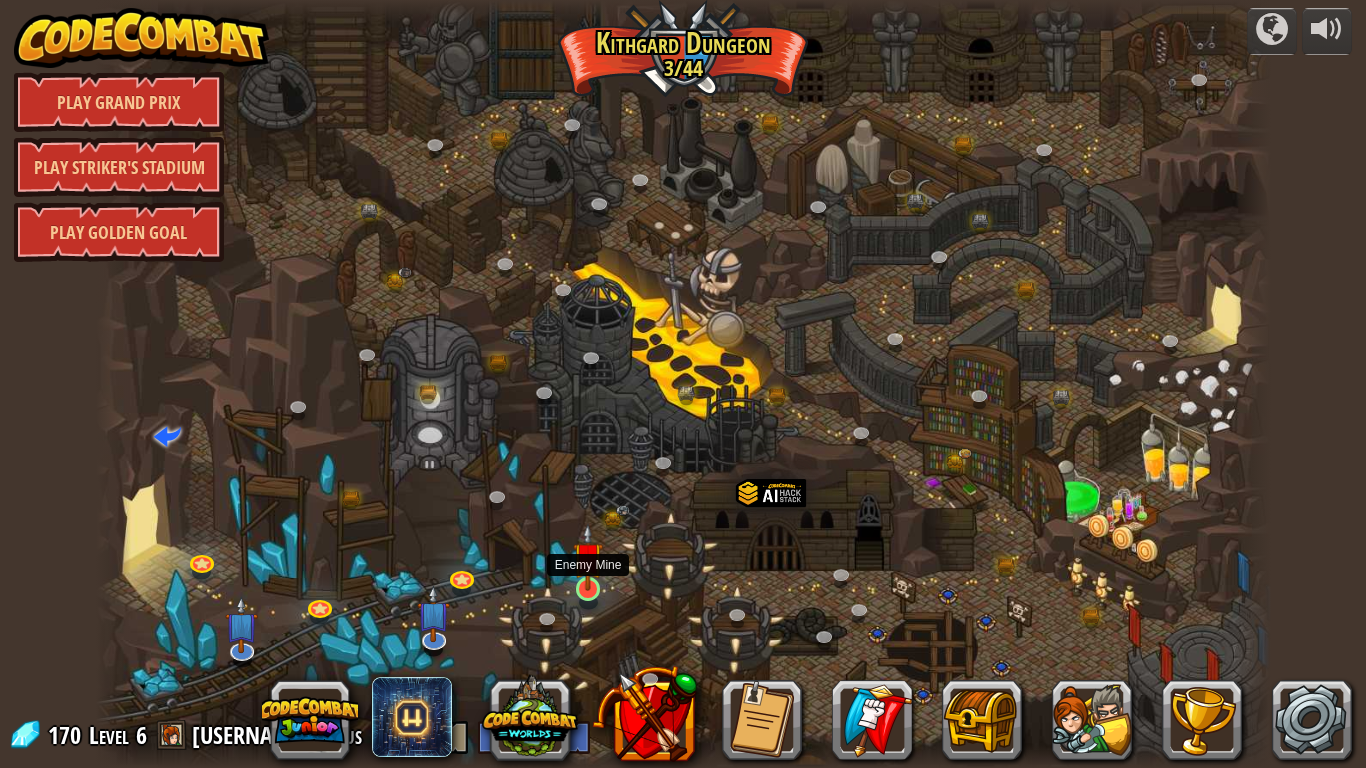 click at bounding box center (588, 557) 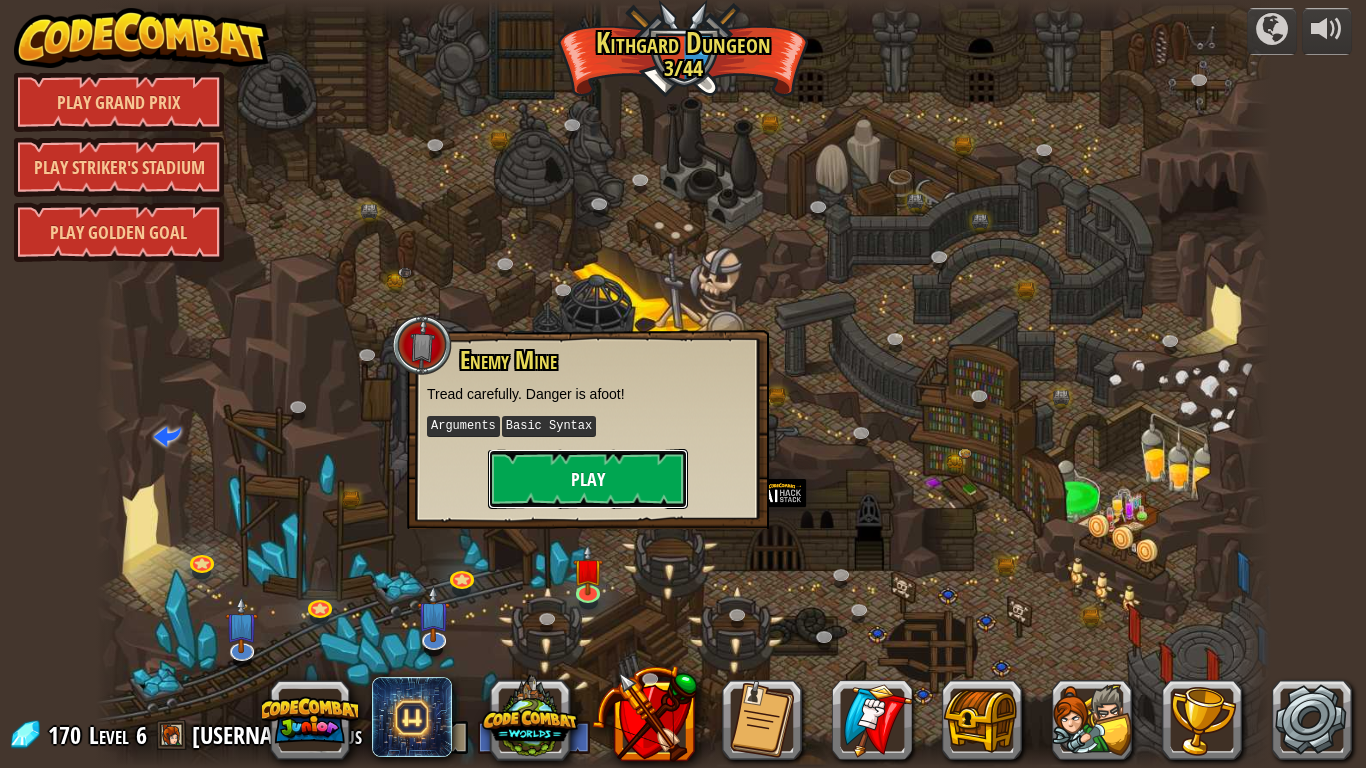 click on "Play" at bounding box center [588, 479] 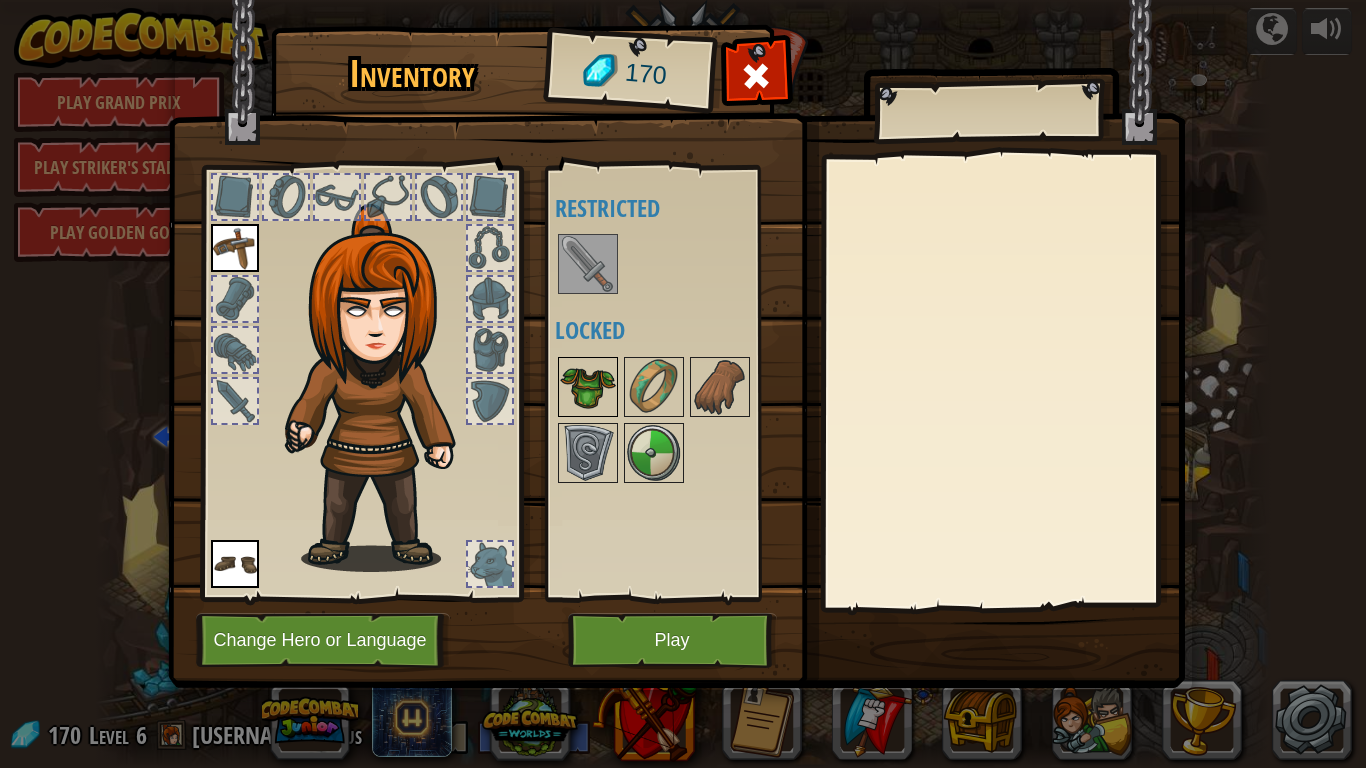 click at bounding box center [588, 387] 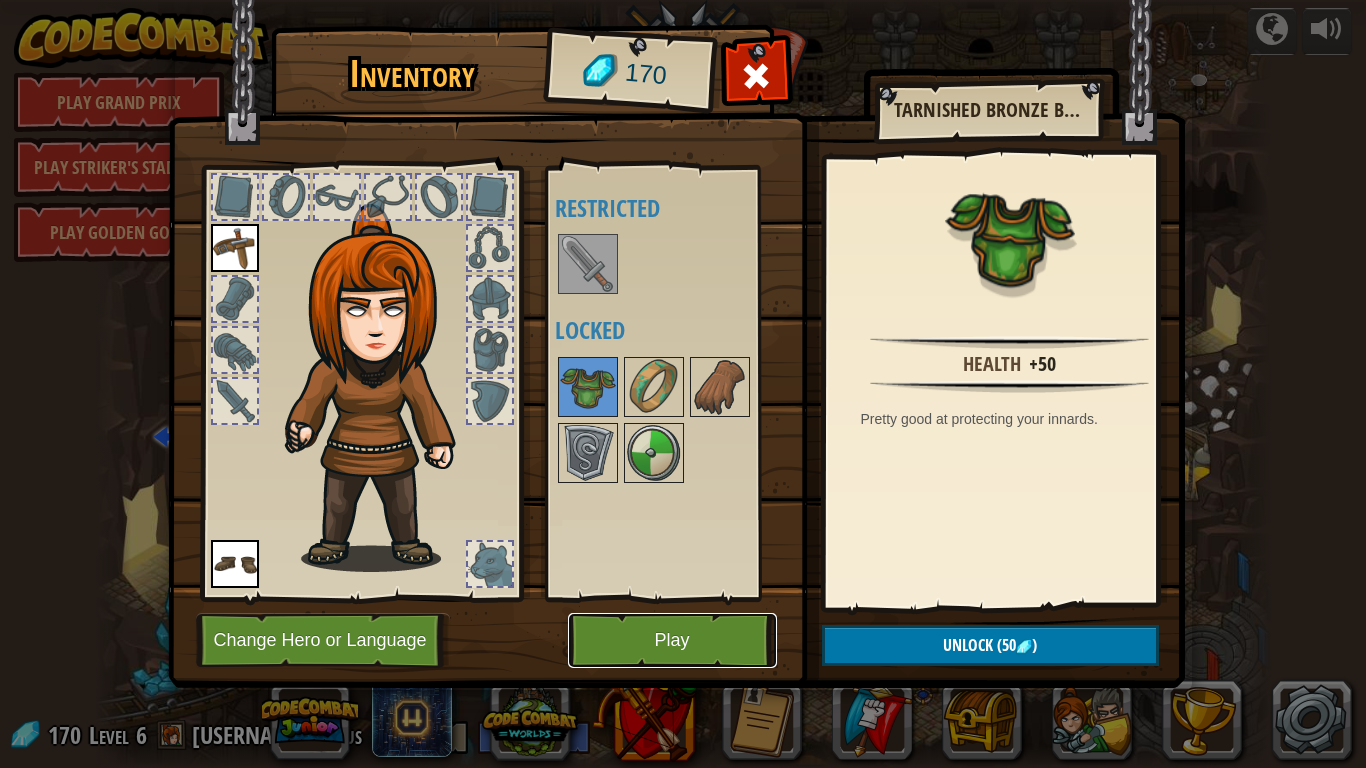 click on "Play" at bounding box center [672, 640] 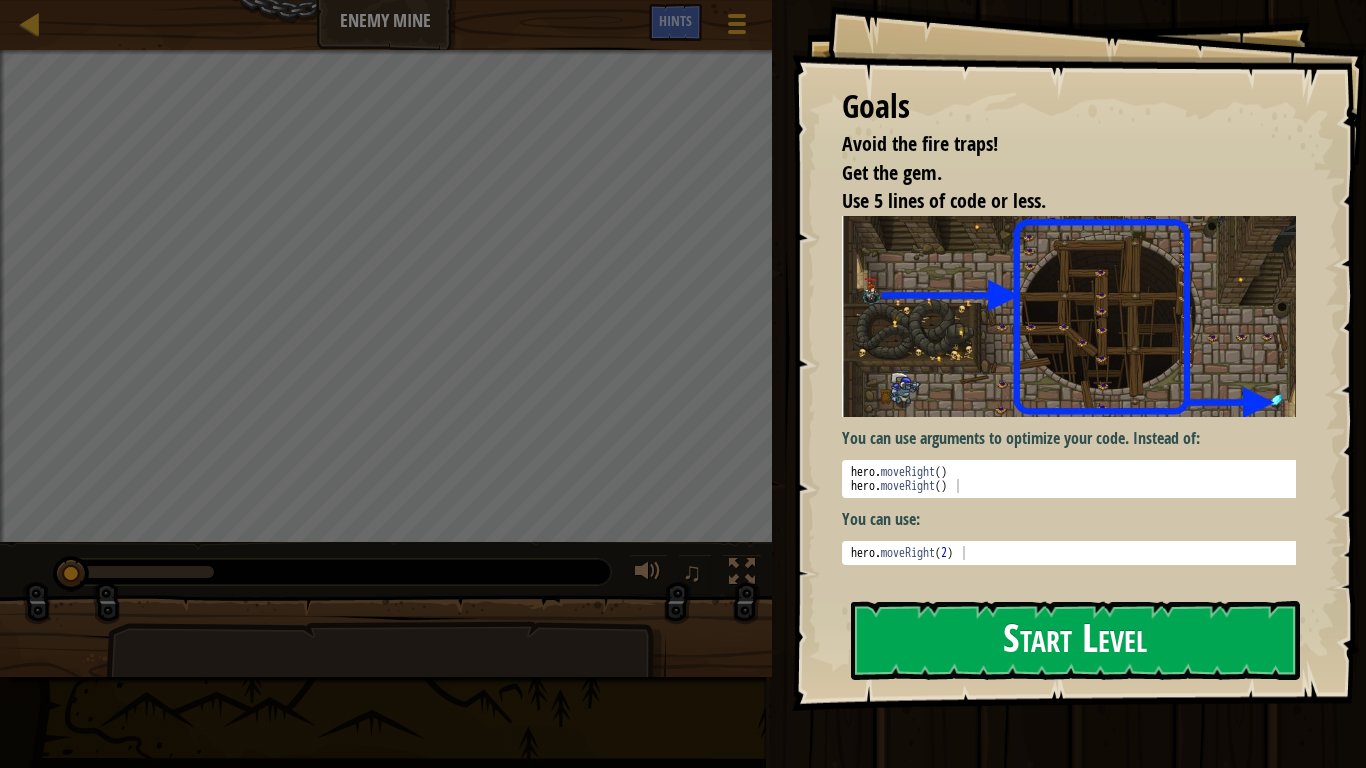 click on "Start Level" at bounding box center [1075, 640] 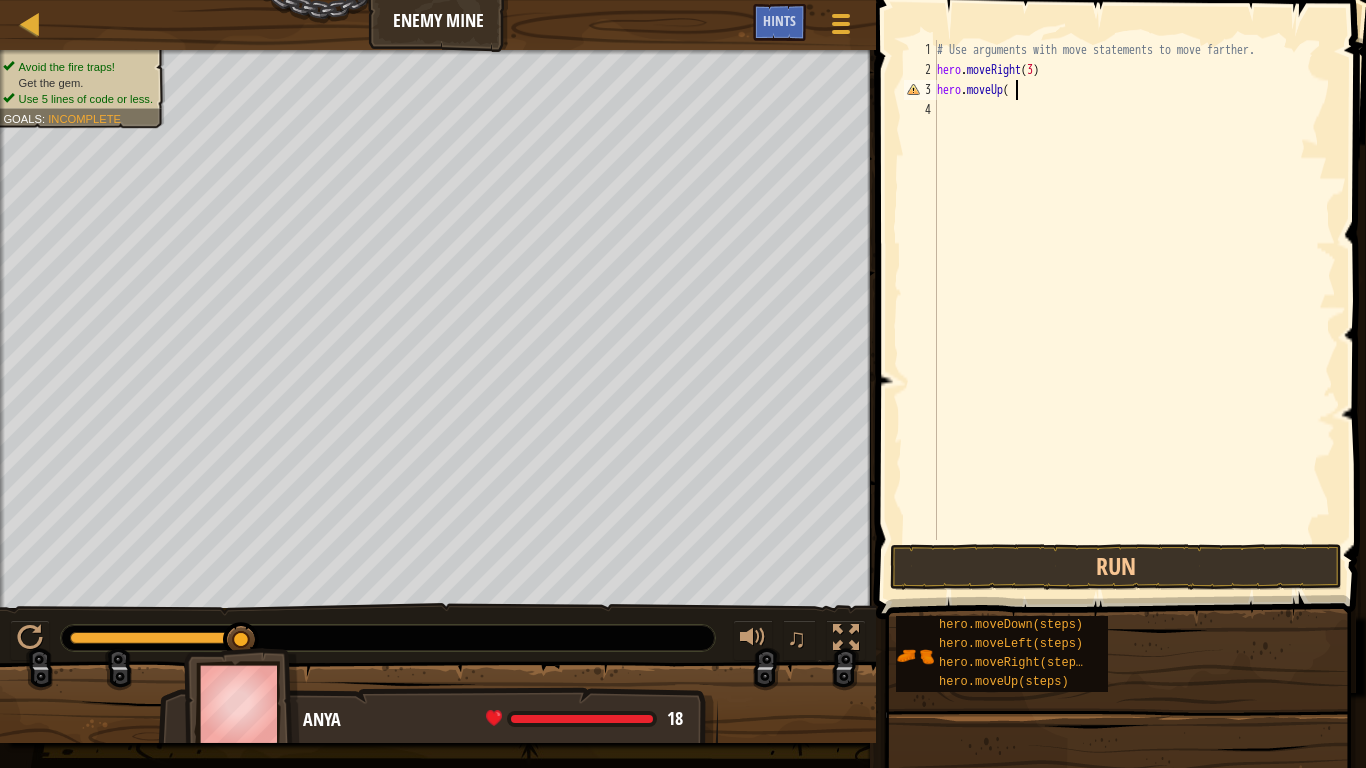 scroll, scrollTop: 9, scrollLeft: 6, axis: both 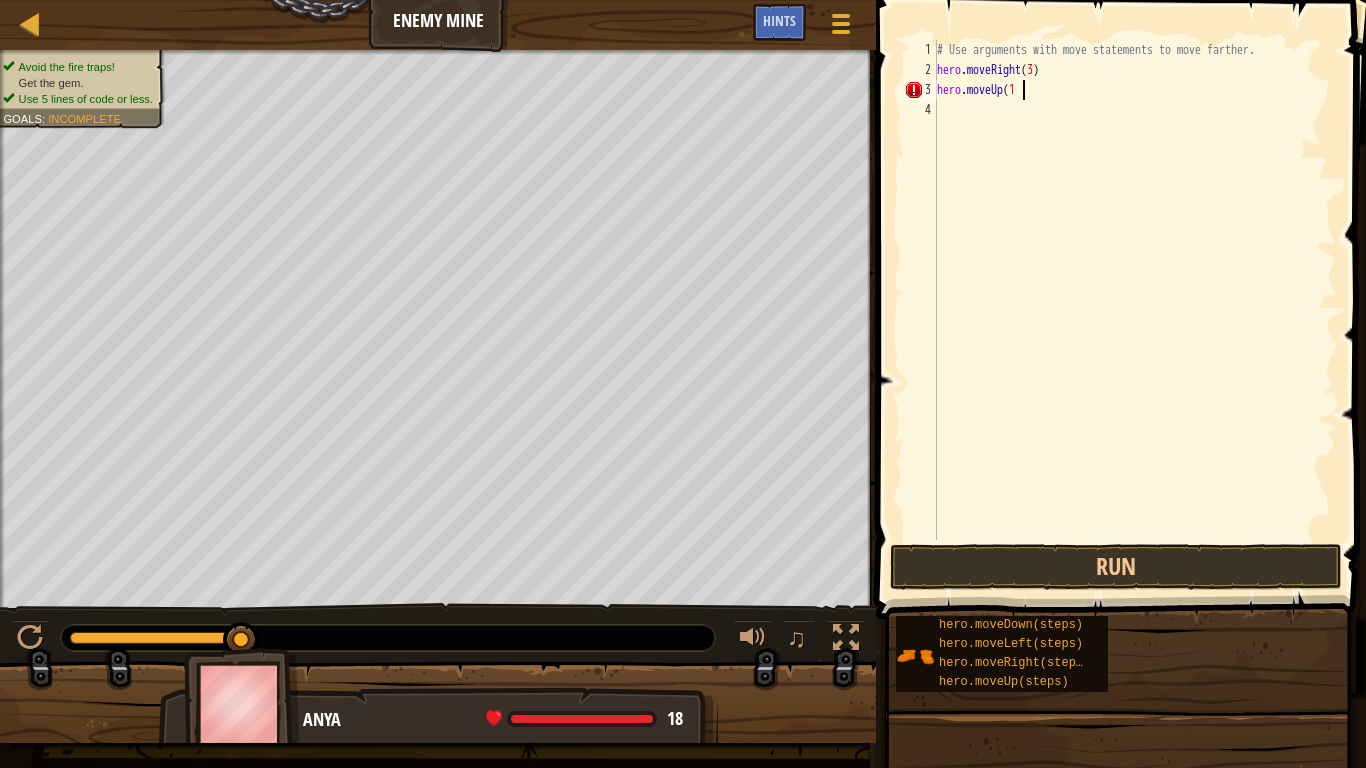 type on "hero.moveUp(1)" 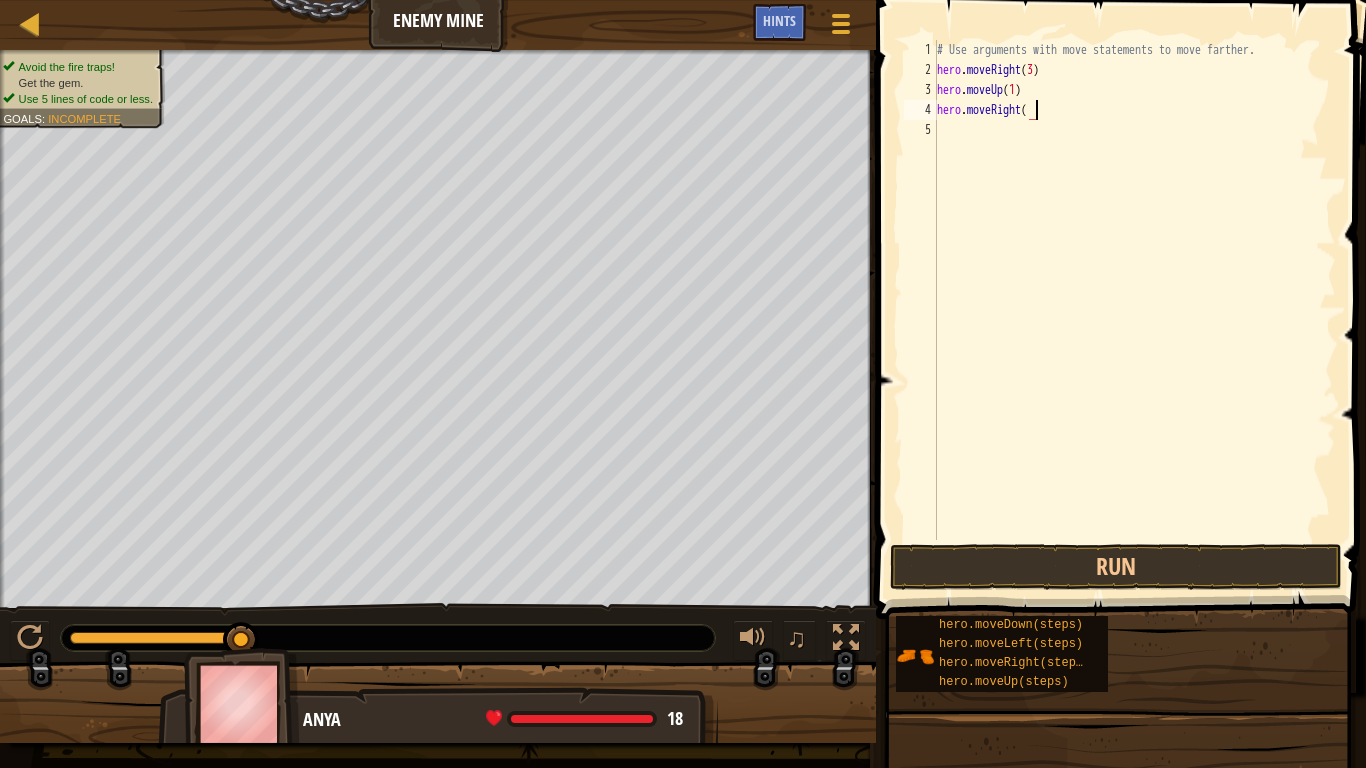 scroll, scrollTop: 9, scrollLeft: 8, axis: both 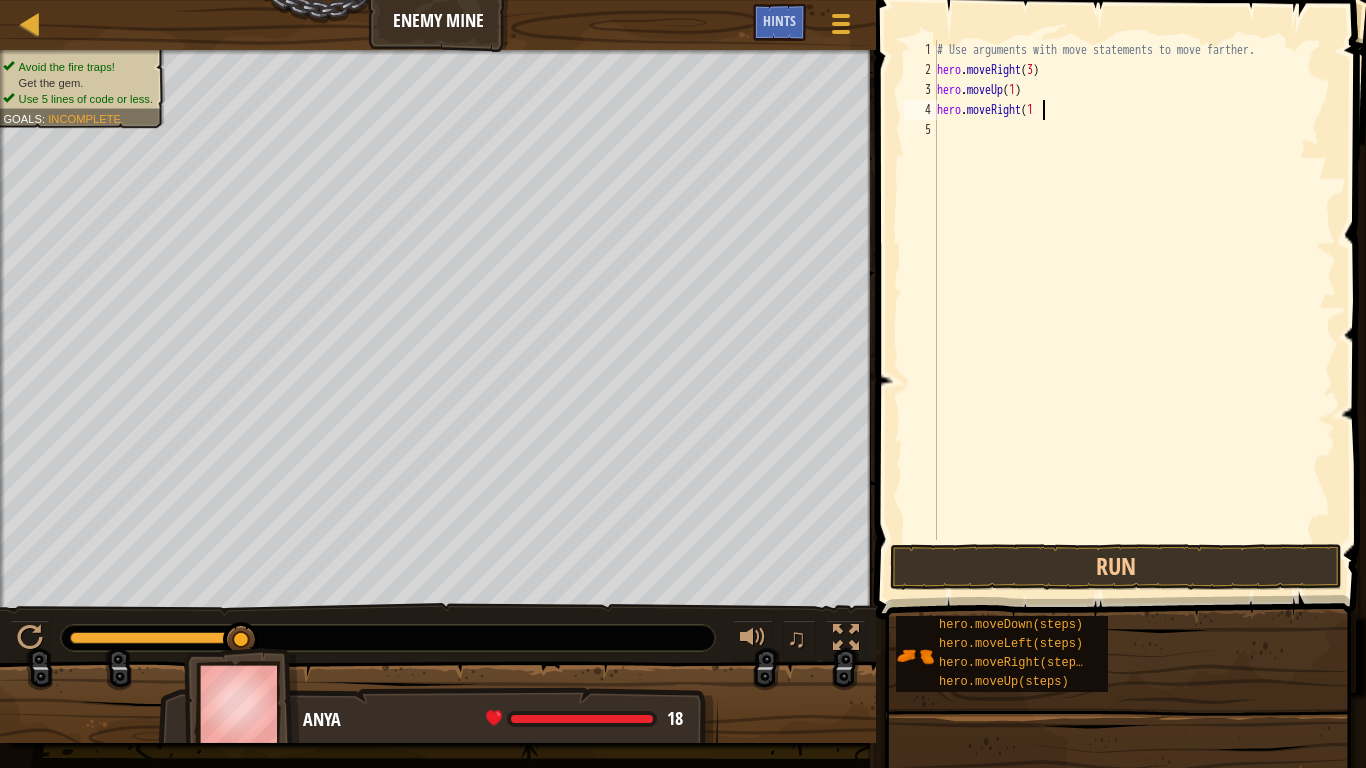 type on "hero.moveRight(1)" 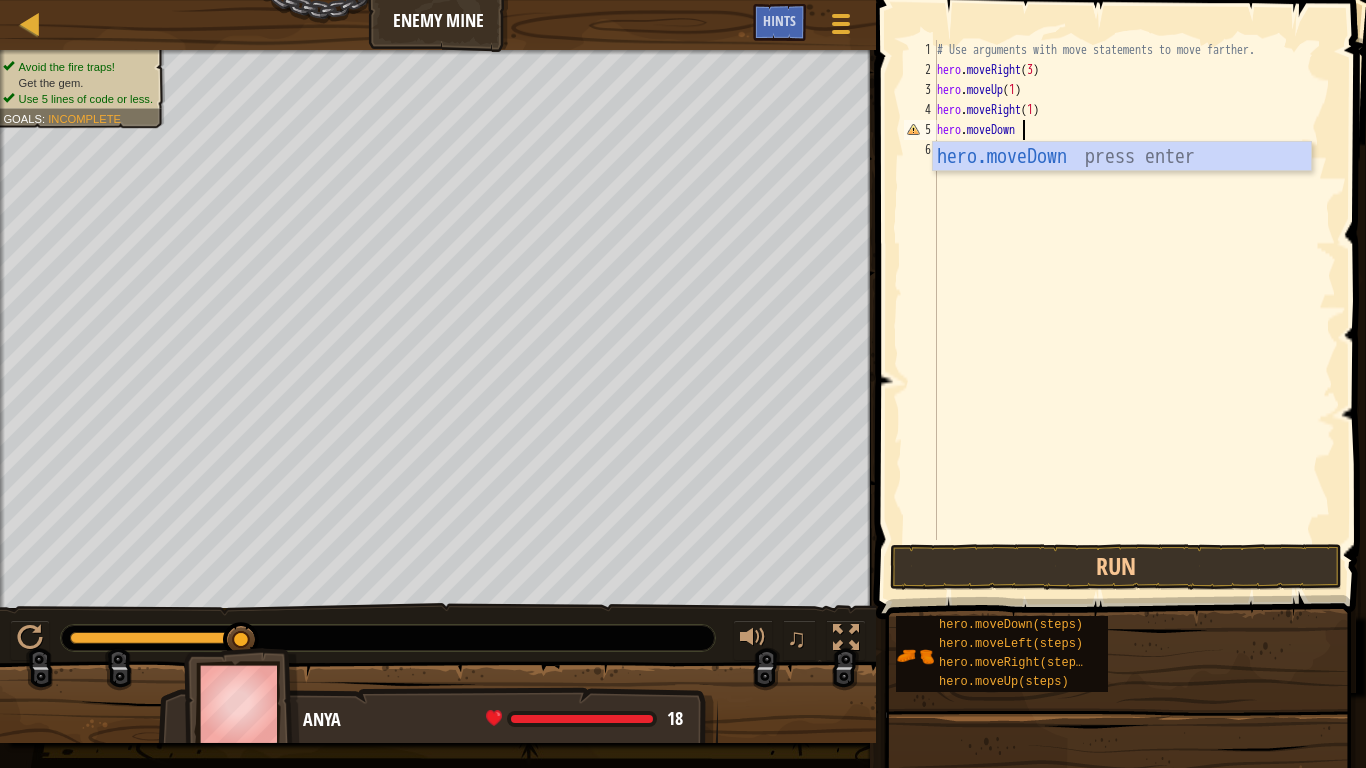 scroll, scrollTop: 9, scrollLeft: 7, axis: both 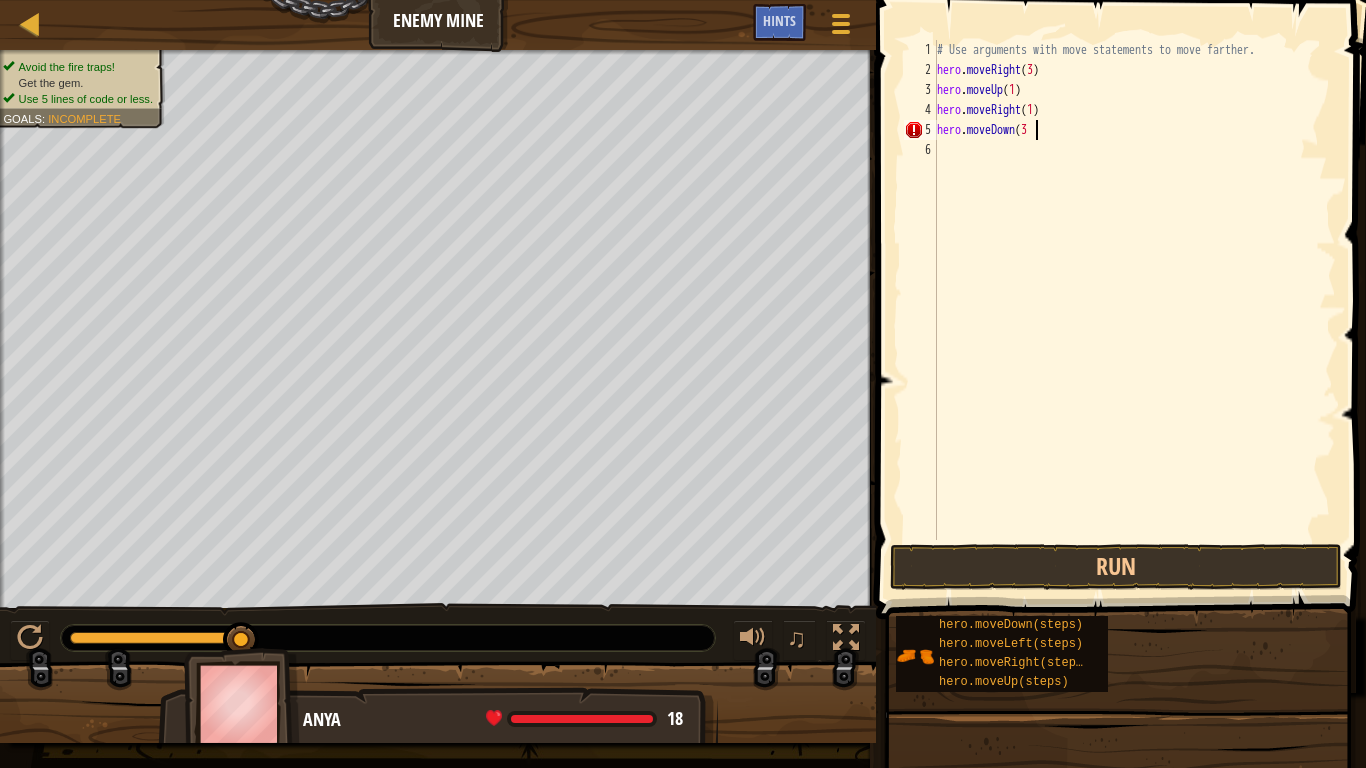 type on "hero.moveDown(3)" 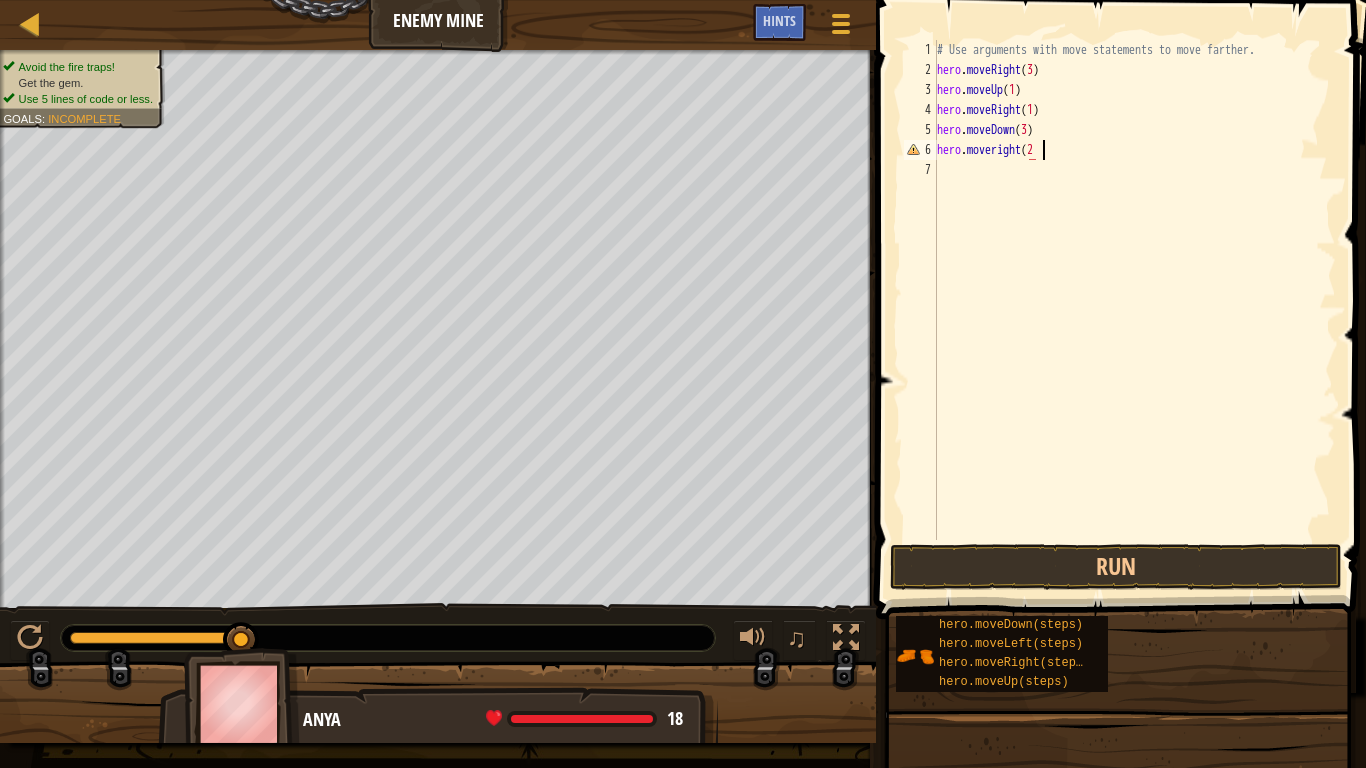 scroll, scrollTop: 9, scrollLeft: 8, axis: both 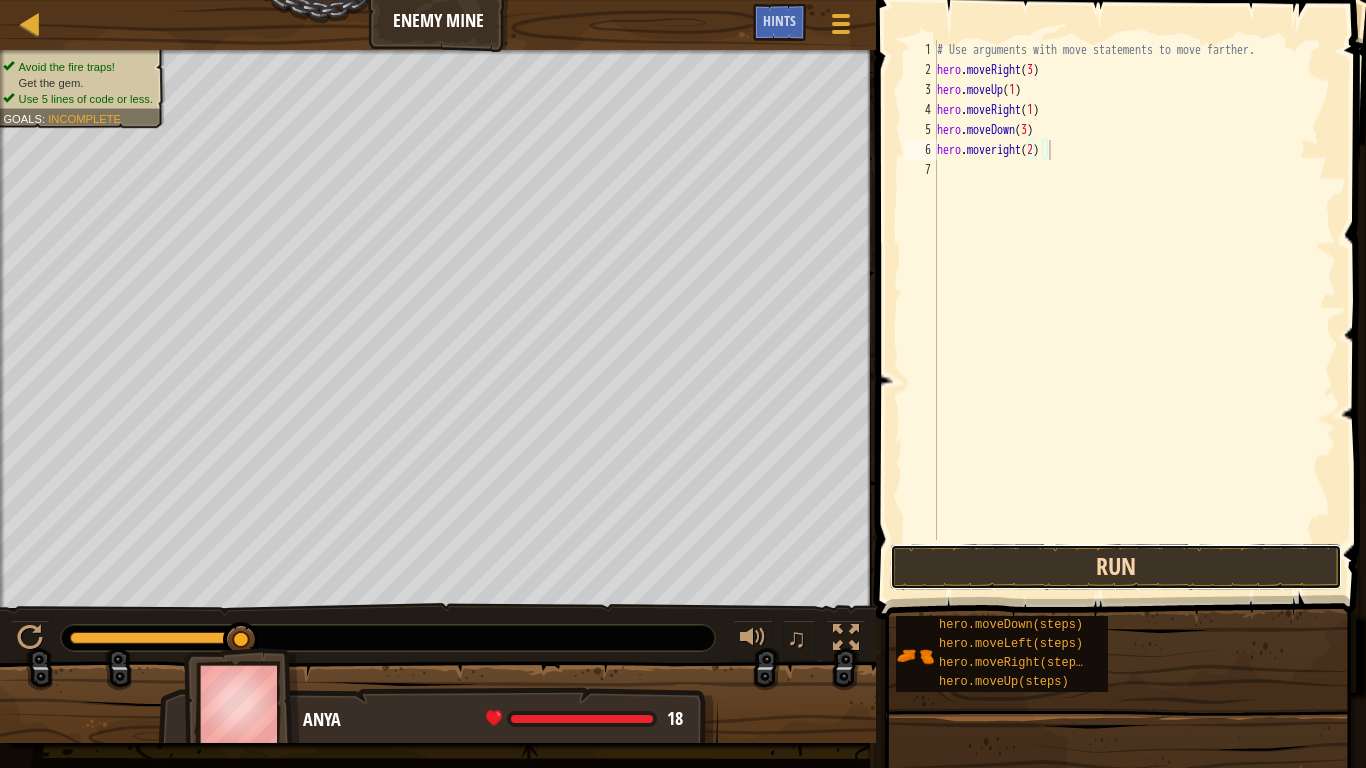 click on "Run" at bounding box center (1116, 567) 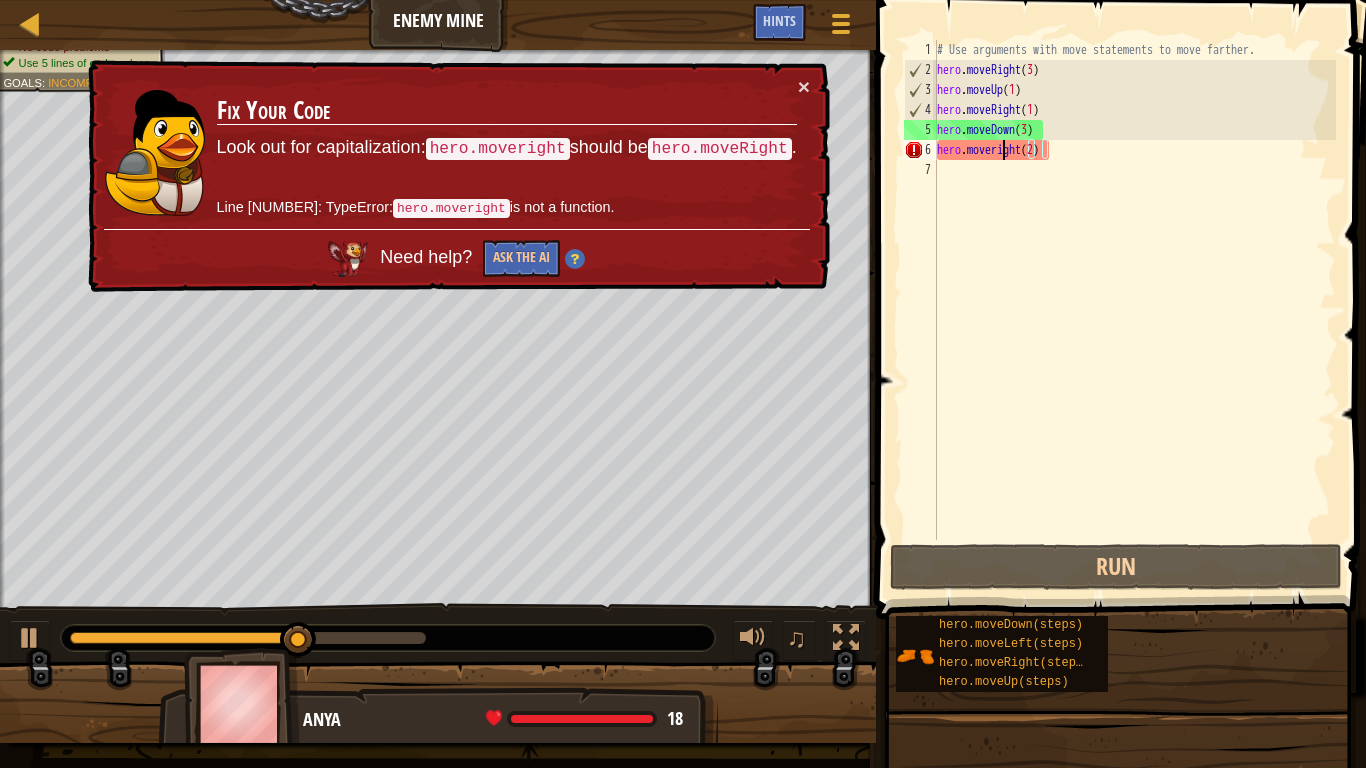 click on "# Use arguments with move statements to move farther. hero . moveRight ( [NUMBER] ) hero . moveUp ( [NUMBER] ) hero . moveRight ( [NUMBER] ) hero . moveDown ( [NUMBER] ) hero . moveright ( [NUMBER] )" at bounding box center [1134, 310] 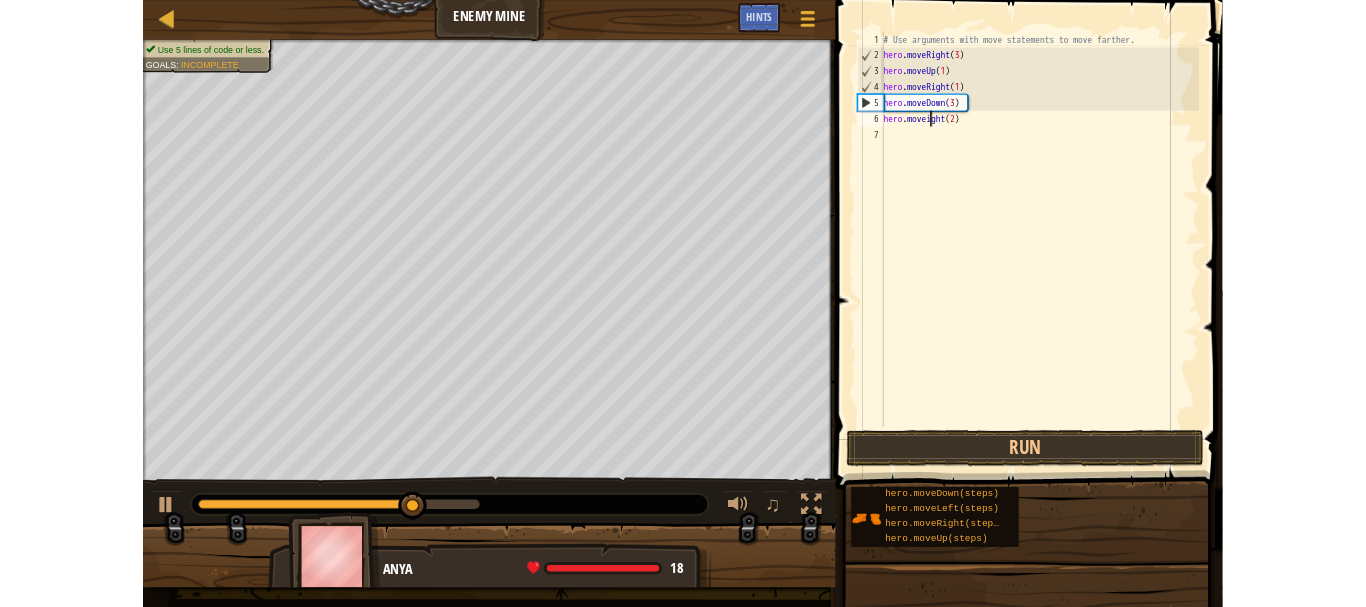 scroll, scrollTop: 9, scrollLeft: 6, axis: both 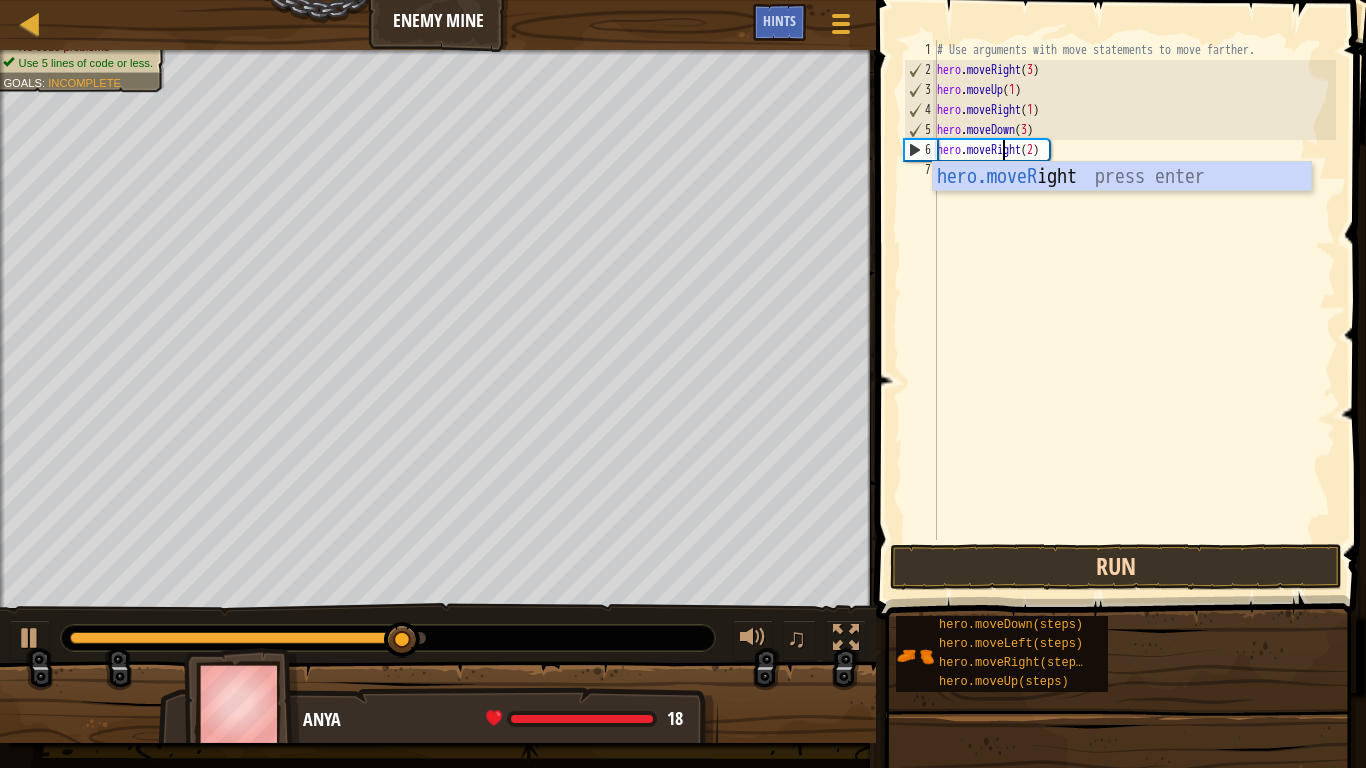 type on "hero.moveRight(2)" 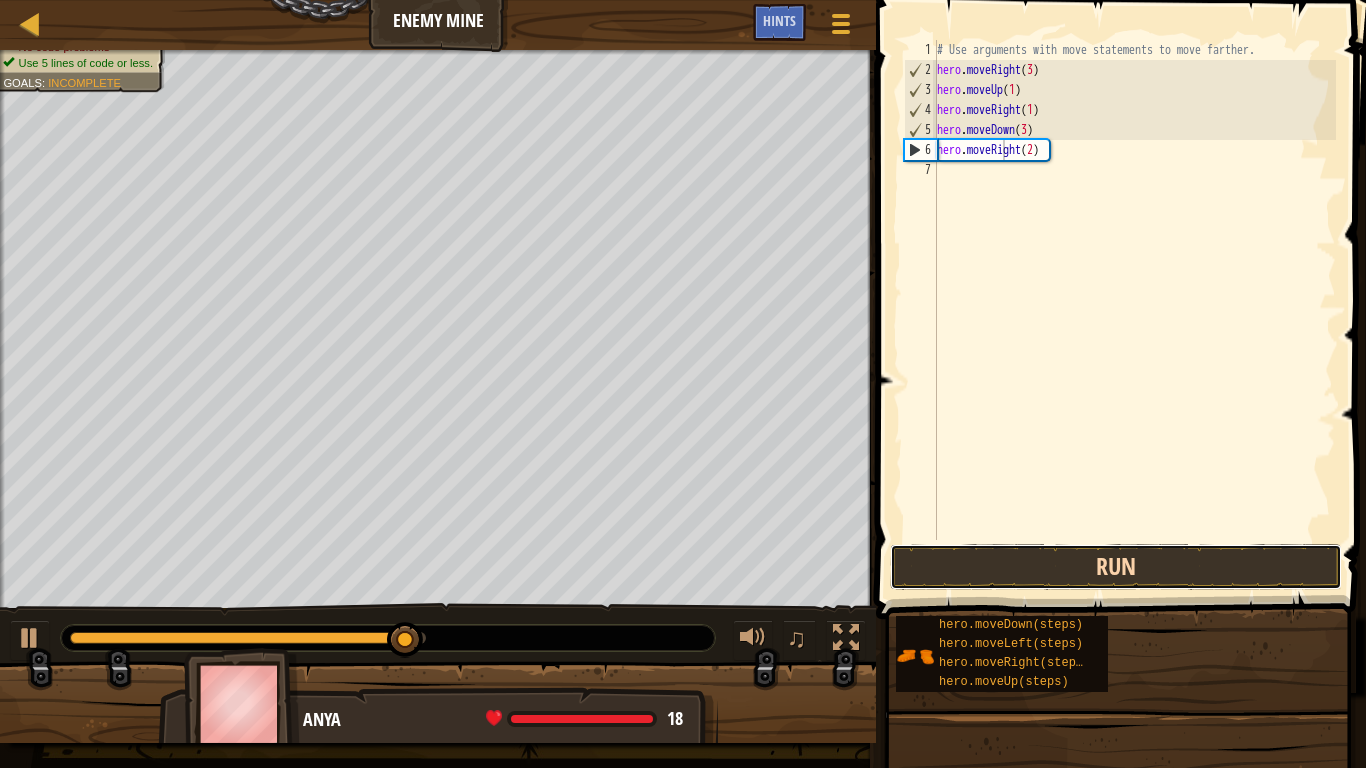 click on "Run" at bounding box center [1116, 567] 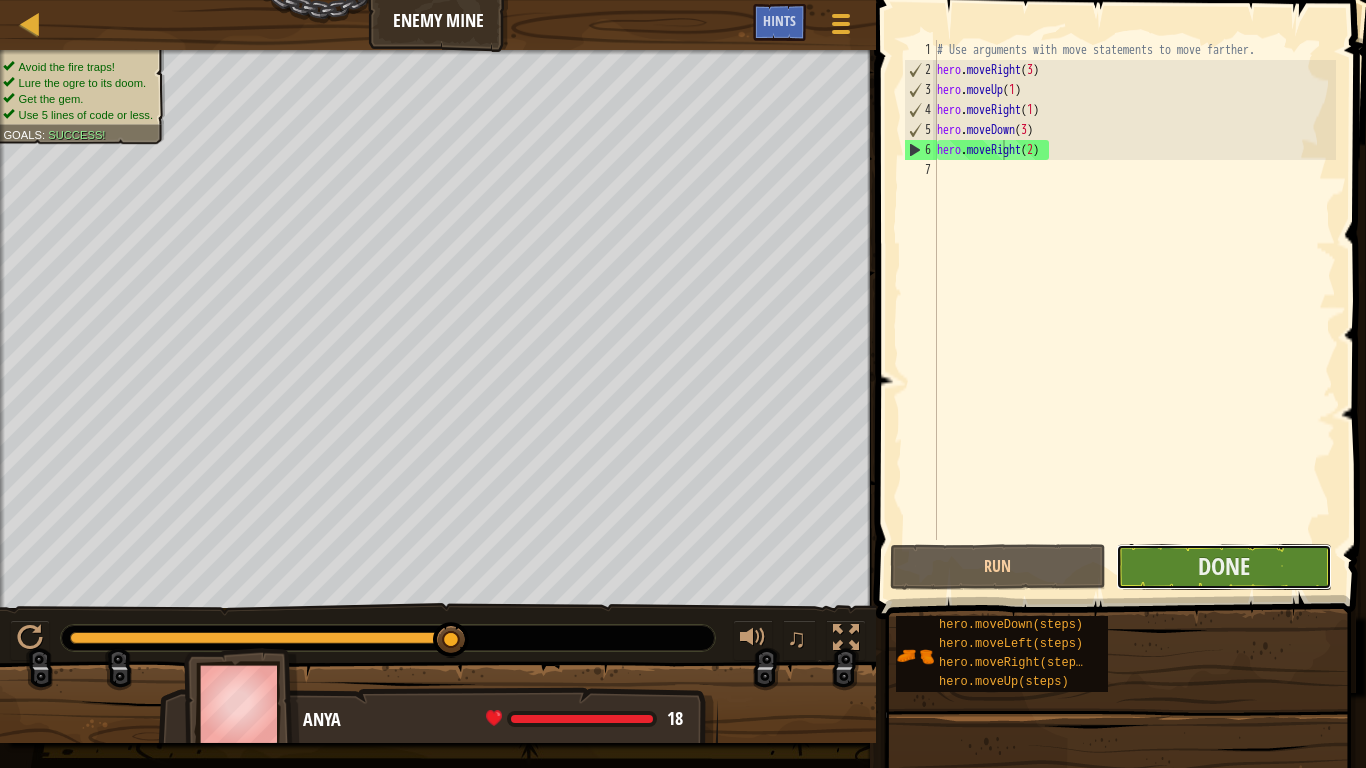 click on "Done" at bounding box center [1224, 567] 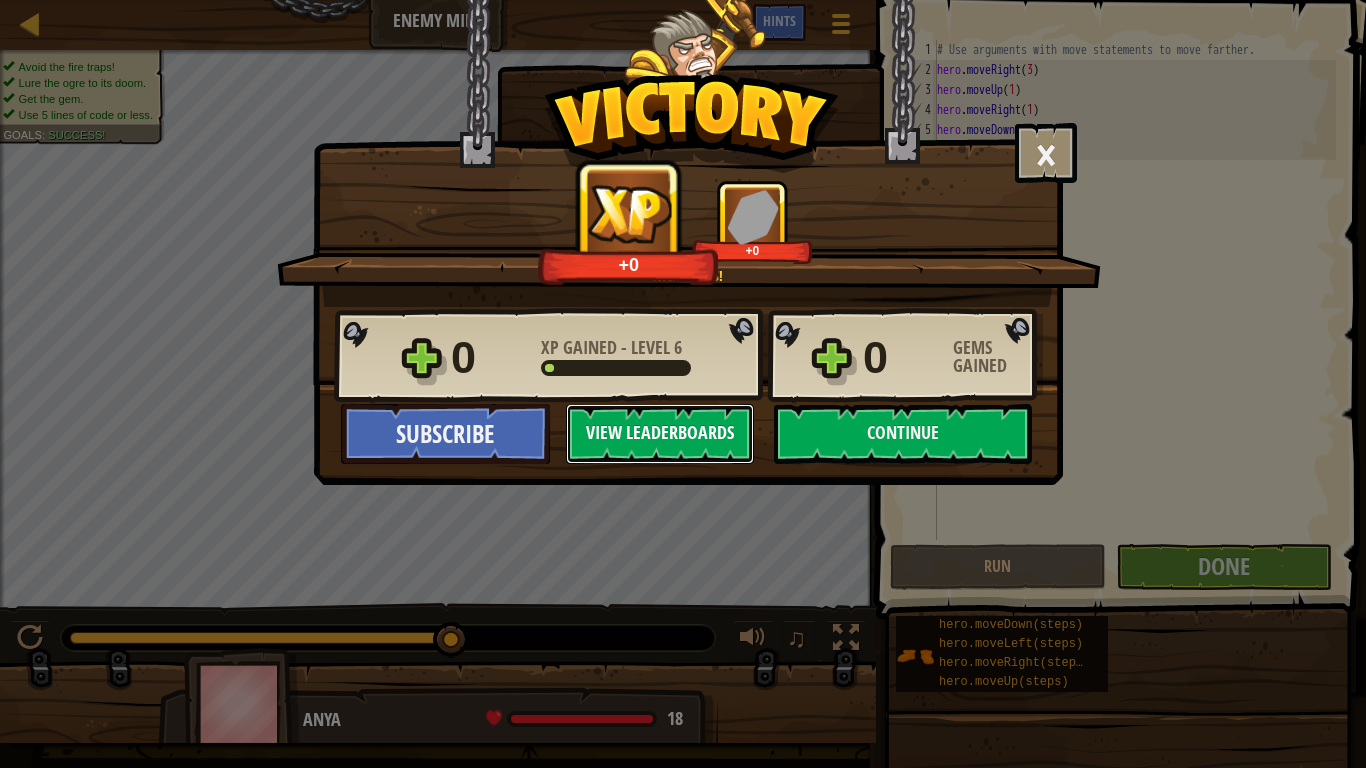 click on "View Leaderboards" at bounding box center [660, 434] 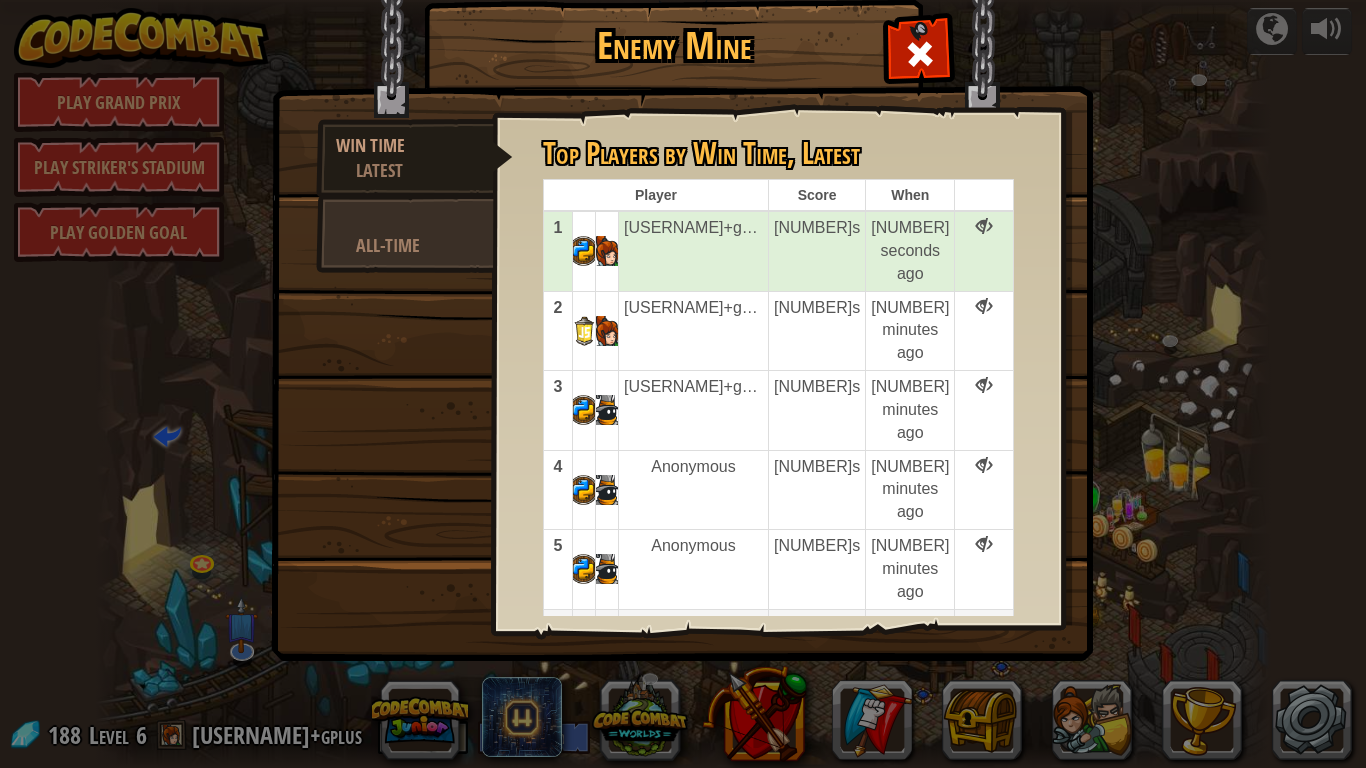 click on "Watch" at bounding box center (984, 626) 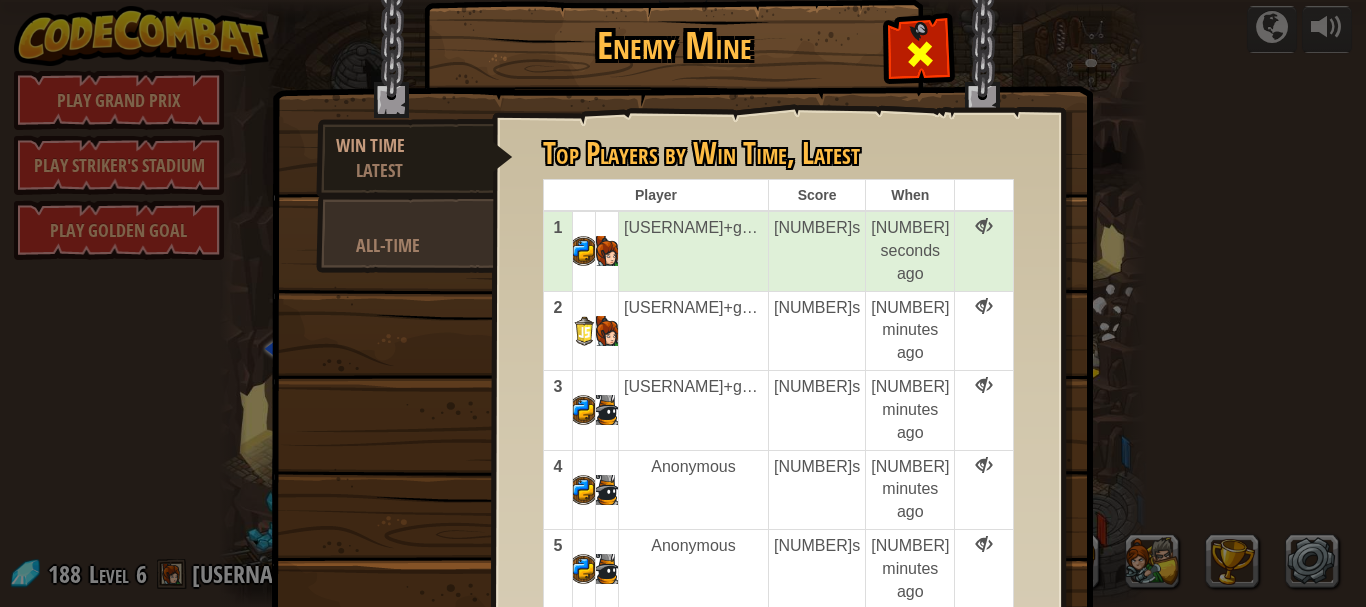 click at bounding box center [920, 54] 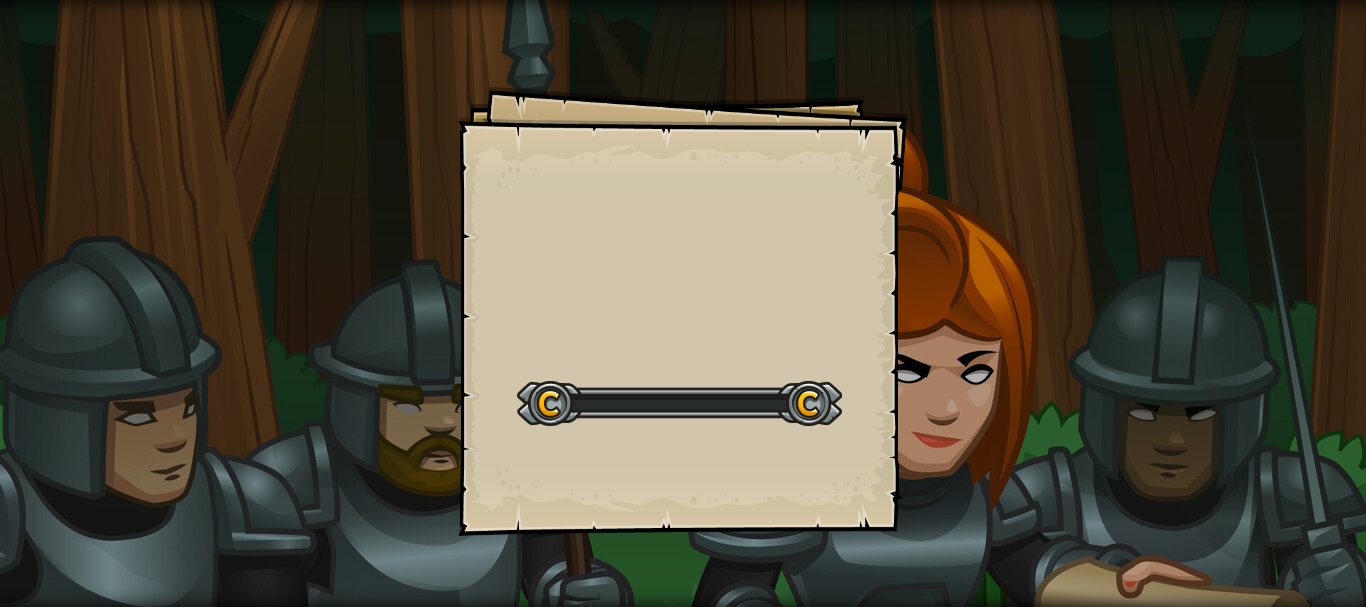 scroll, scrollTop: 0, scrollLeft: 0, axis: both 